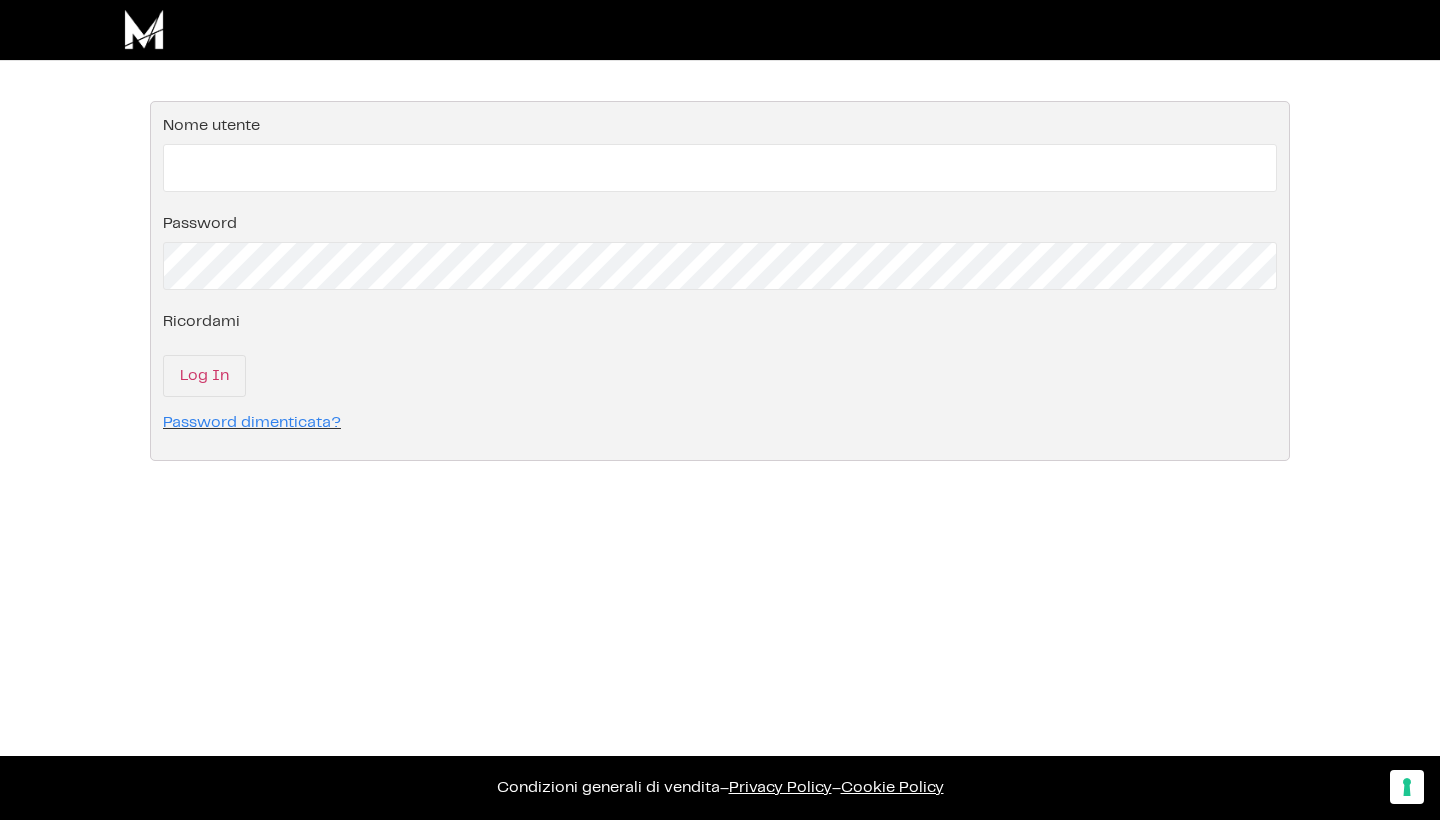 scroll, scrollTop: 0, scrollLeft: 0, axis: both 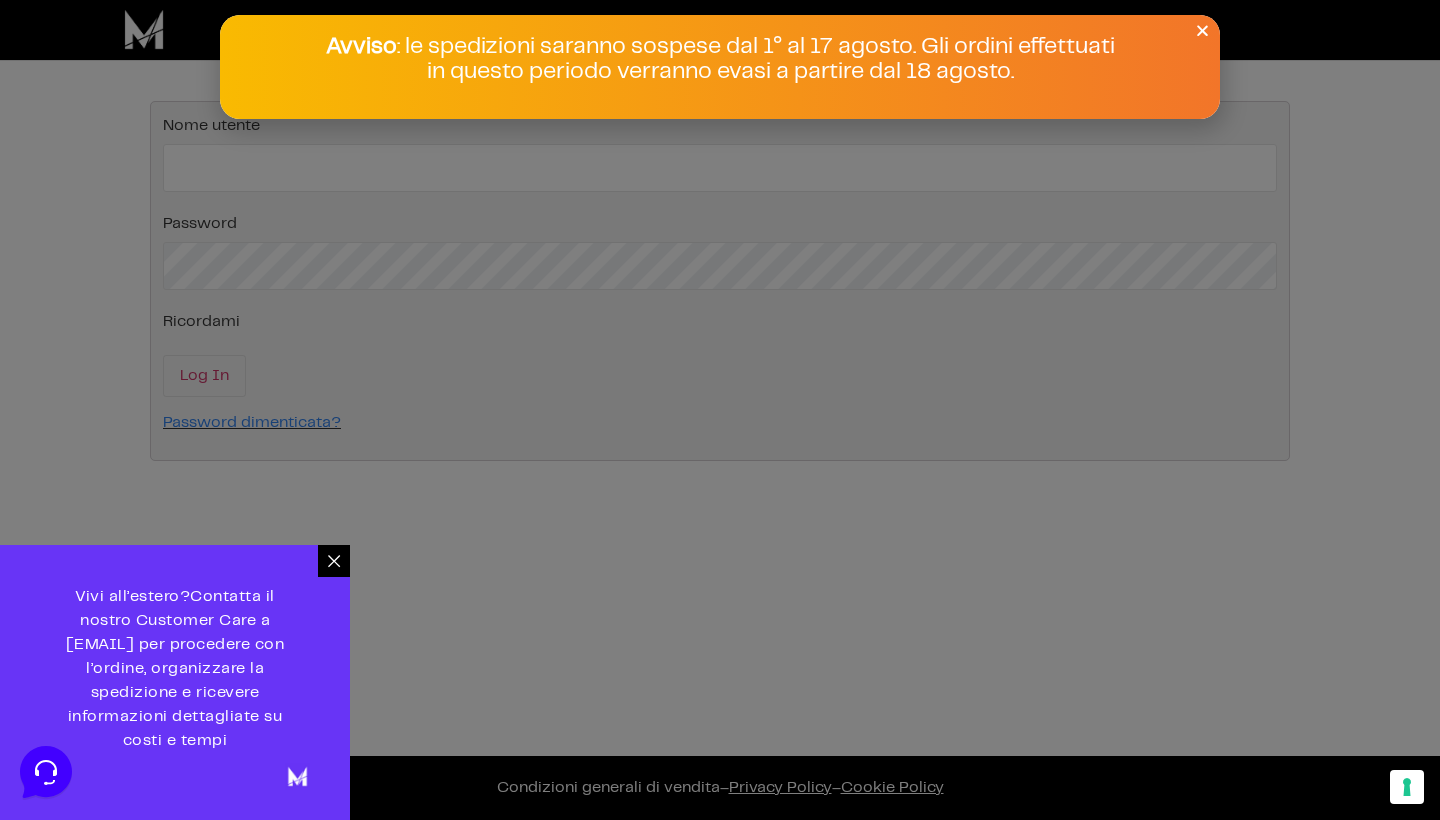 click on "Avviso : le spedizioni saranno sospese dal 1° al 17 agosto. Gli ordini effettuati in questo periodo verranno evasi a partire dal 18 agosto." at bounding box center [720, 67] 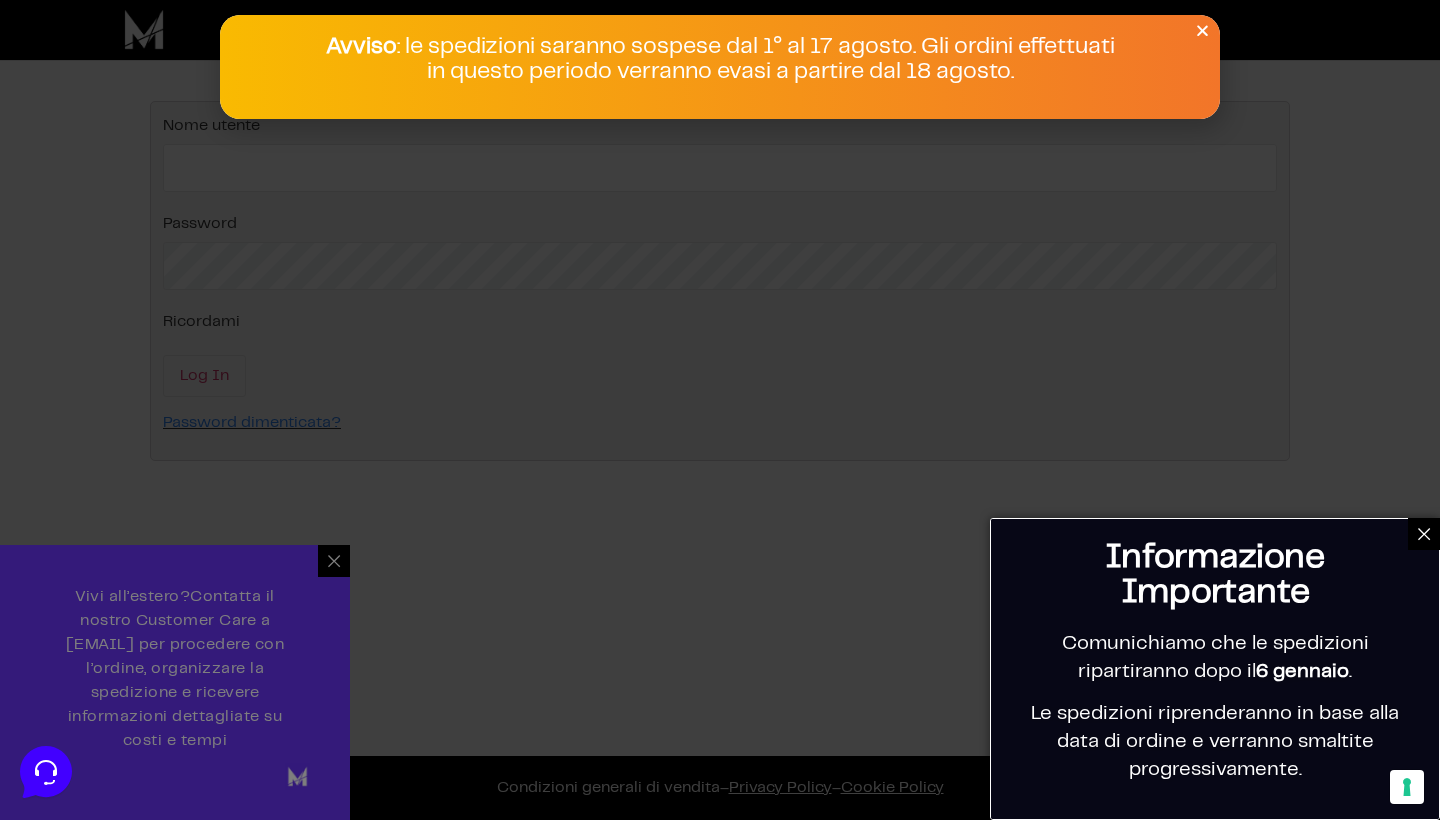 click on "Avviso : le spedizioni saranno sospese dal 1° al 17 agosto. Gli ordini effettuati in questo periodo verranno evasi a partire dal 18 agosto." at bounding box center (720, 67) 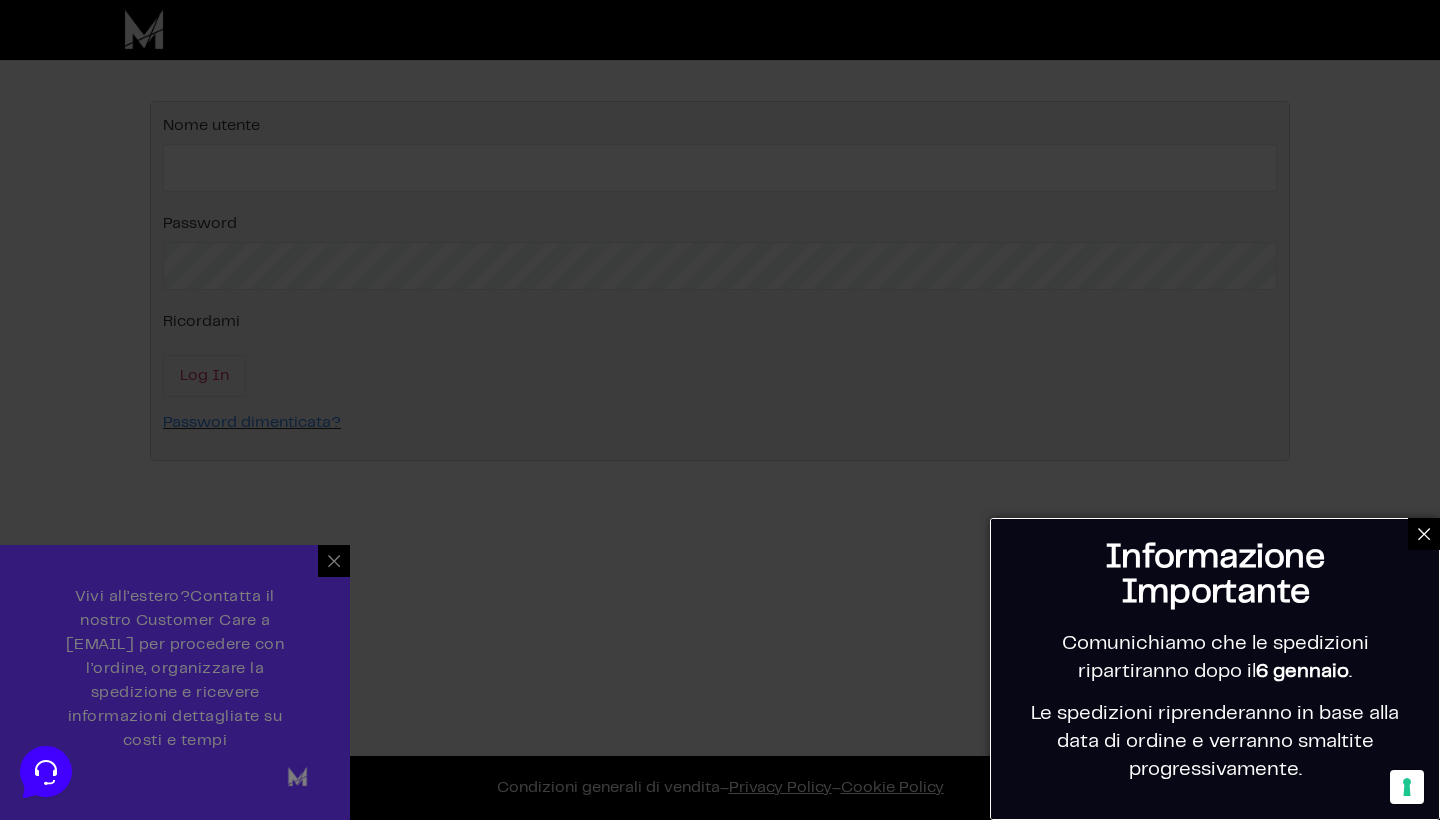 click at bounding box center (1424, 534) 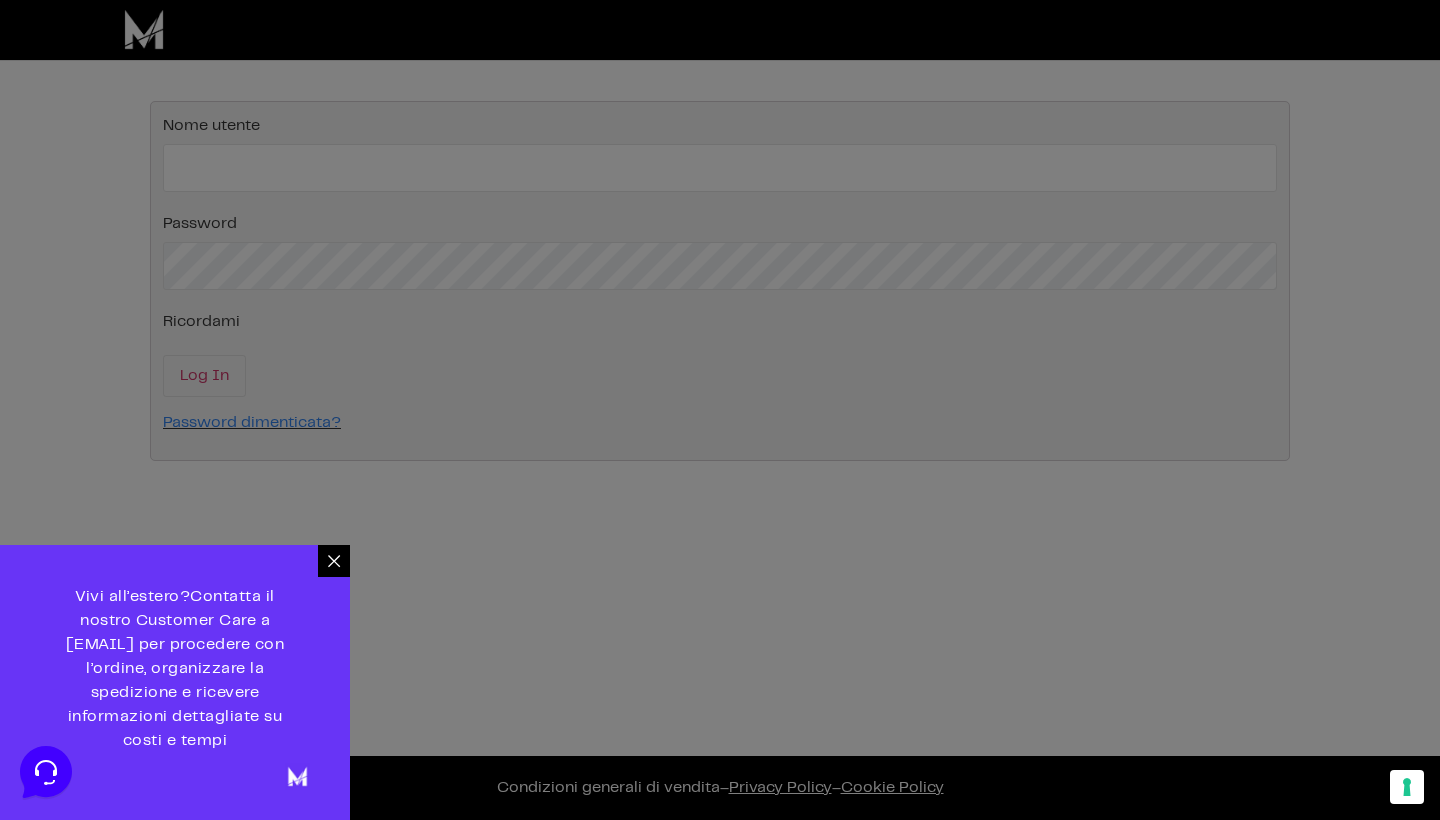click at bounding box center (720, 410) 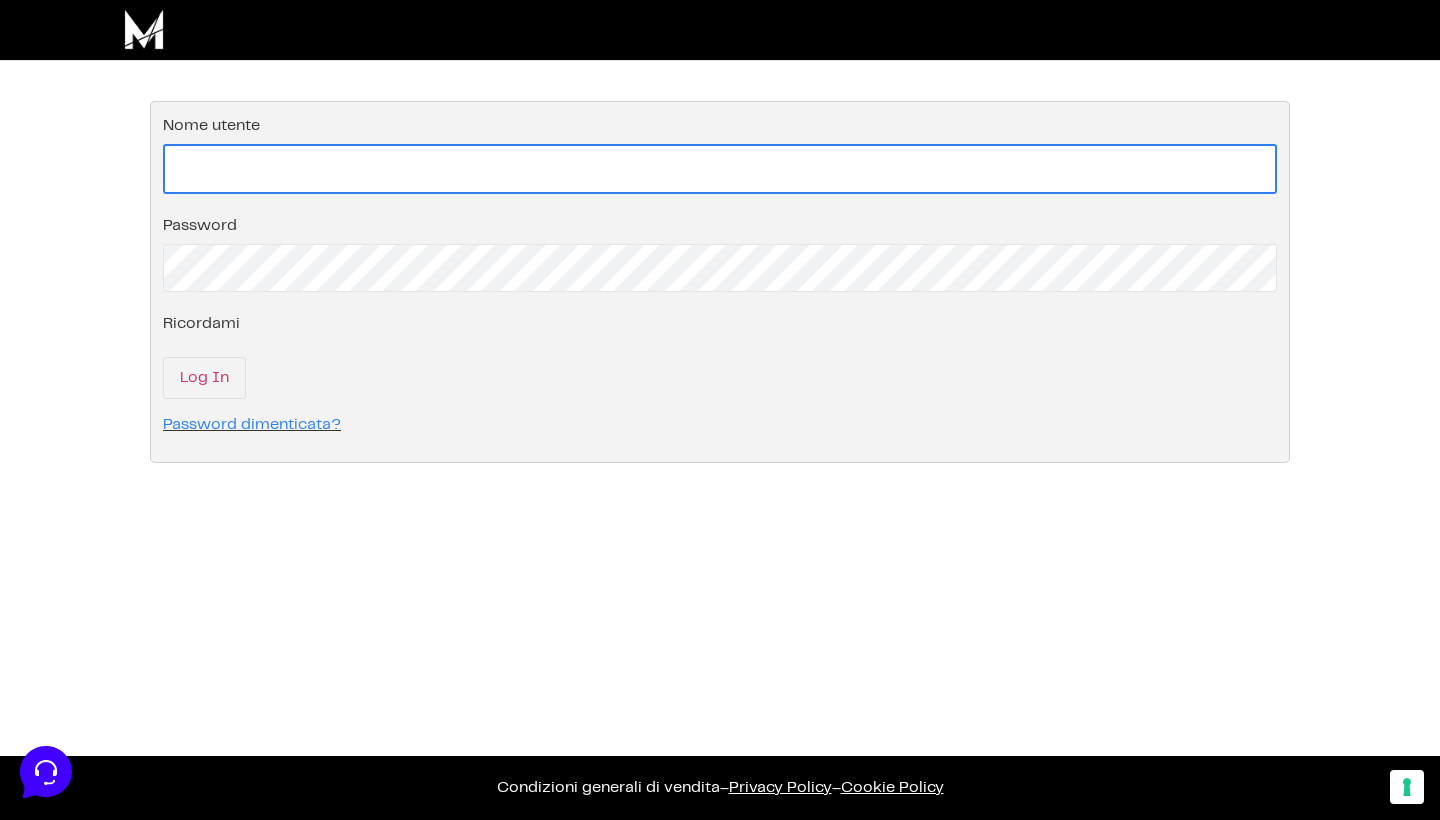 click on "Nome utente" at bounding box center [720, 169] 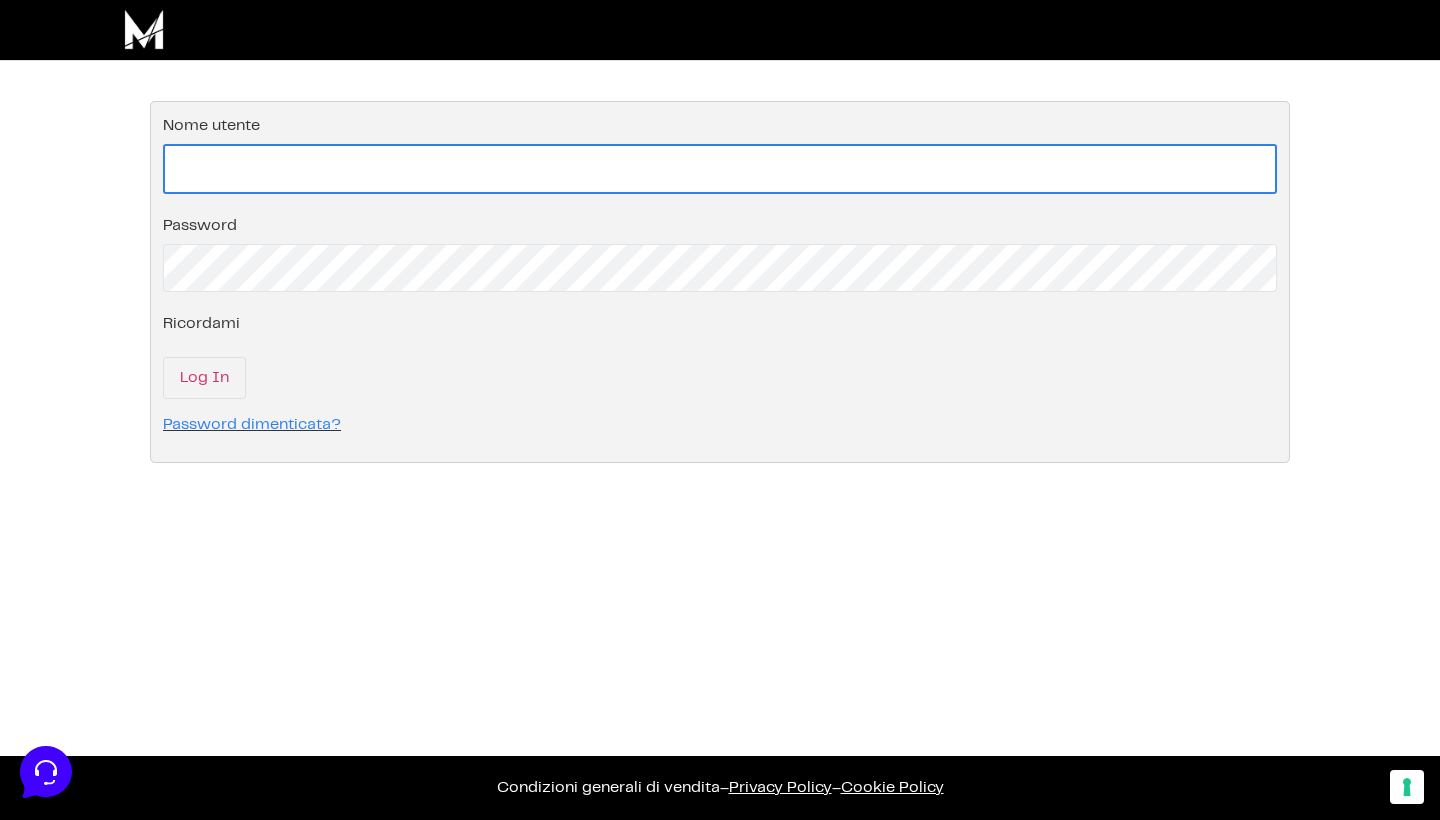 type on "alessianoseda@yahoo.it" 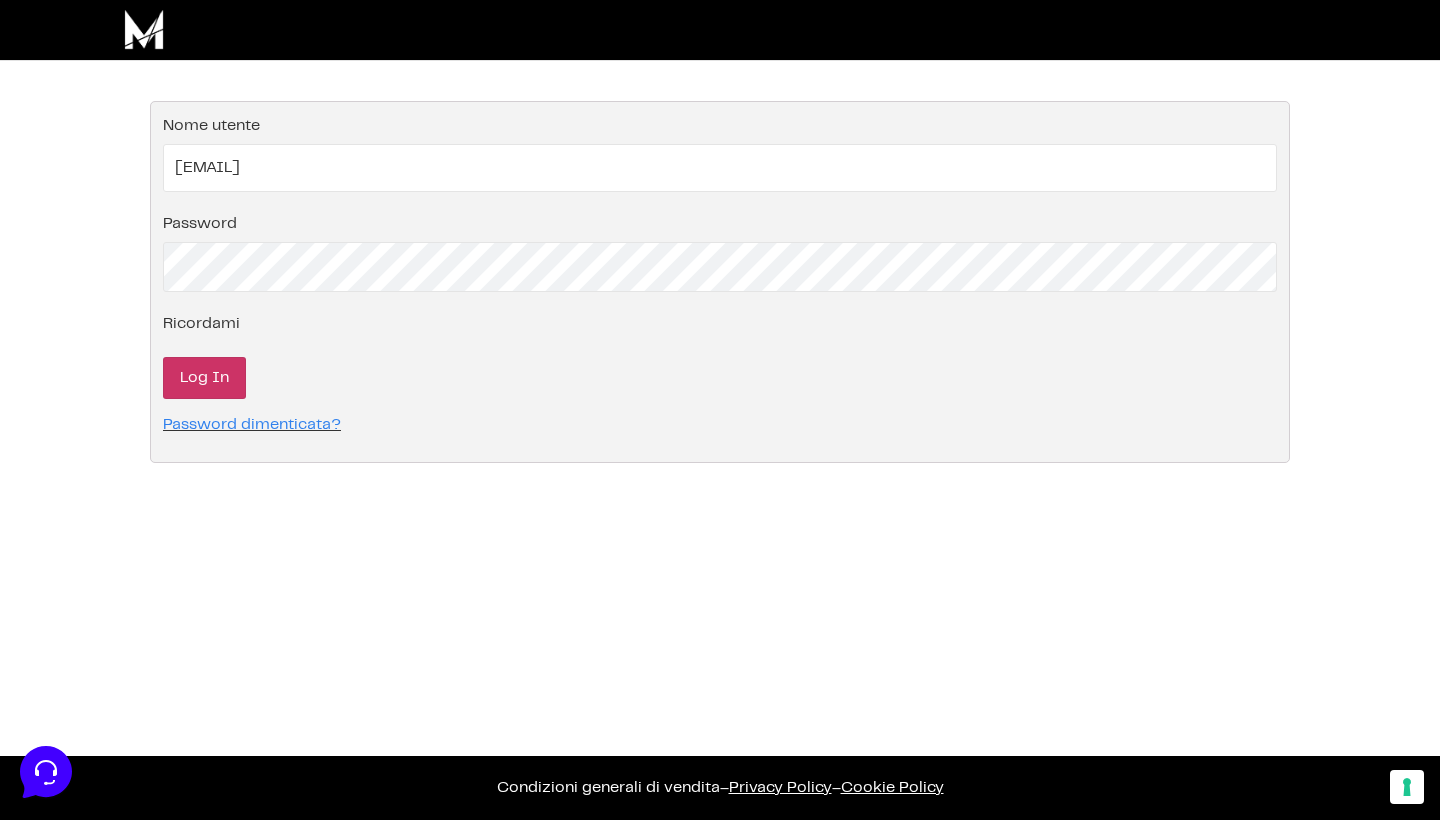 click on "Log In" at bounding box center (204, 378) 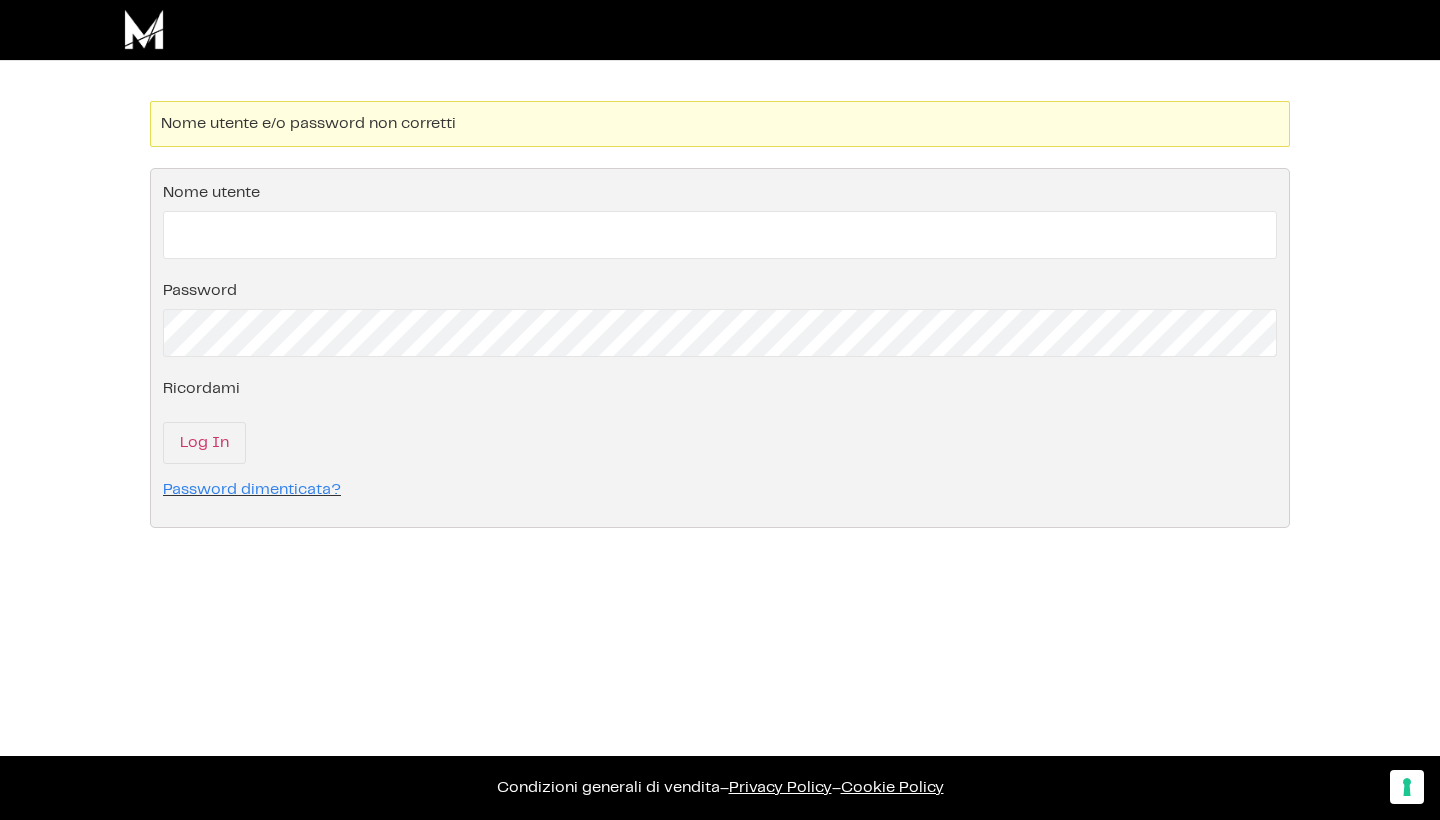 scroll, scrollTop: 0, scrollLeft: 0, axis: both 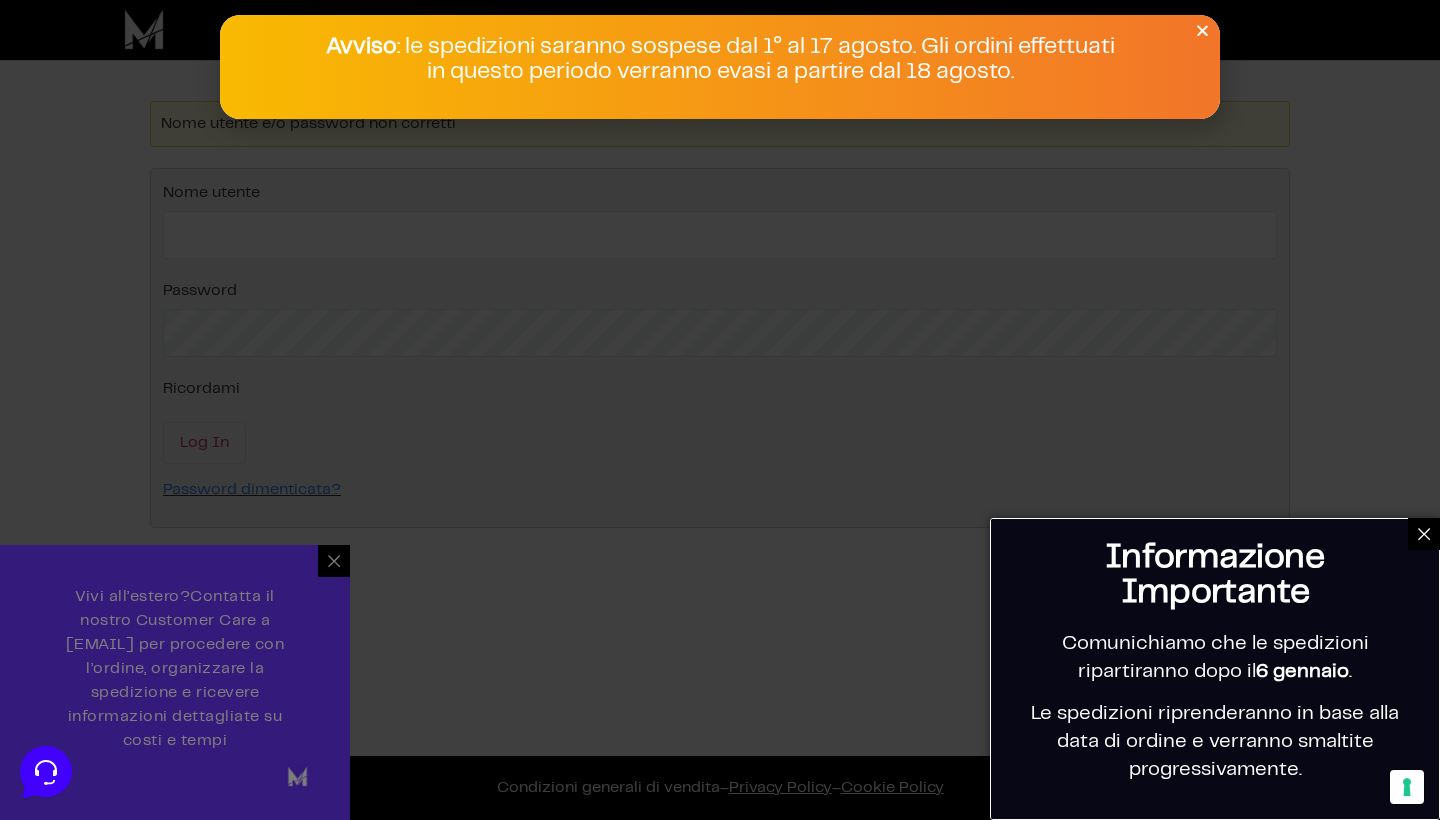 click at bounding box center (720, 410) 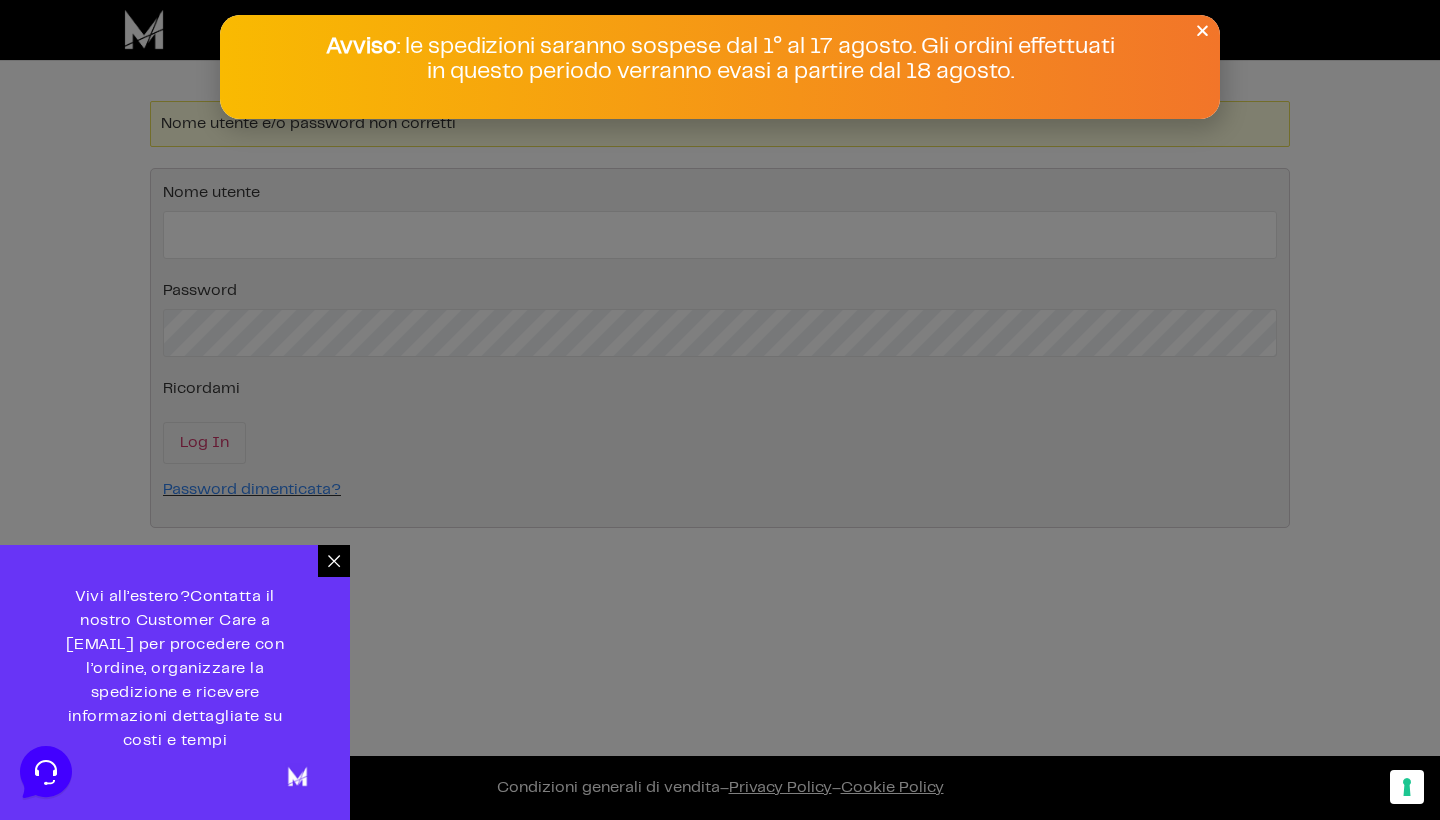 click at bounding box center [720, 410] 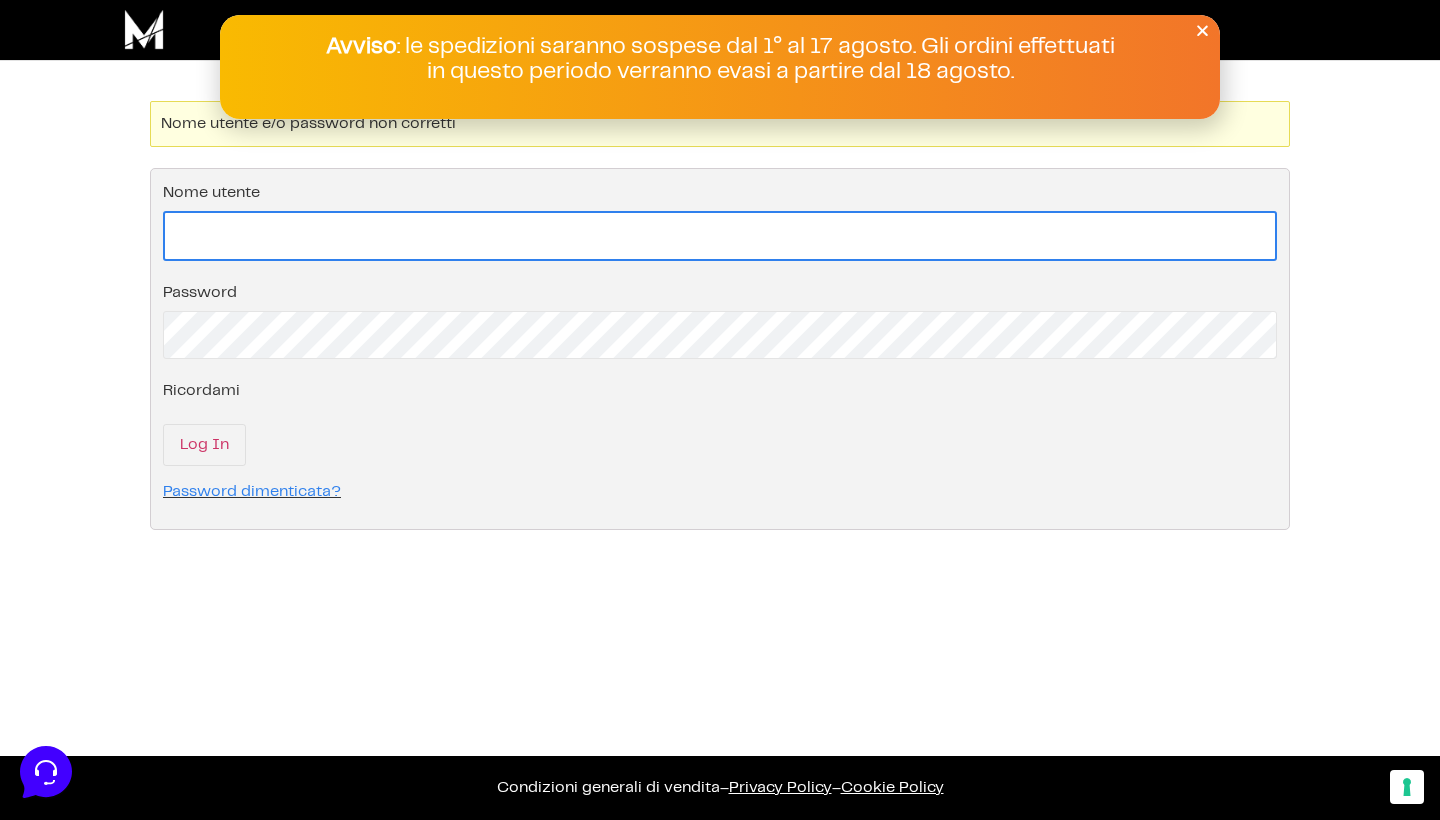 click on "Nome utente" at bounding box center [720, 236] 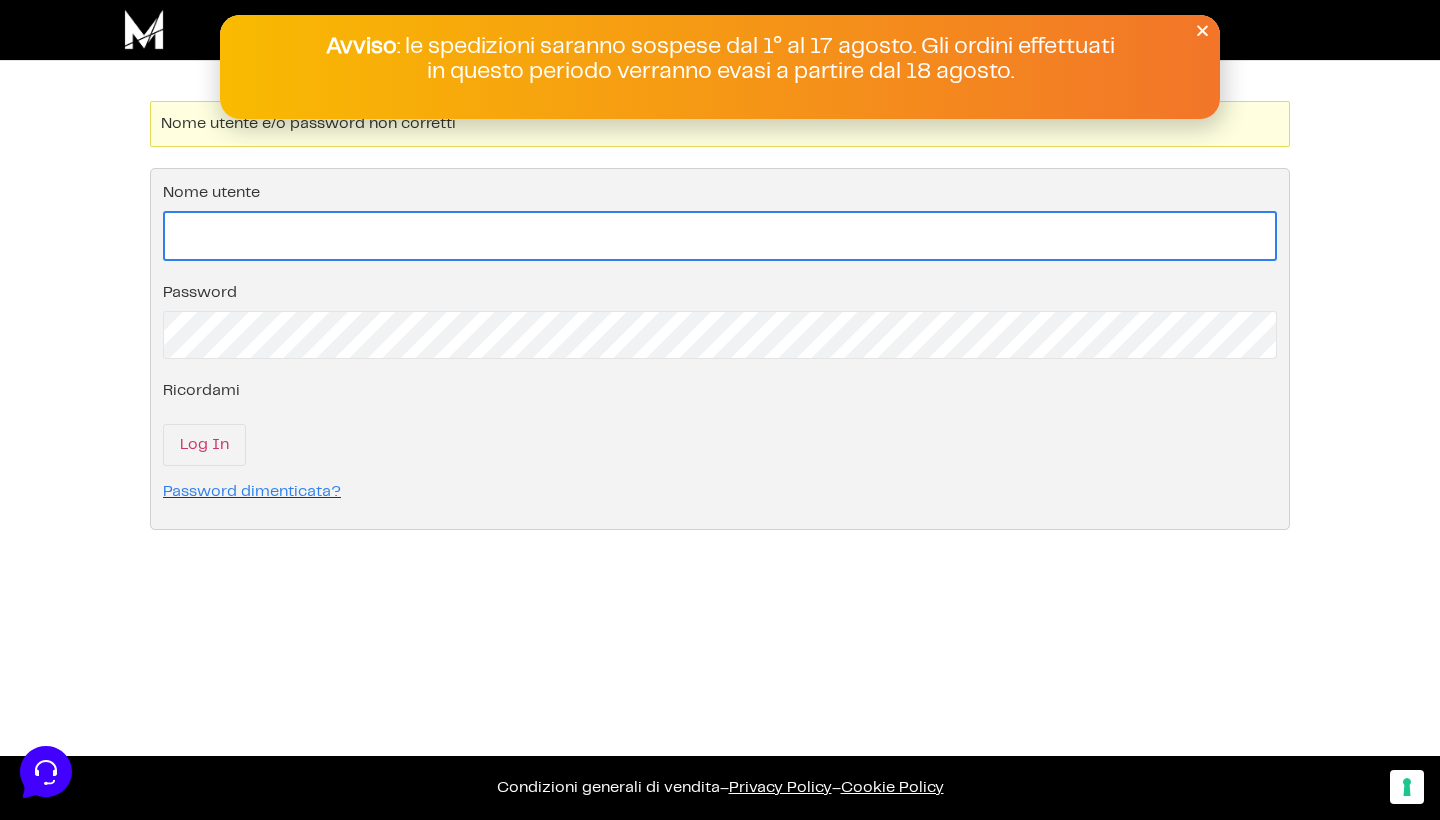 paste on "https://community.wearemarketers.net/checkout/marketers-pro-annuale-checkout?affiliate_code=3945a5&coupon_code=AMICIPRO" 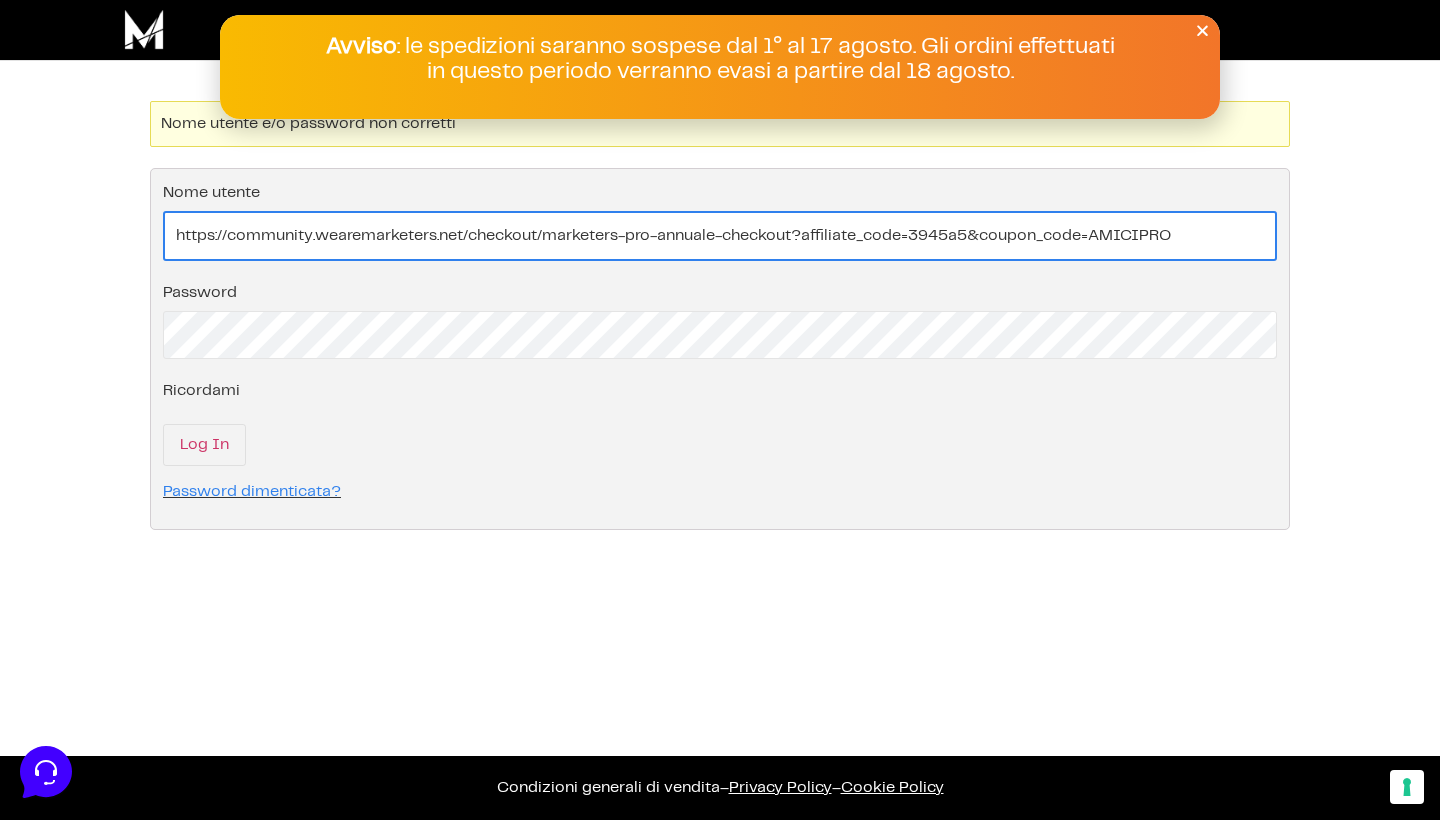 drag, startPoint x: 1183, startPoint y: 230, endPoint x: 159, endPoint y: 207, distance: 1024.2583 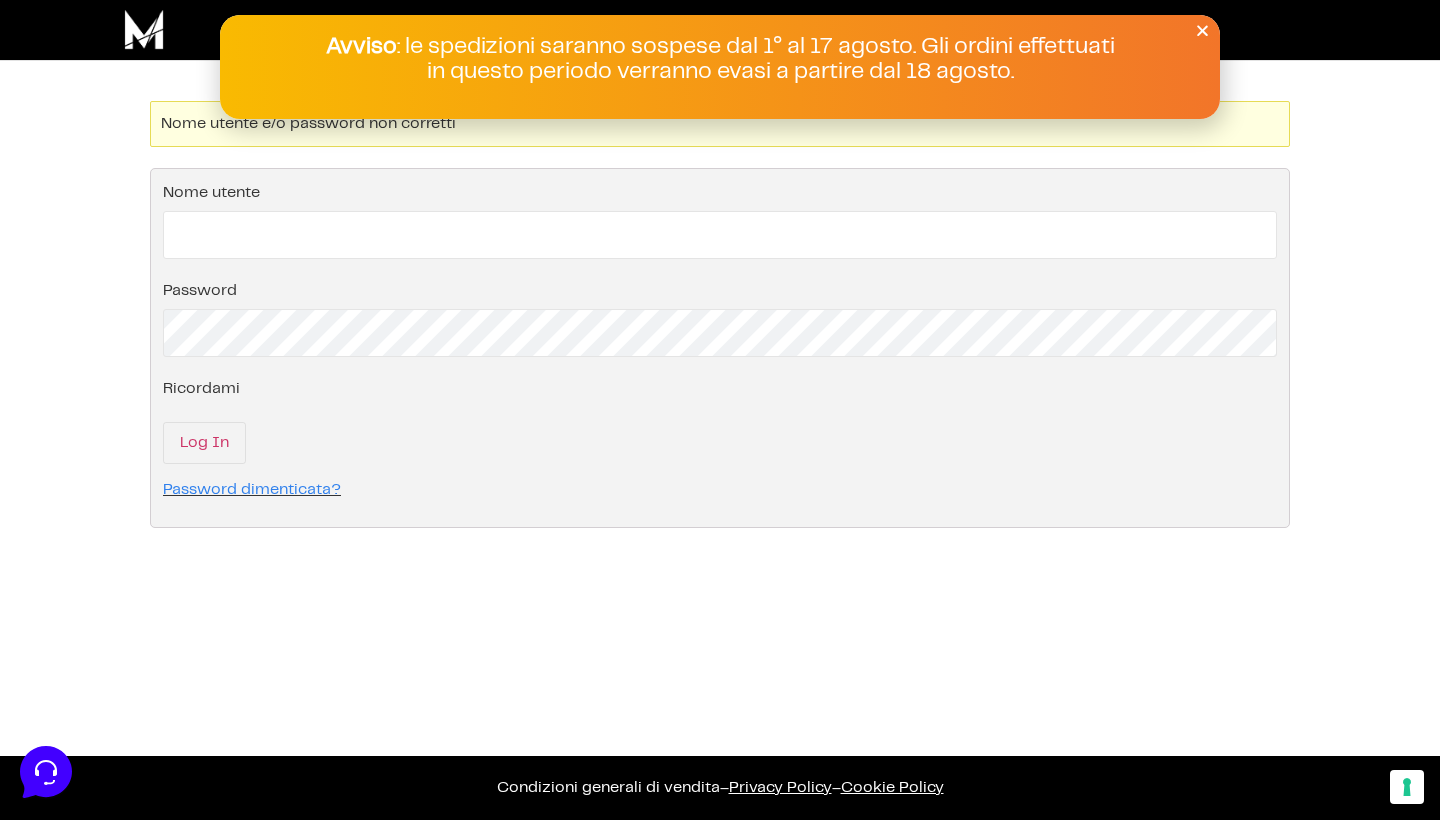 scroll, scrollTop: 0, scrollLeft: 0, axis: both 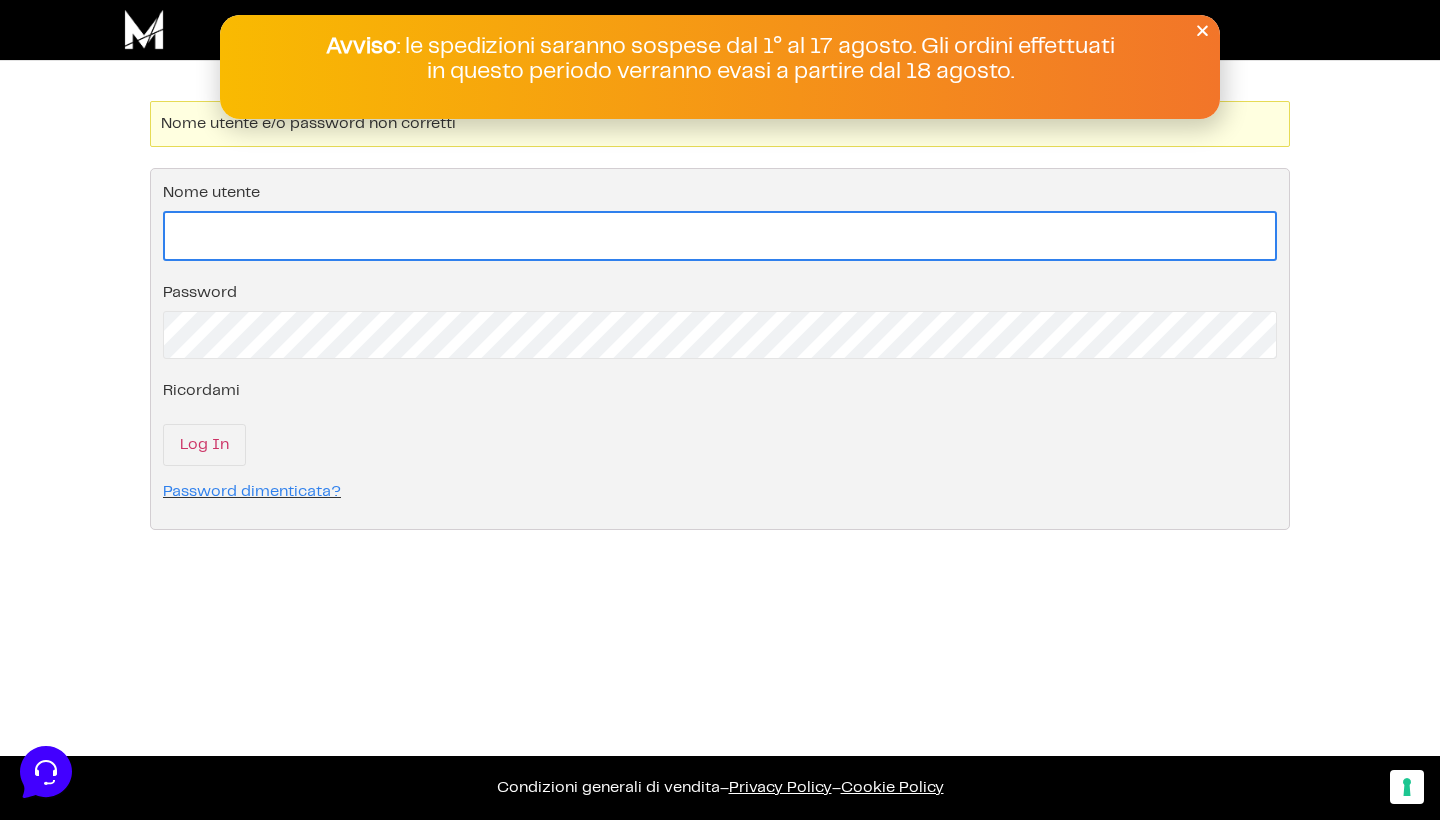 click on "Nome utente" at bounding box center [720, 236] 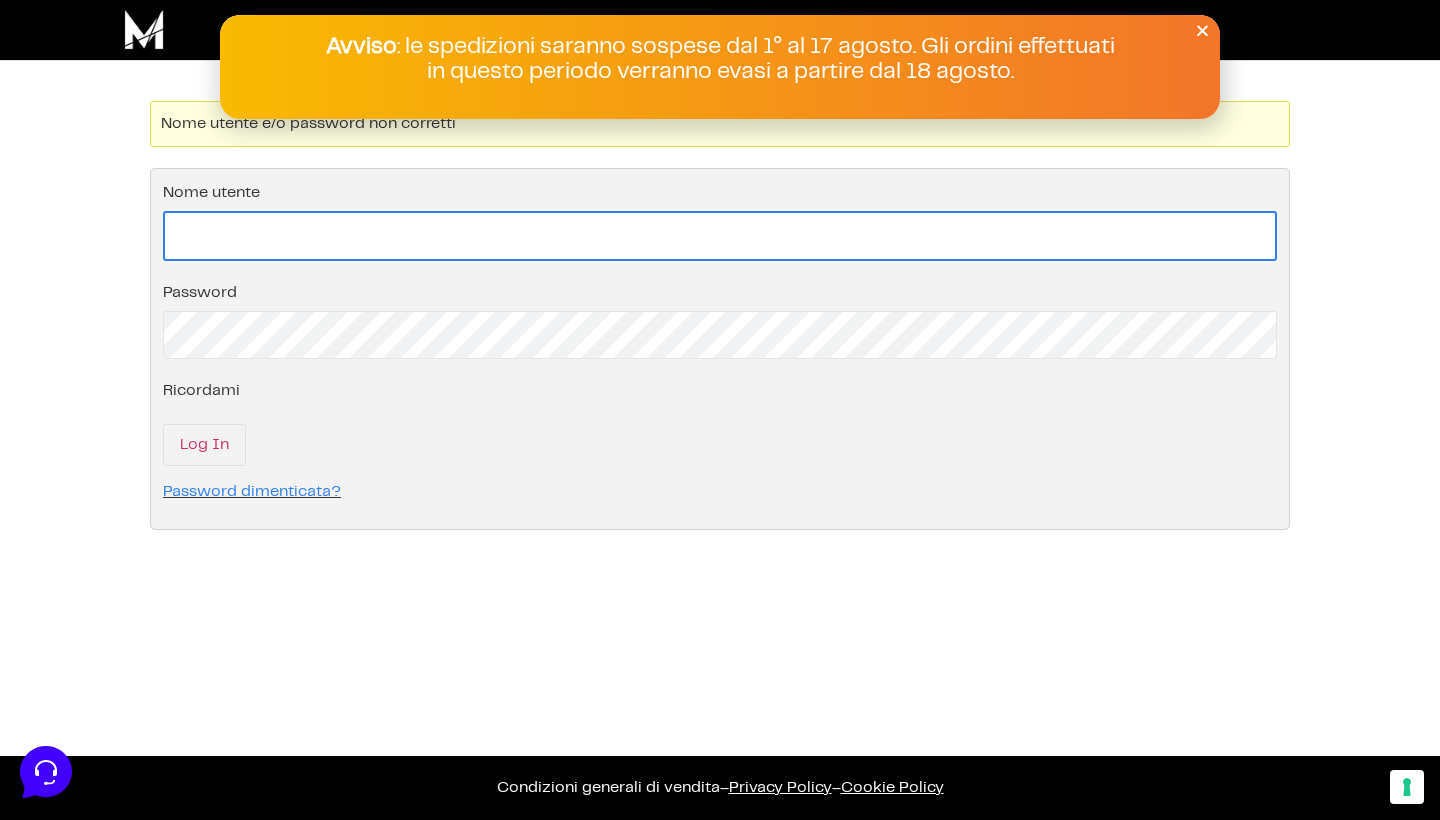 type on "alessianoseda@yahoo.it" 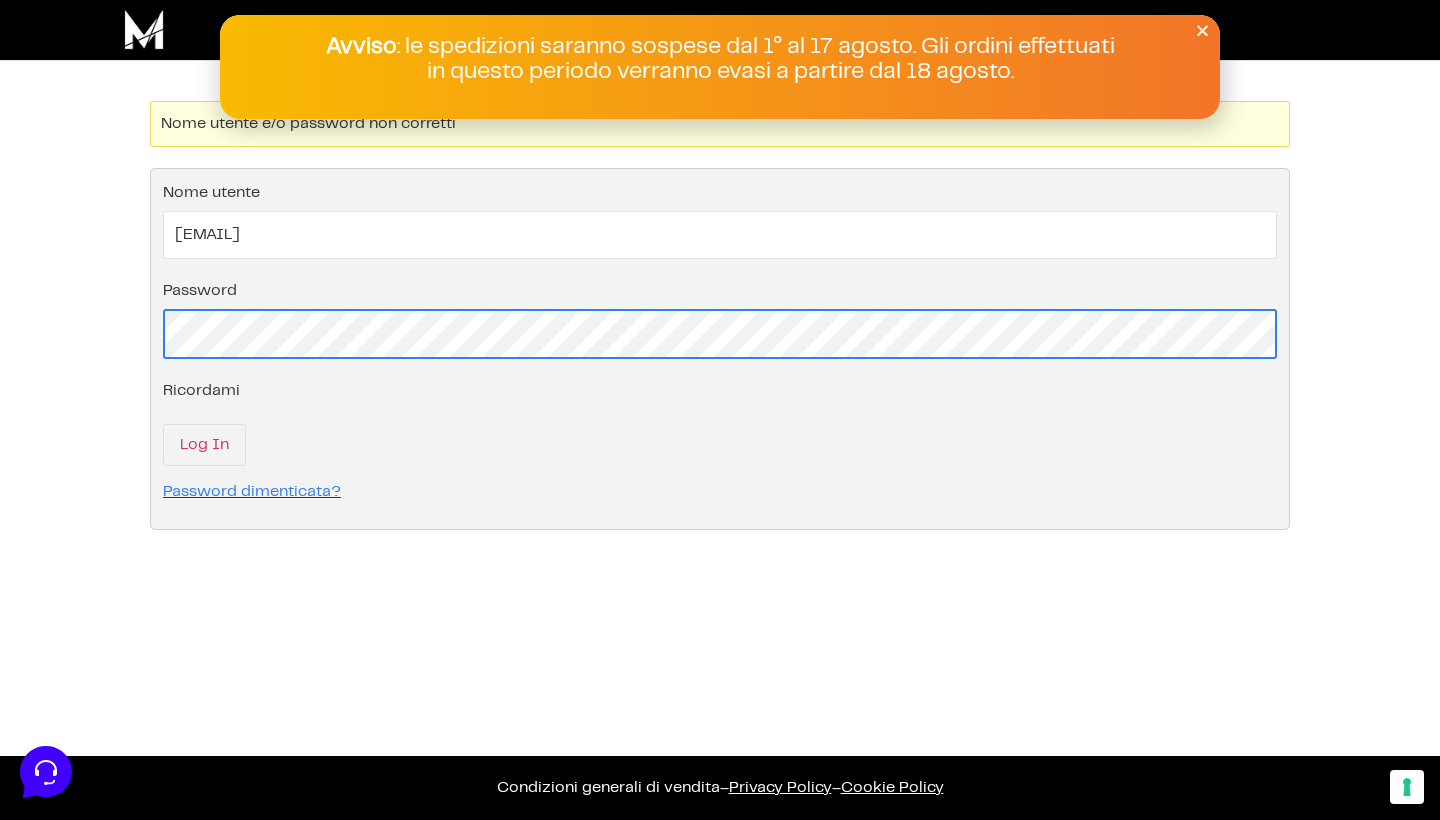 click on "Effettua il login nel tuo account
Nome utente
alessianoseda@yahoo.it
Password
Ricordami
Log In
Password dimenticata?" at bounding box center (720, 349) 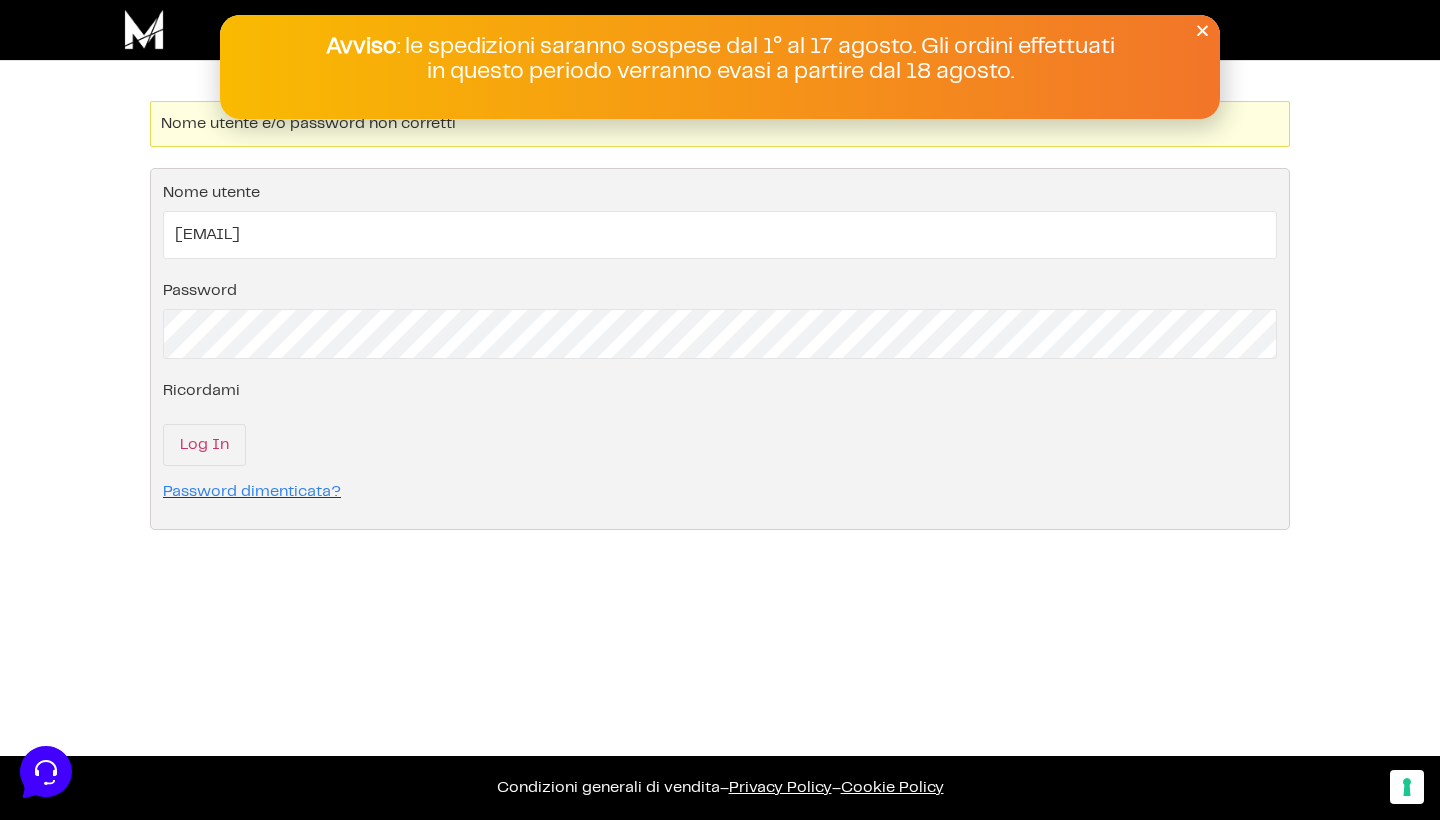 click on "Effettua il login nel tuo account
Nome utente
alessianoseda@yahoo.it
Password
Ricordami
Log In
Password dimenticata?" at bounding box center (720, 349) 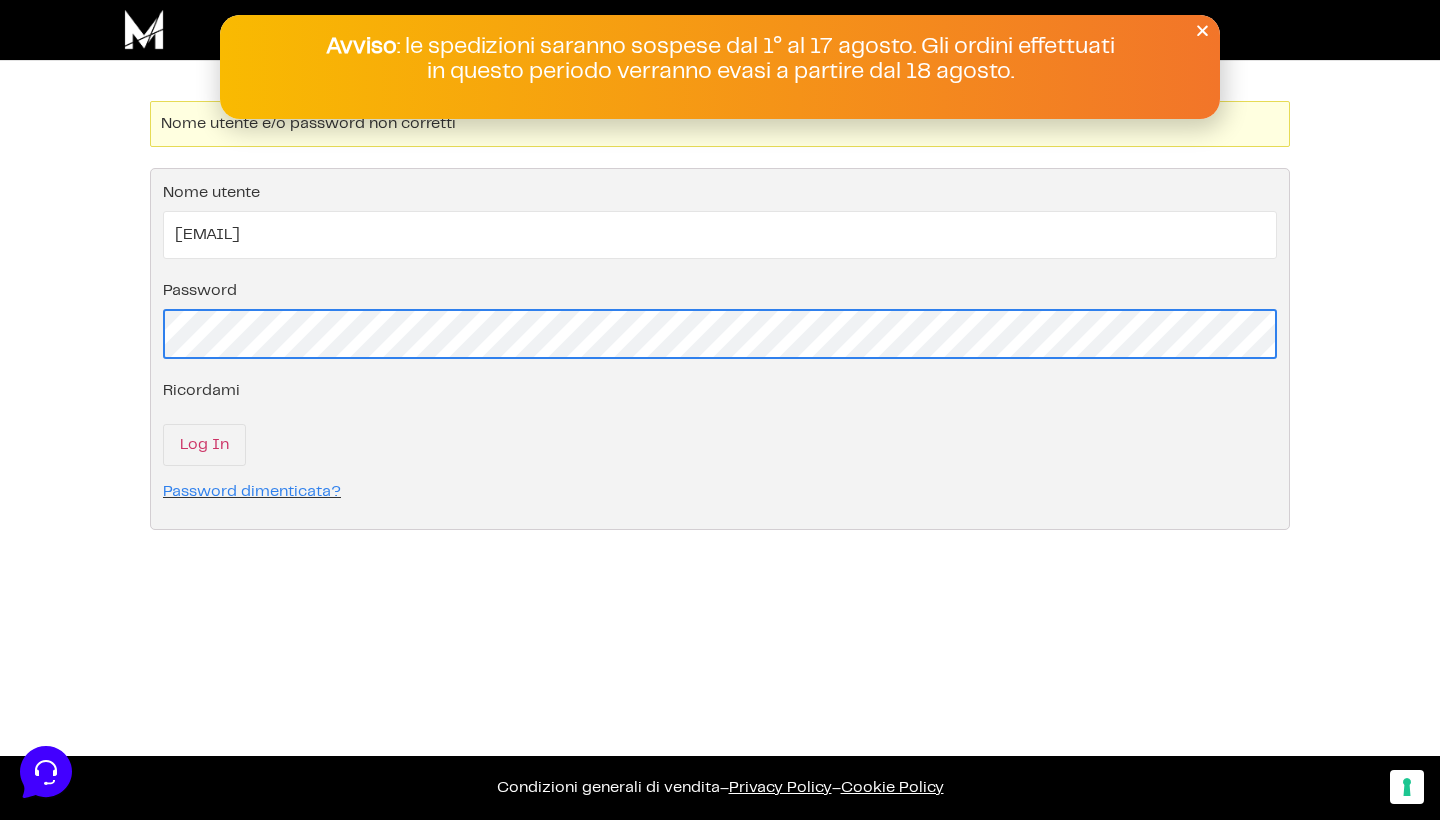 click on "Log In" at bounding box center [204, 445] 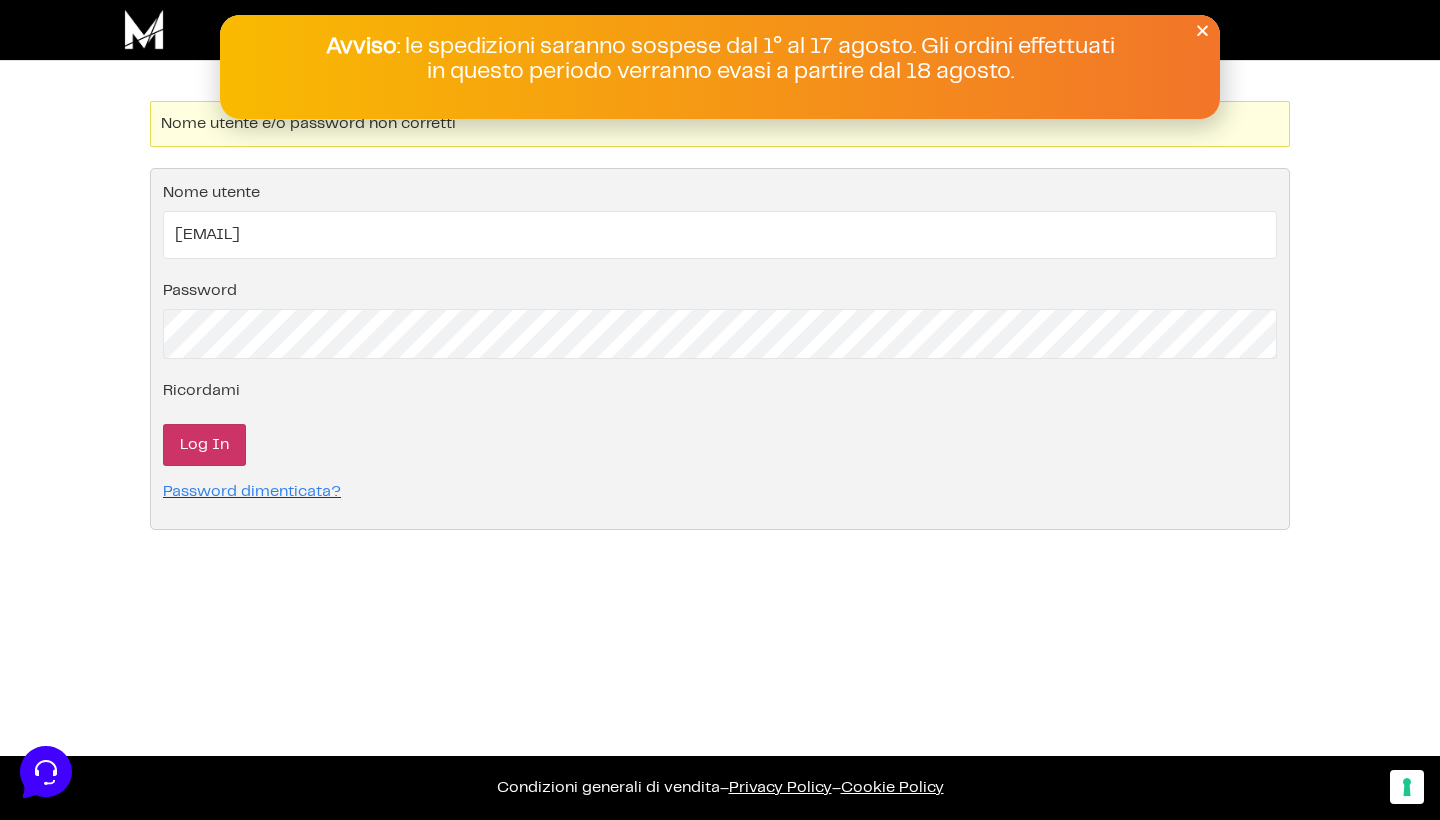 click on "Log In" at bounding box center (204, 445) 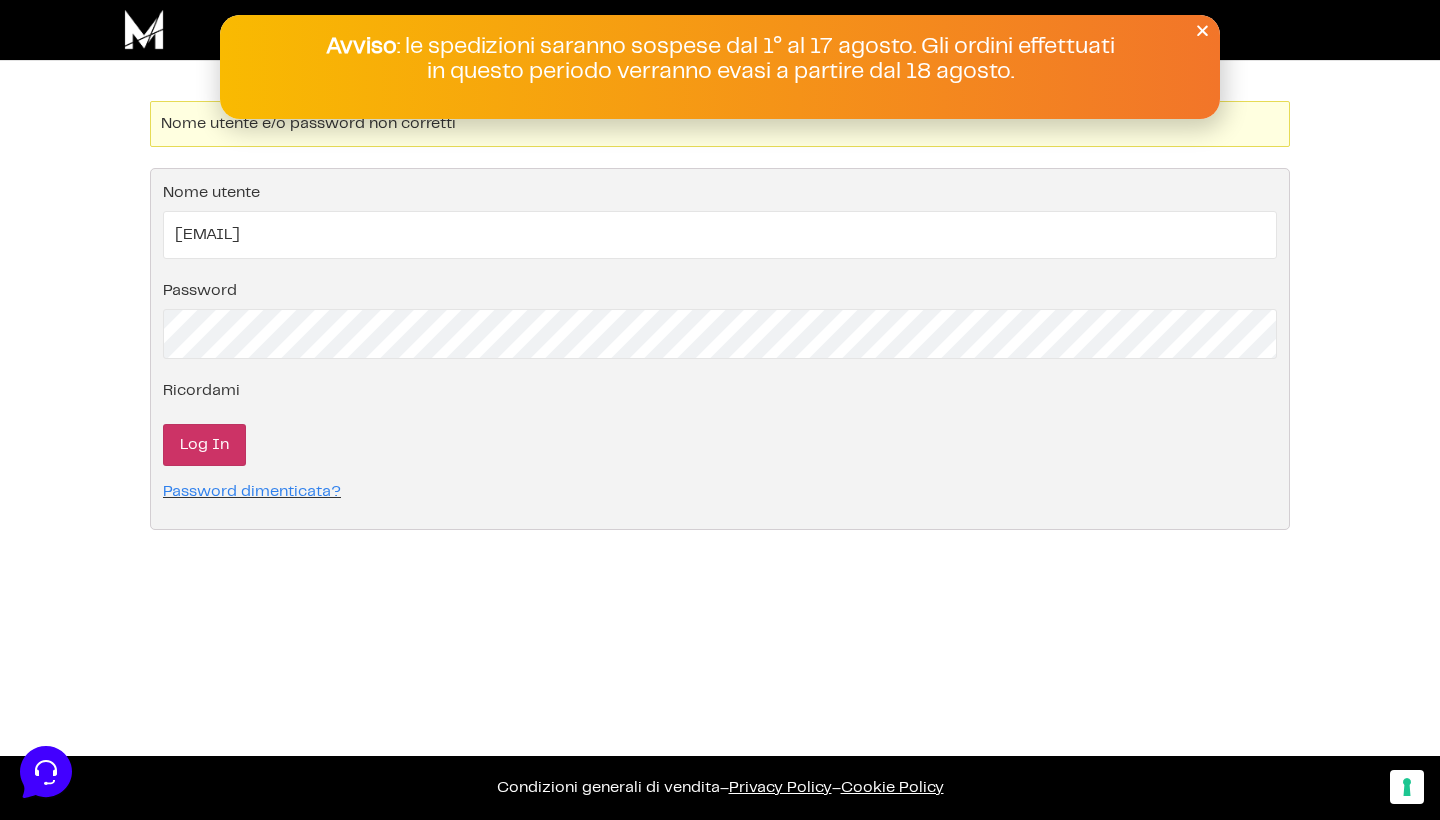 click on "Log In" at bounding box center [204, 445] 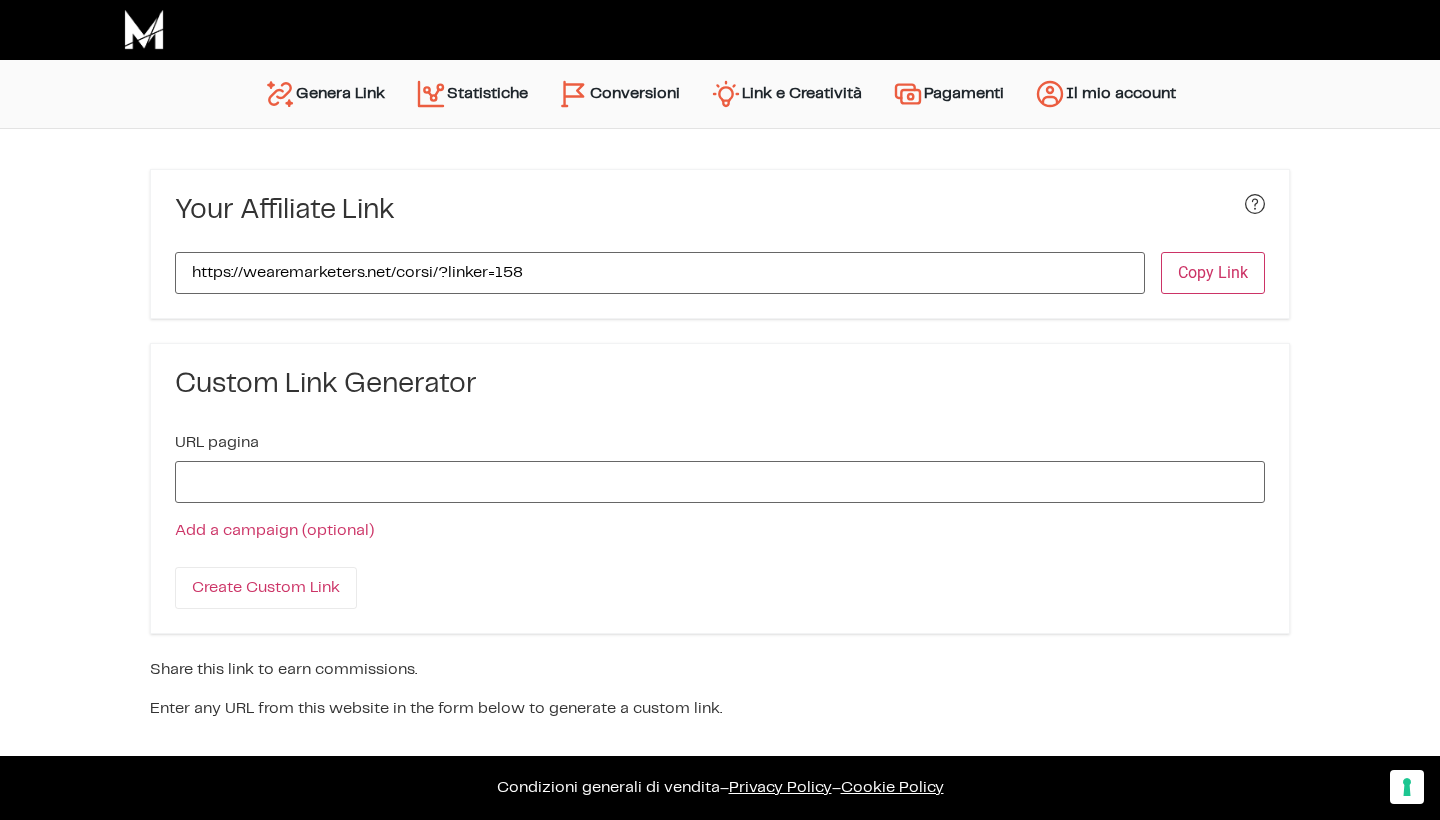scroll, scrollTop: 0, scrollLeft: 0, axis: both 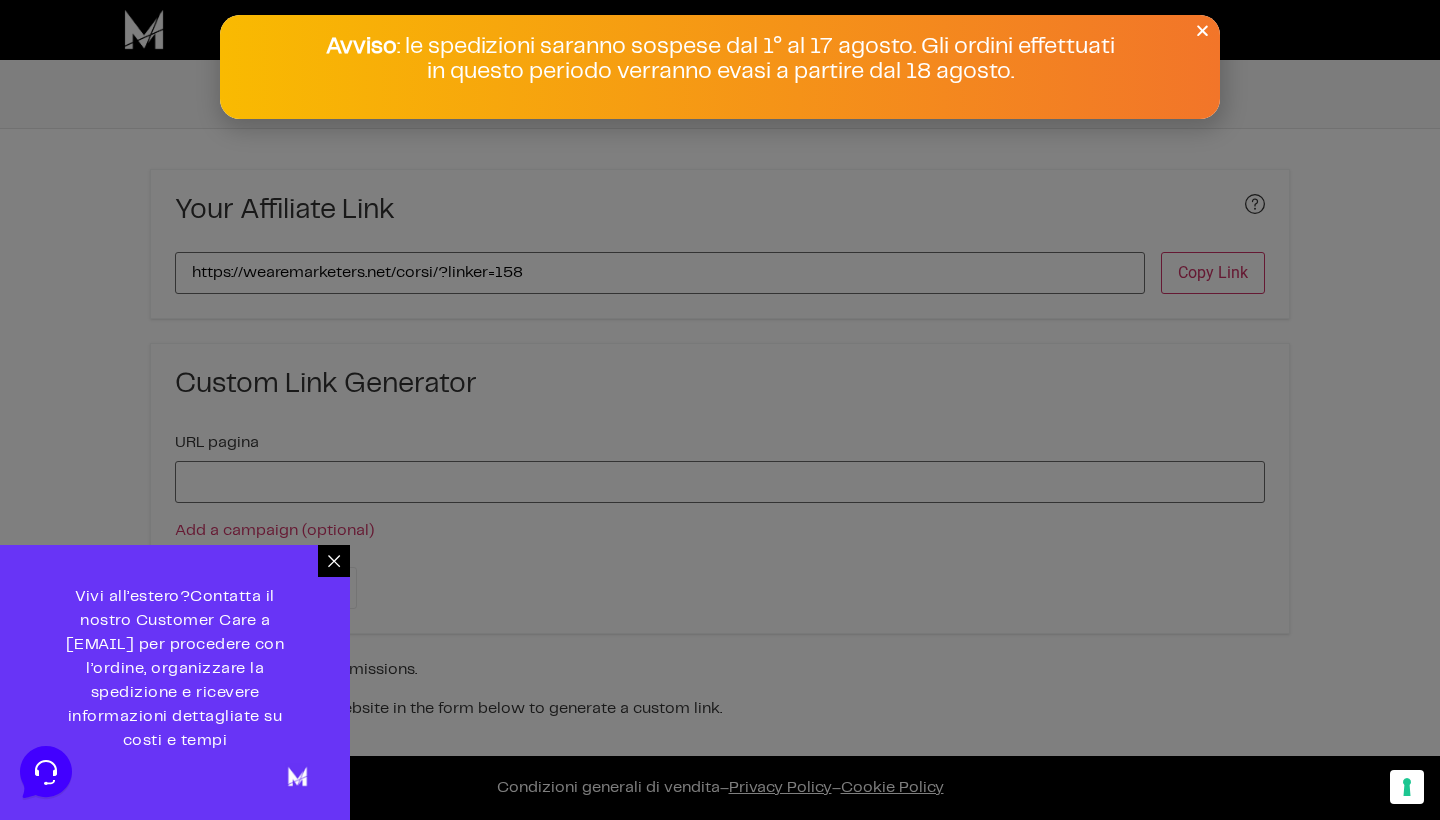 click 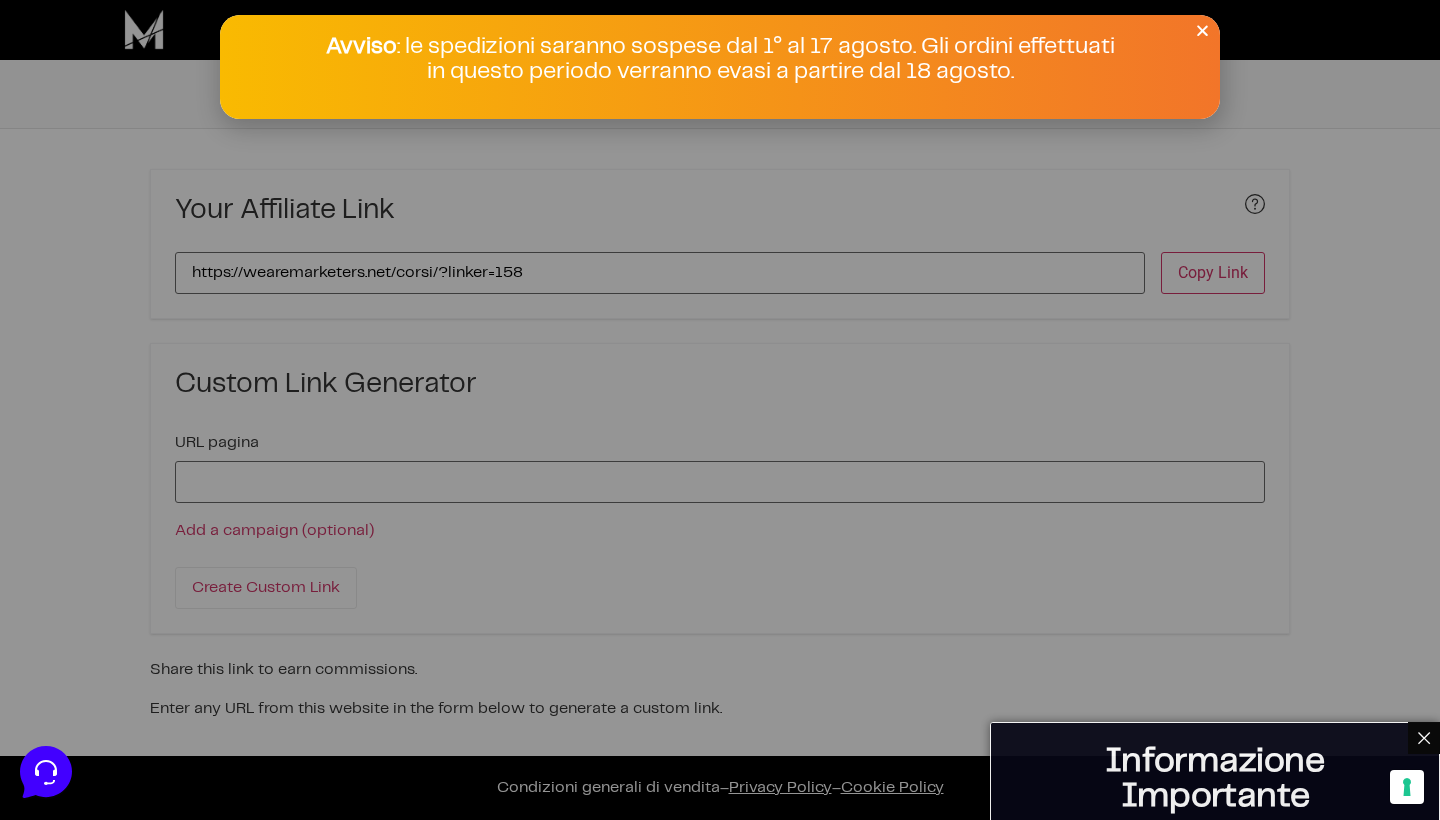 click at bounding box center (1202, 30) 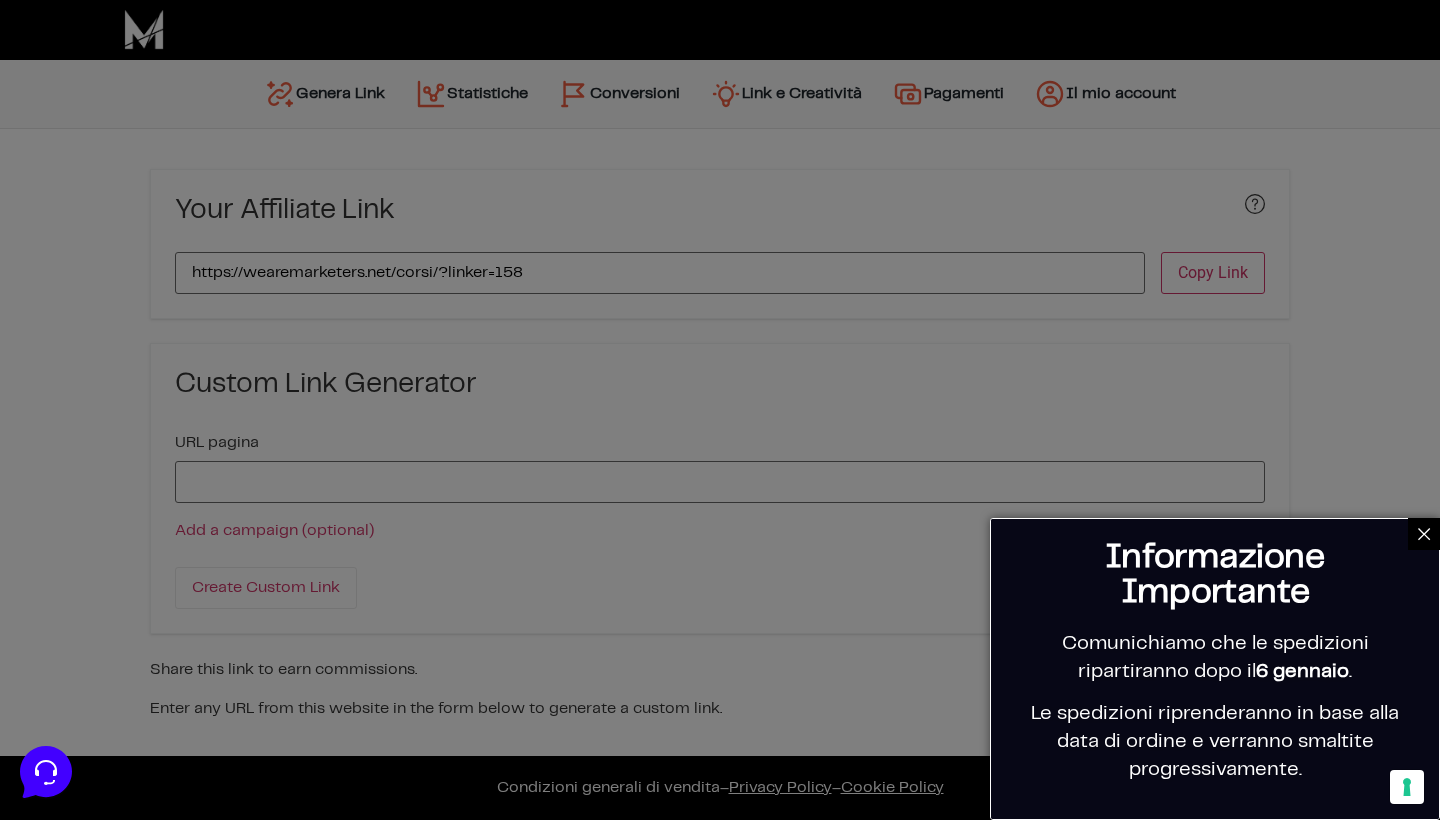 click 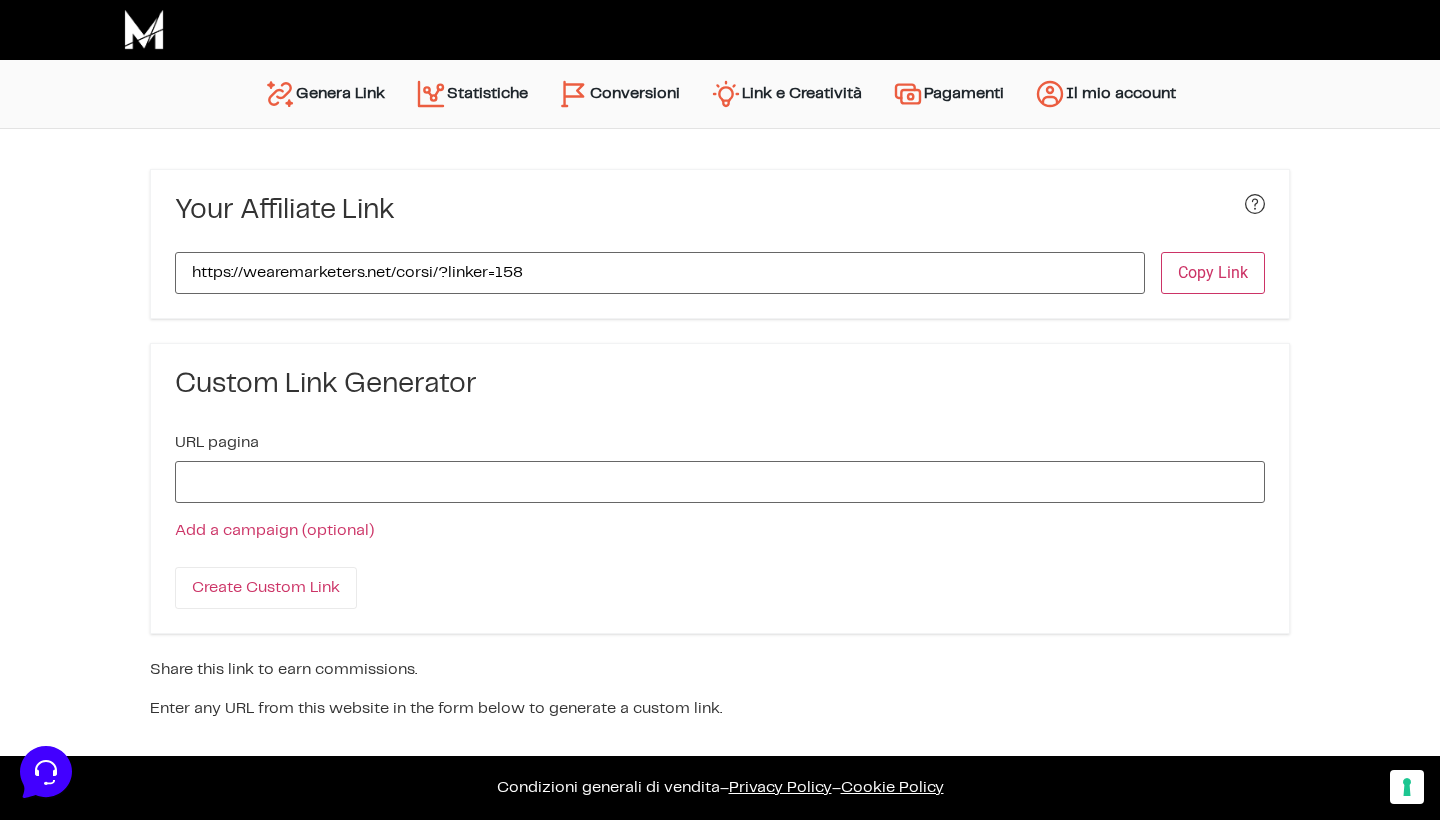 scroll, scrollTop: 0, scrollLeft: 0, axis: both 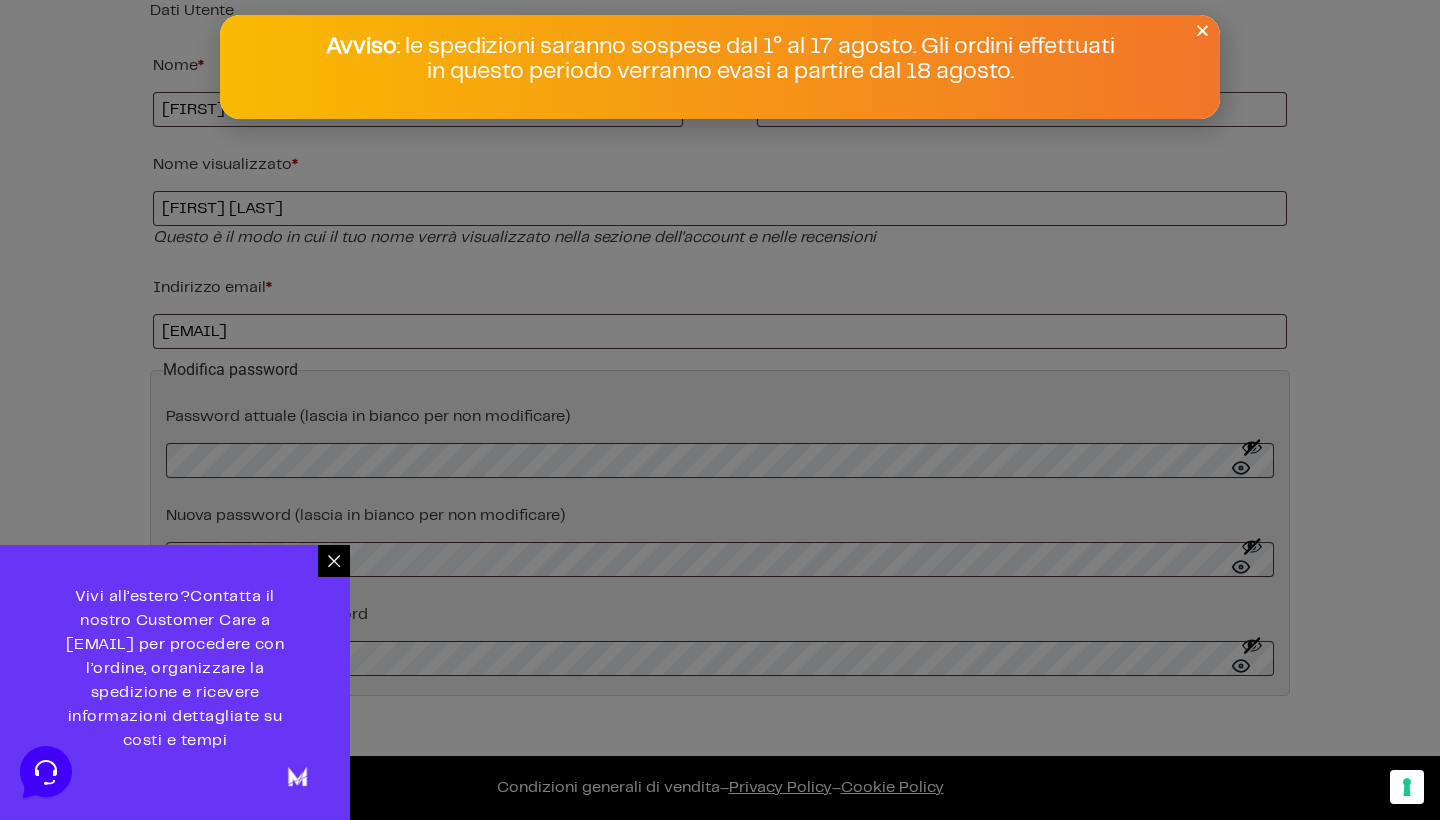 click at bounding box center (1202, 30) 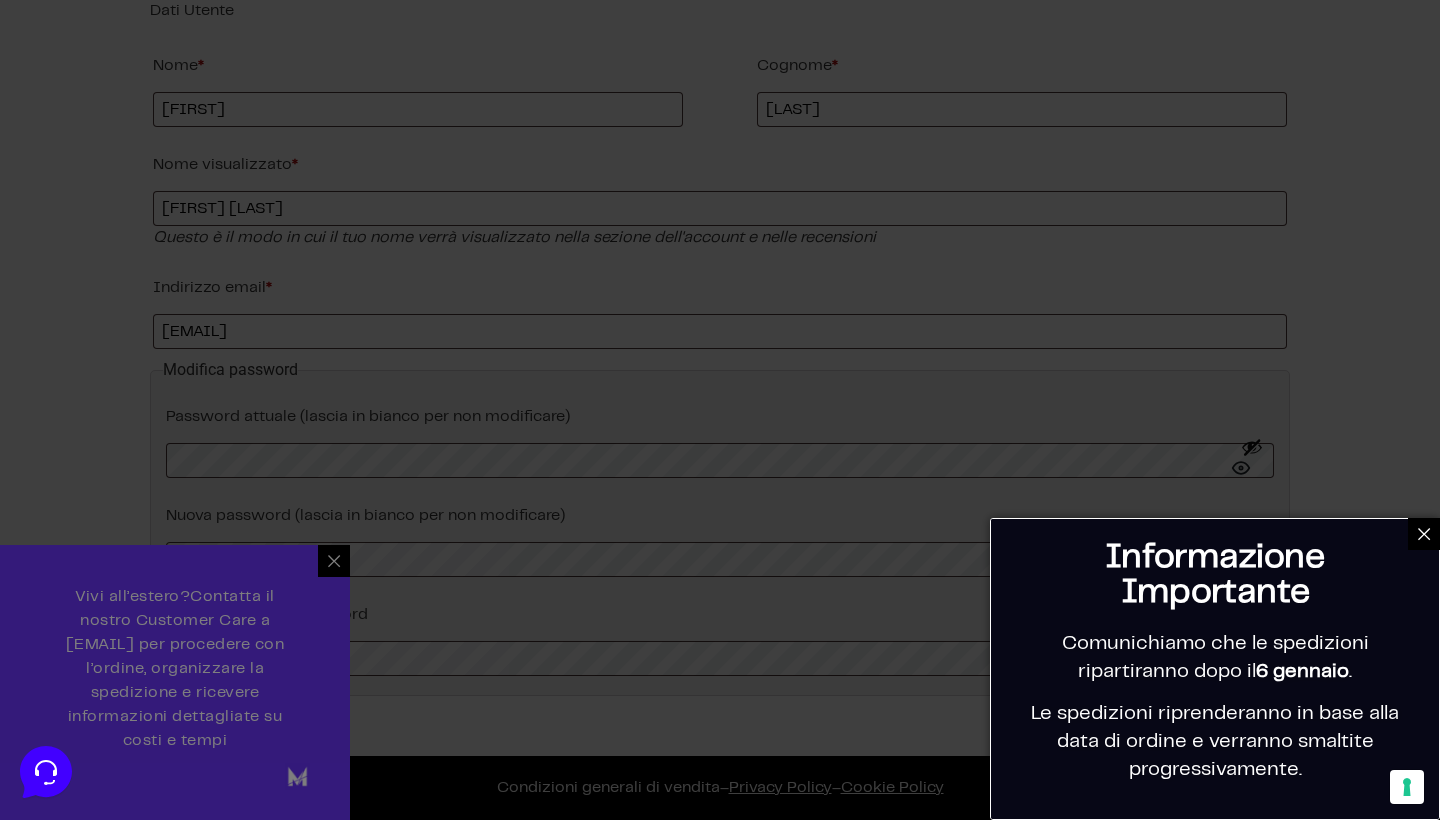 click 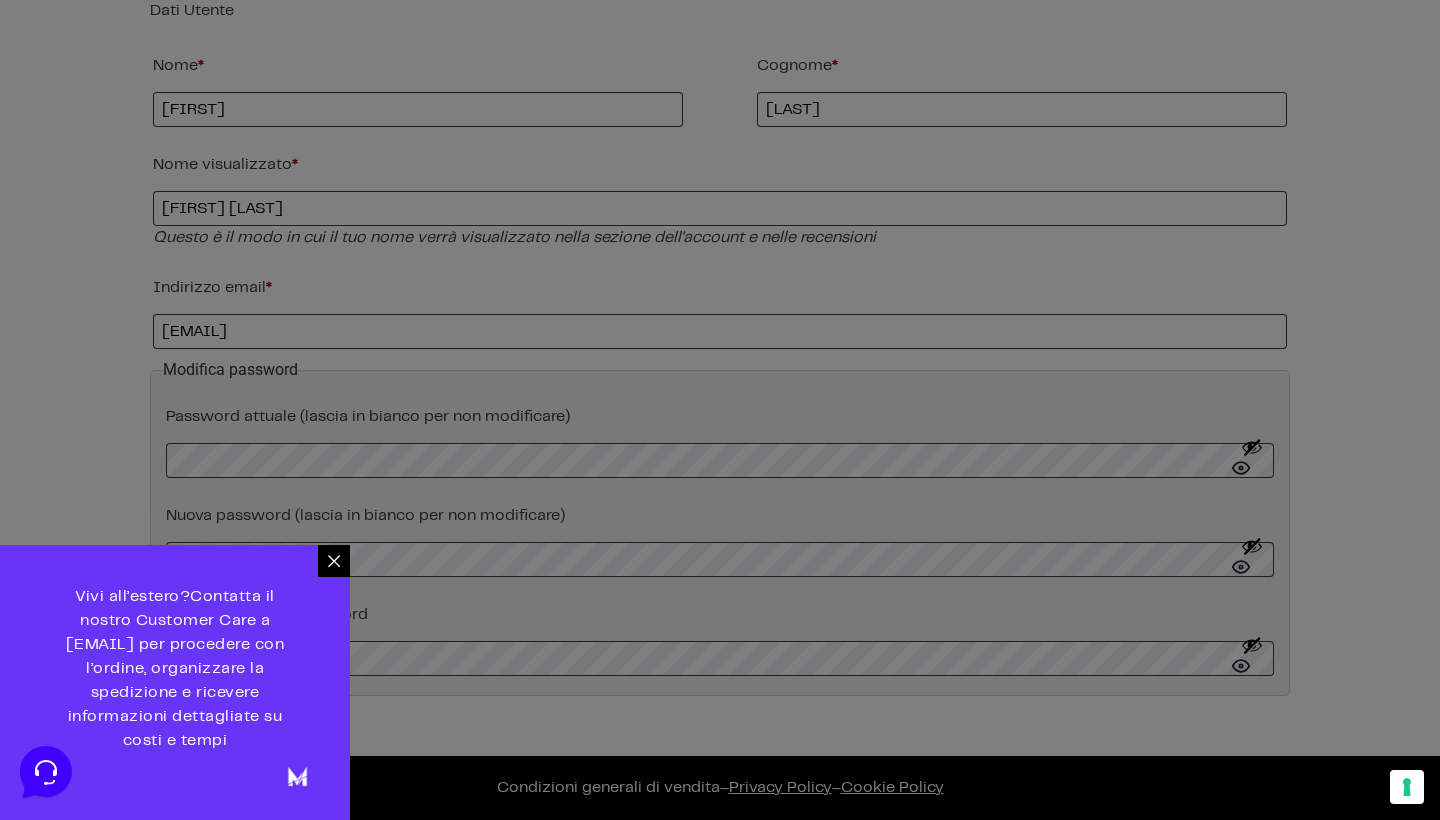 scroll, scrollTop: 191, scrollLeft: 0, axis: vertical 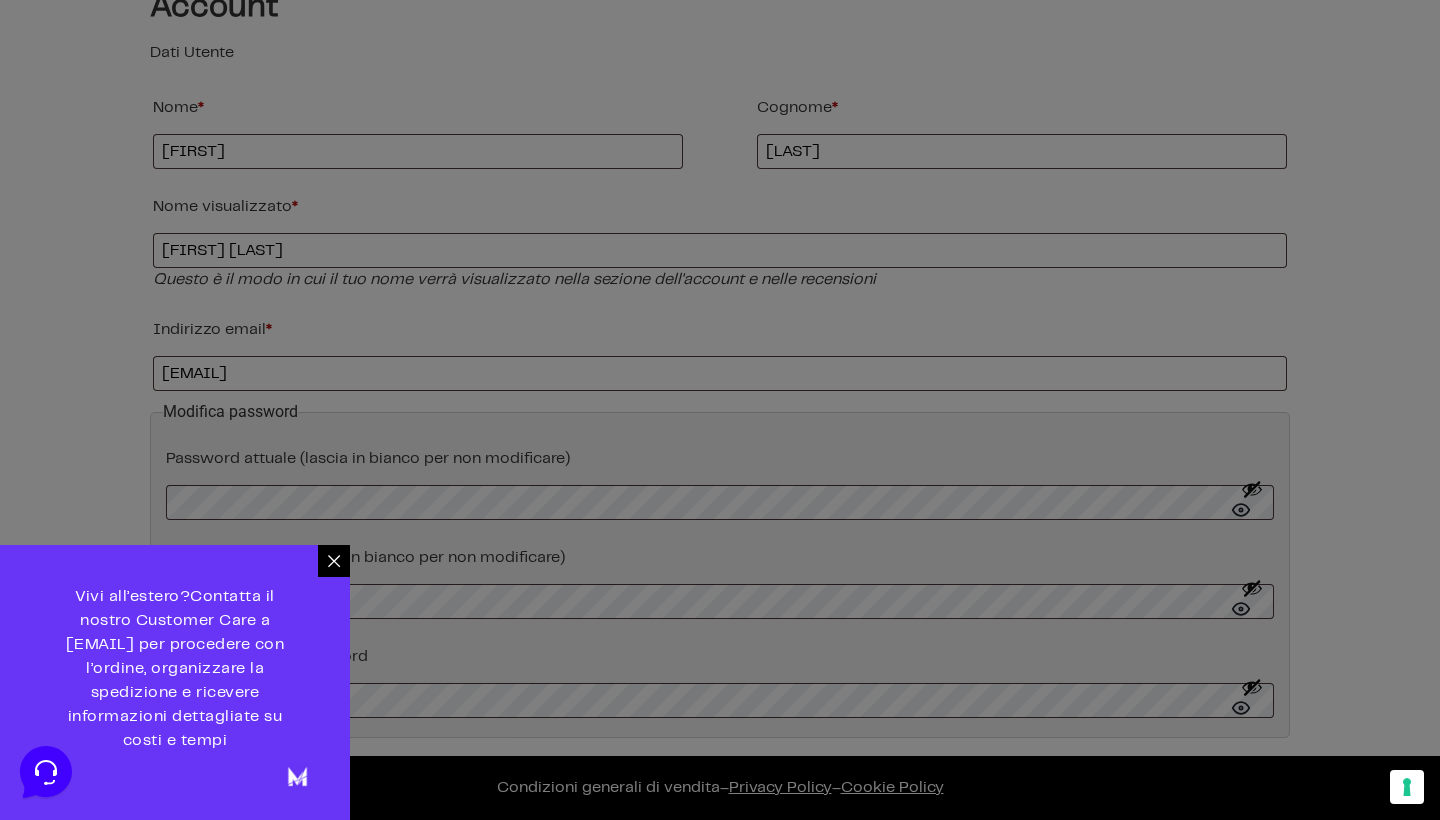 click 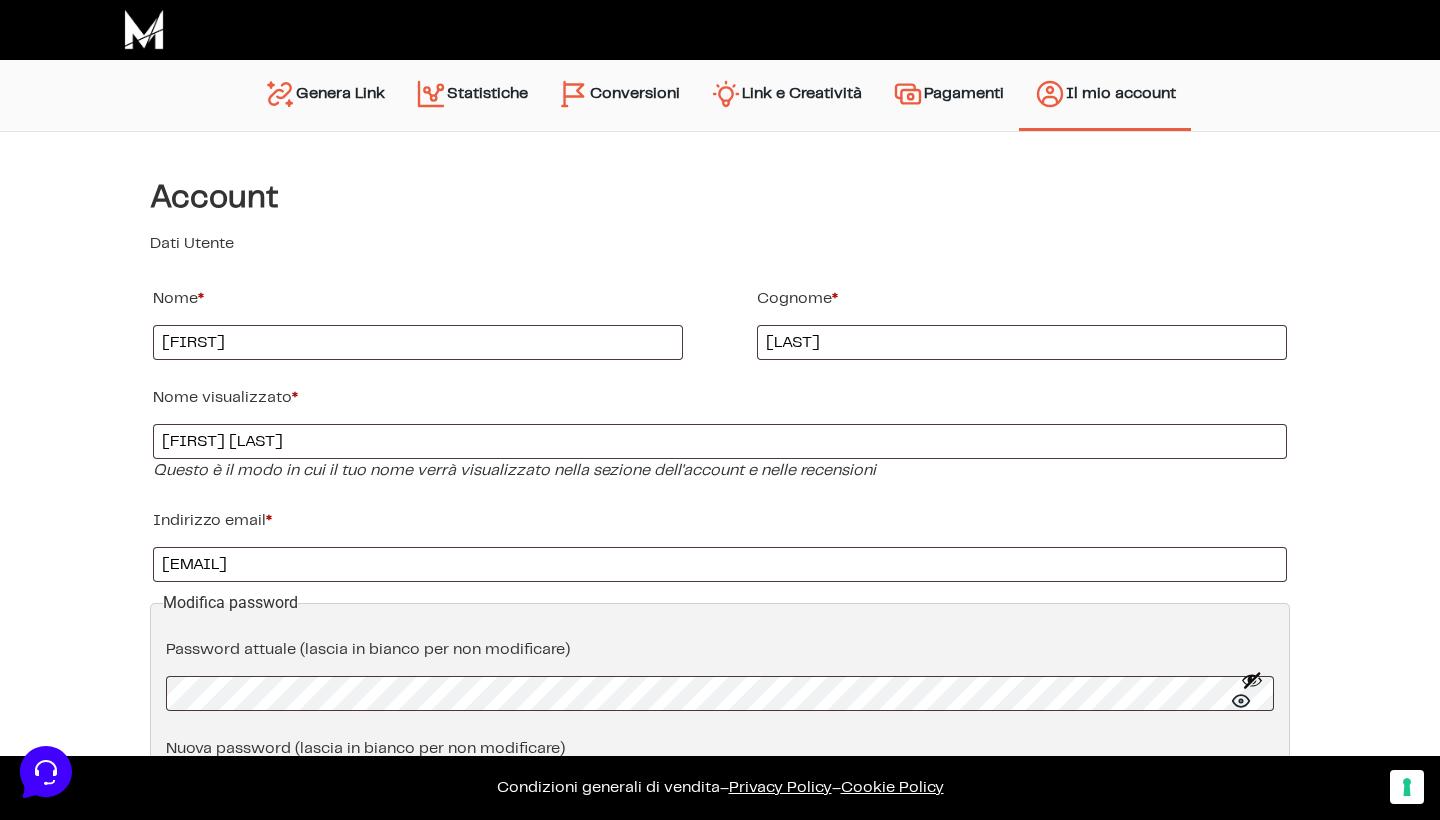scroll, scrollTop: 0, scrollLeft: 0, axis: both 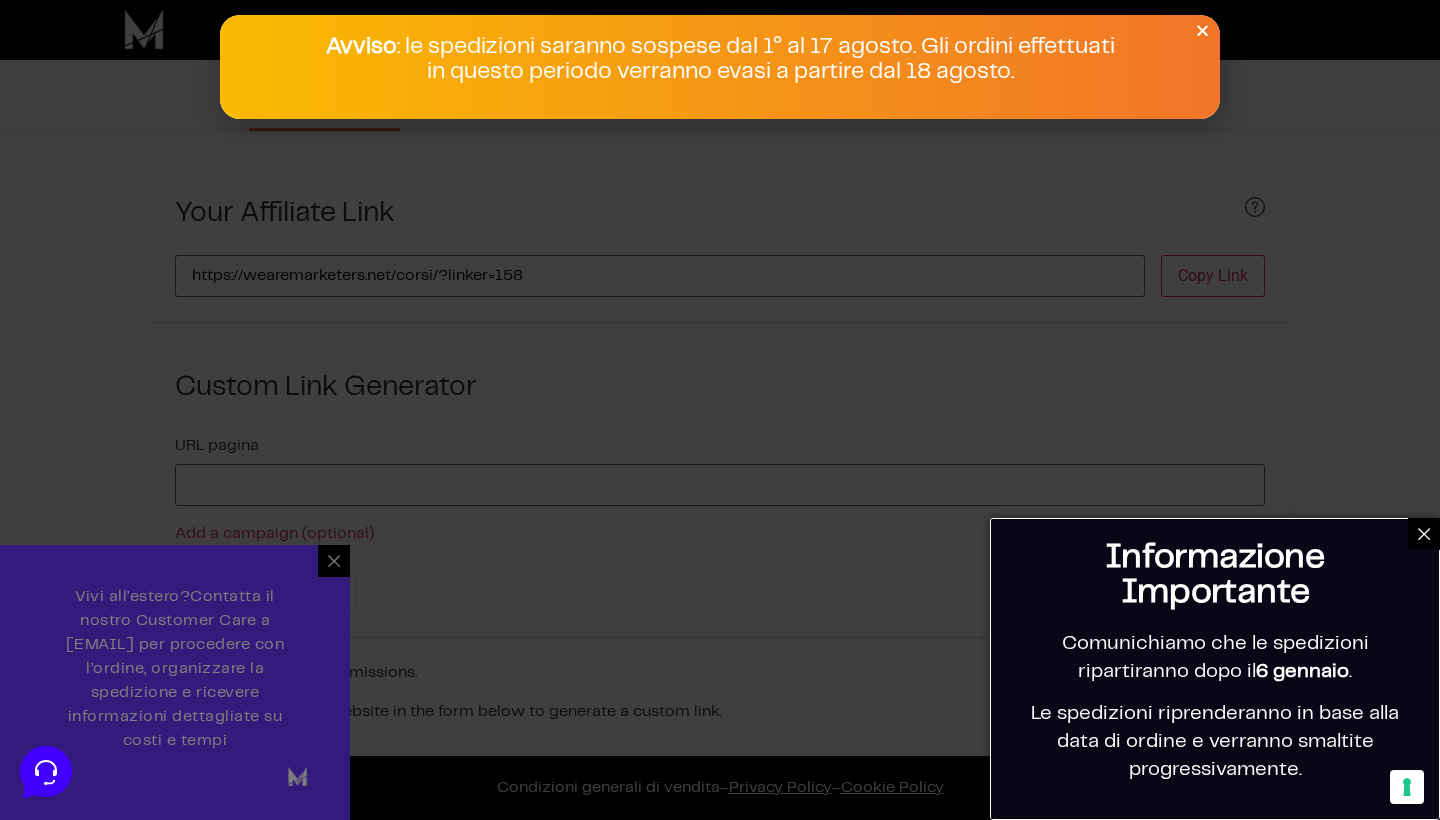 click on "Avviso : le spedizioni saranno sospese dal 1° al 17 agosto. Gli ordini effettuati in questo periodo verranno evasi a partire dal 18 agosto." at bounding box center [720, 67] 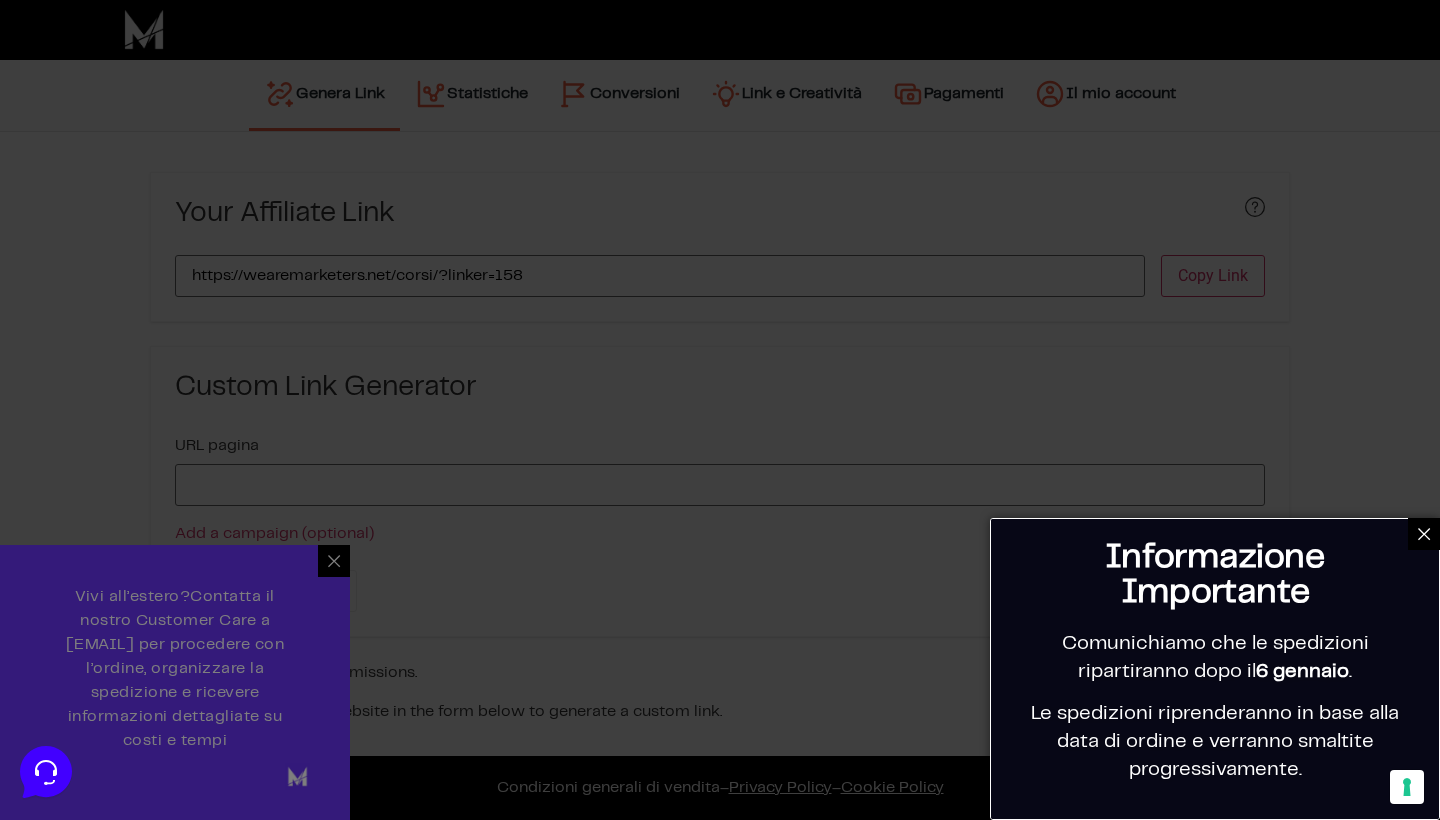 click at bounding box center [720, 410] 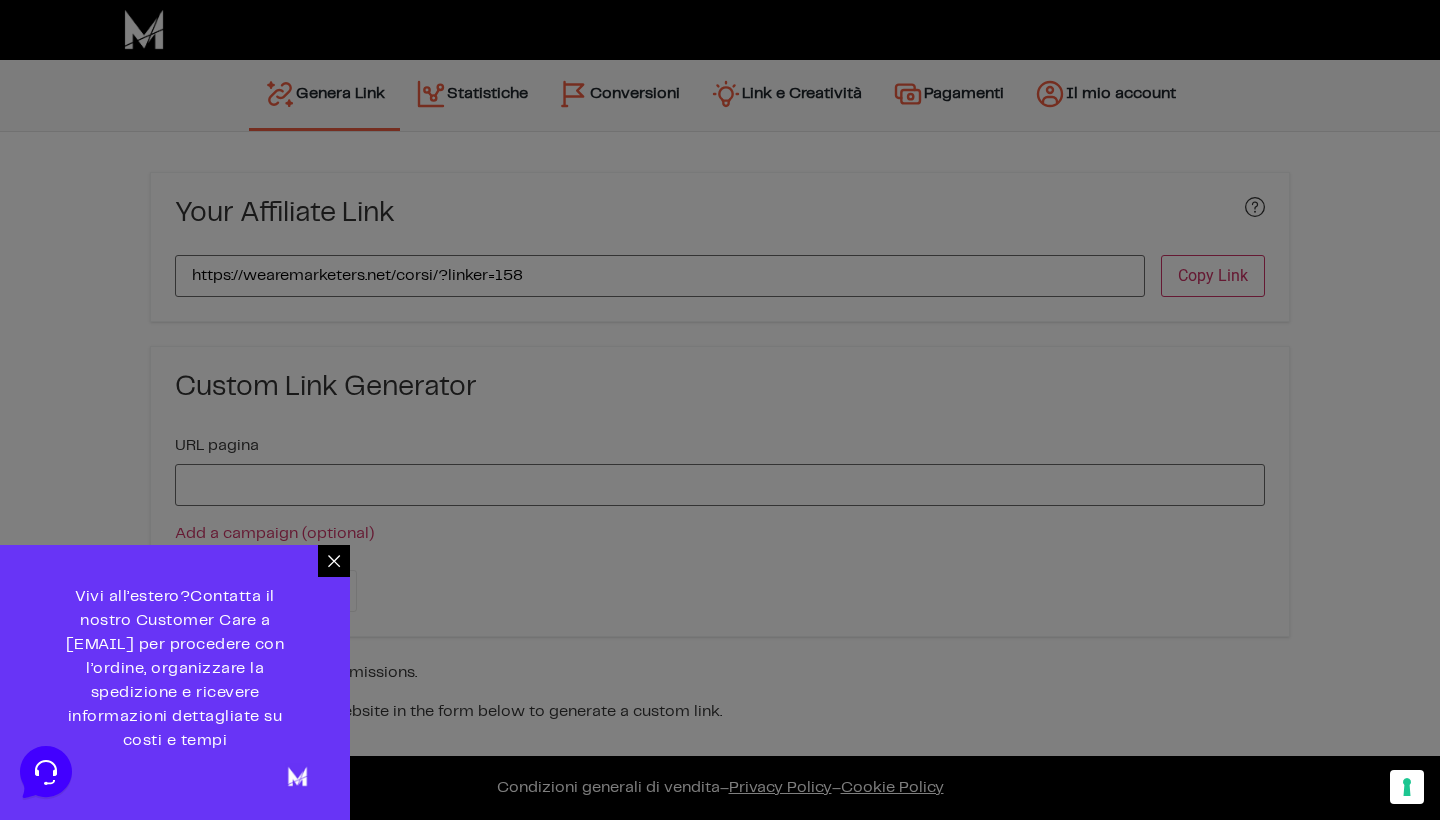click at bounding box center (720, 410) 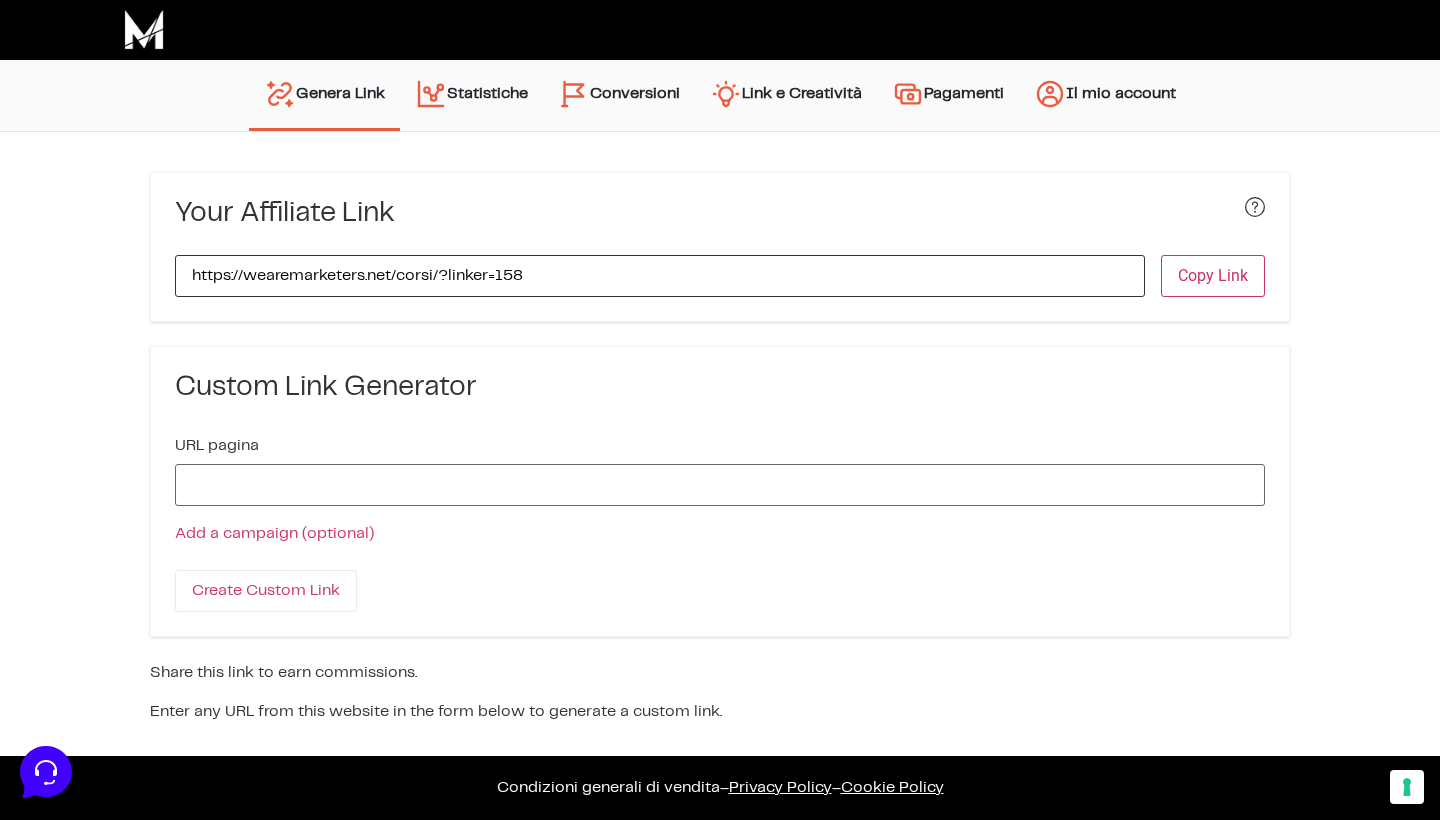 drag, startPoint x: 547, startPoint y: 272, endPoint x: 156, endPoint y: 263, distance: 391.10358 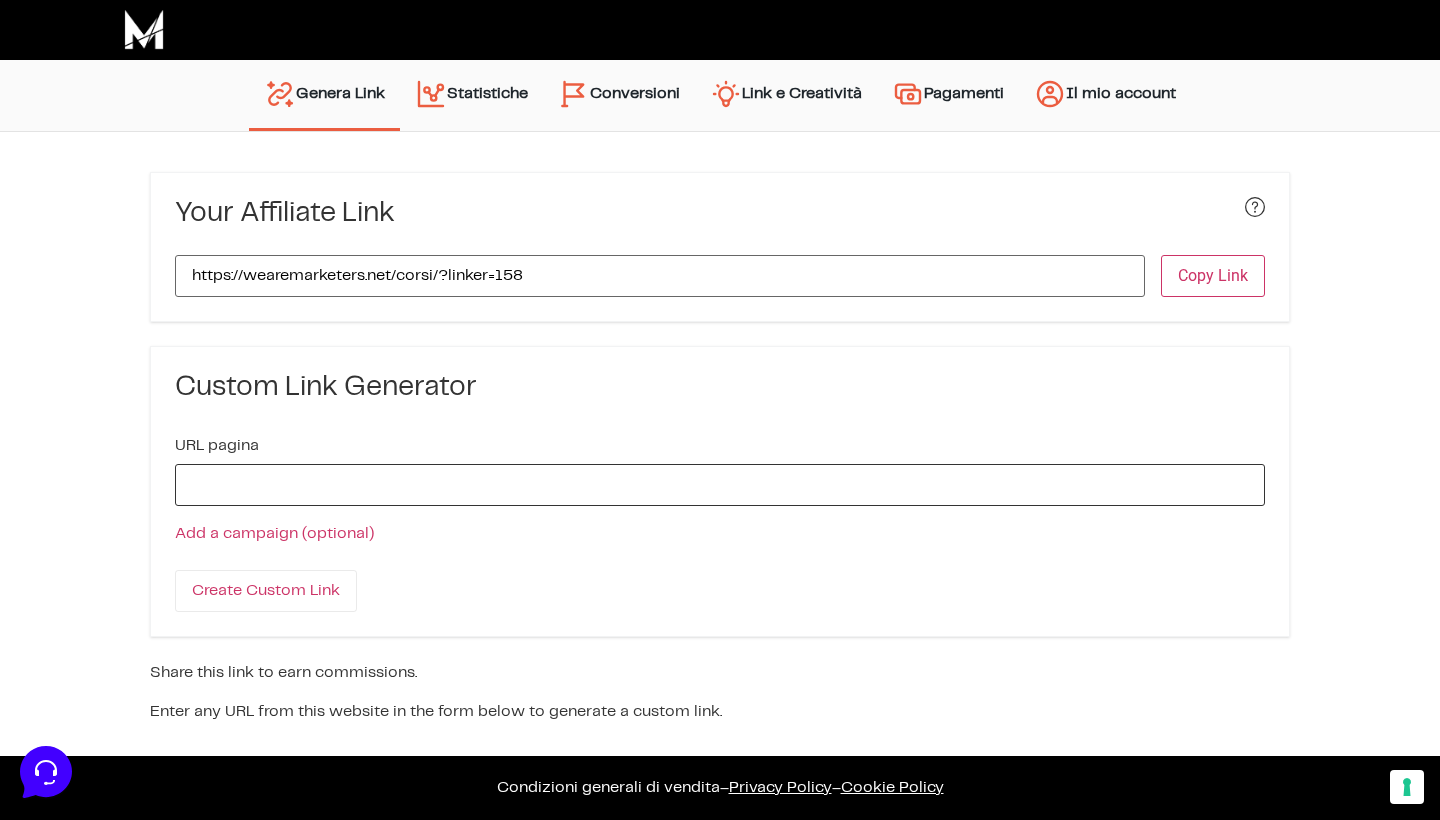 click on "URL pagina" at bounding box center (720, 485) 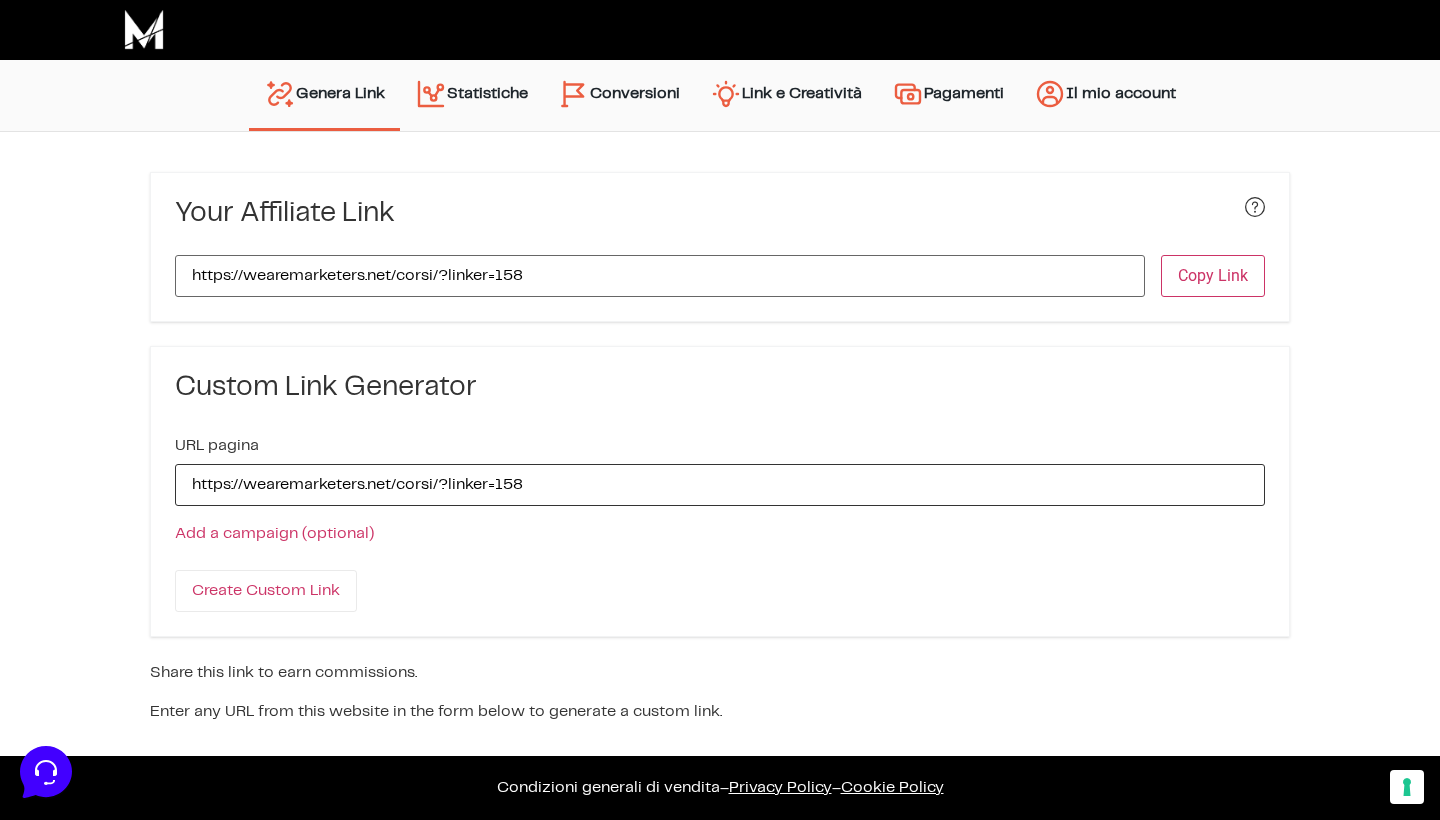 drag, startPoint x: 431, startPoint y: 482, endPoint x: 398, endPoint y: 482, distance: 33 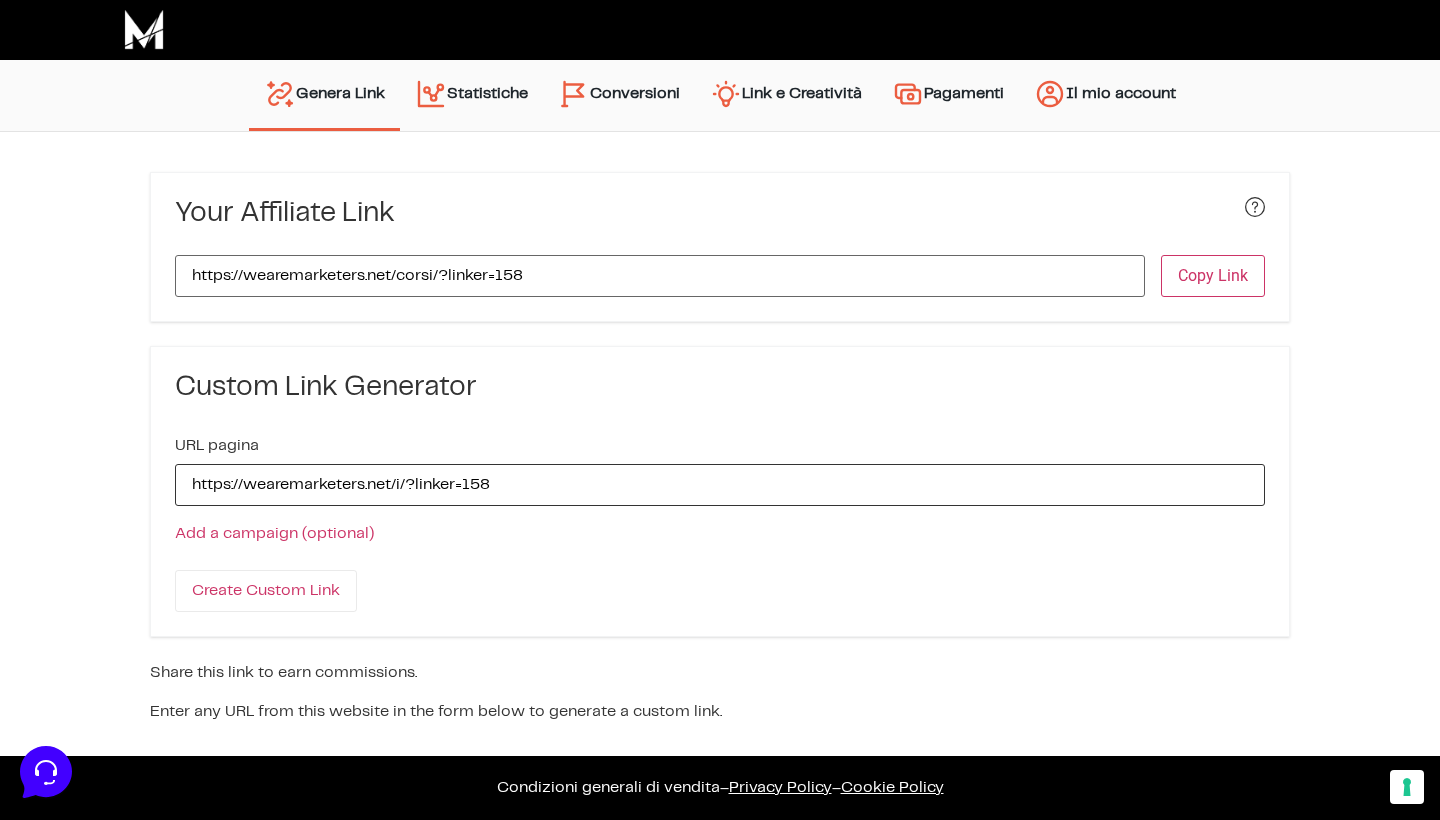 type on "https://wearemarketers.net//?linker=158" 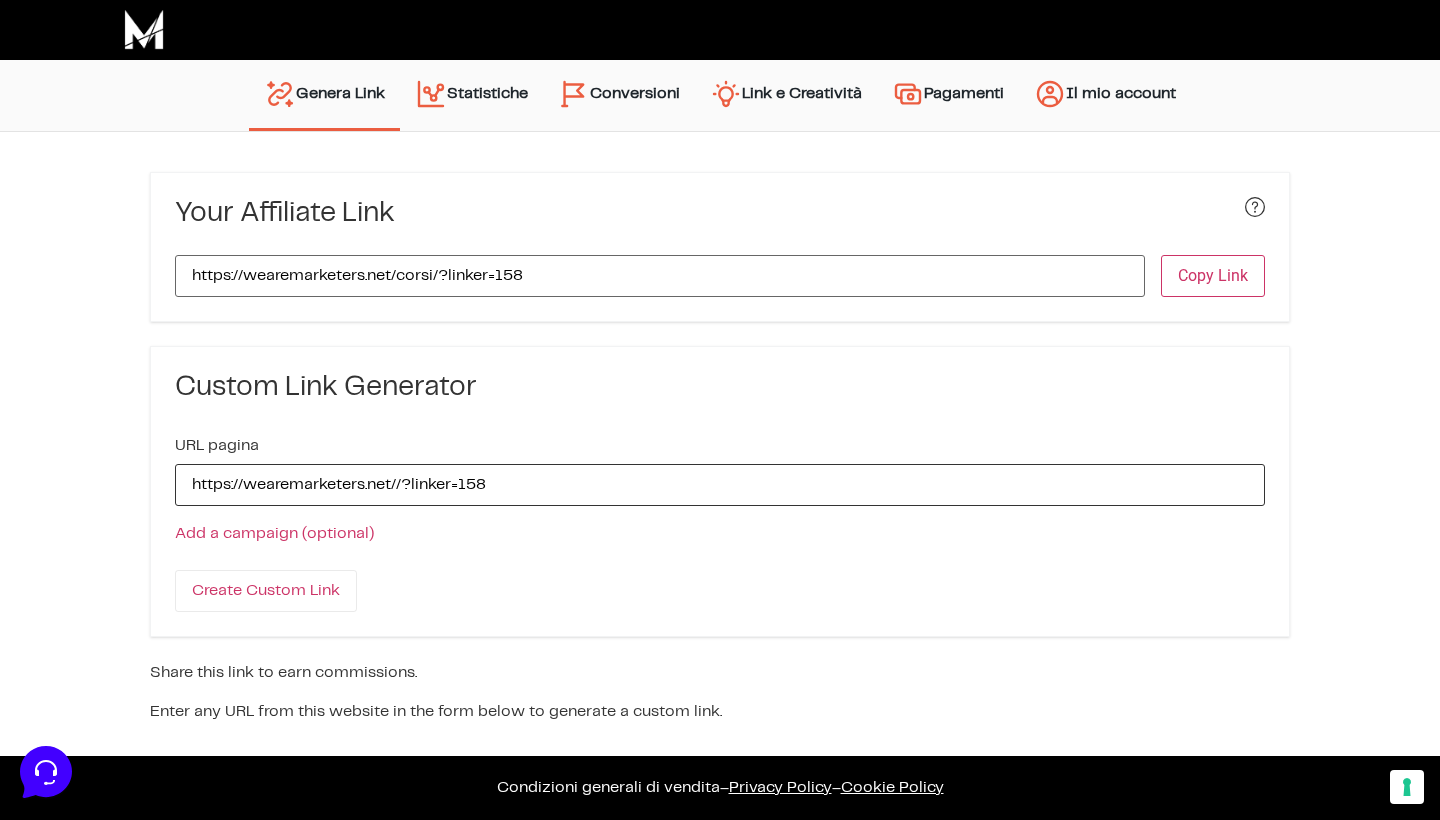 drag, startPoint x: 574, startPoint y: 473, endPoint x: 58, endPoint y: 452, distance: 516.4271 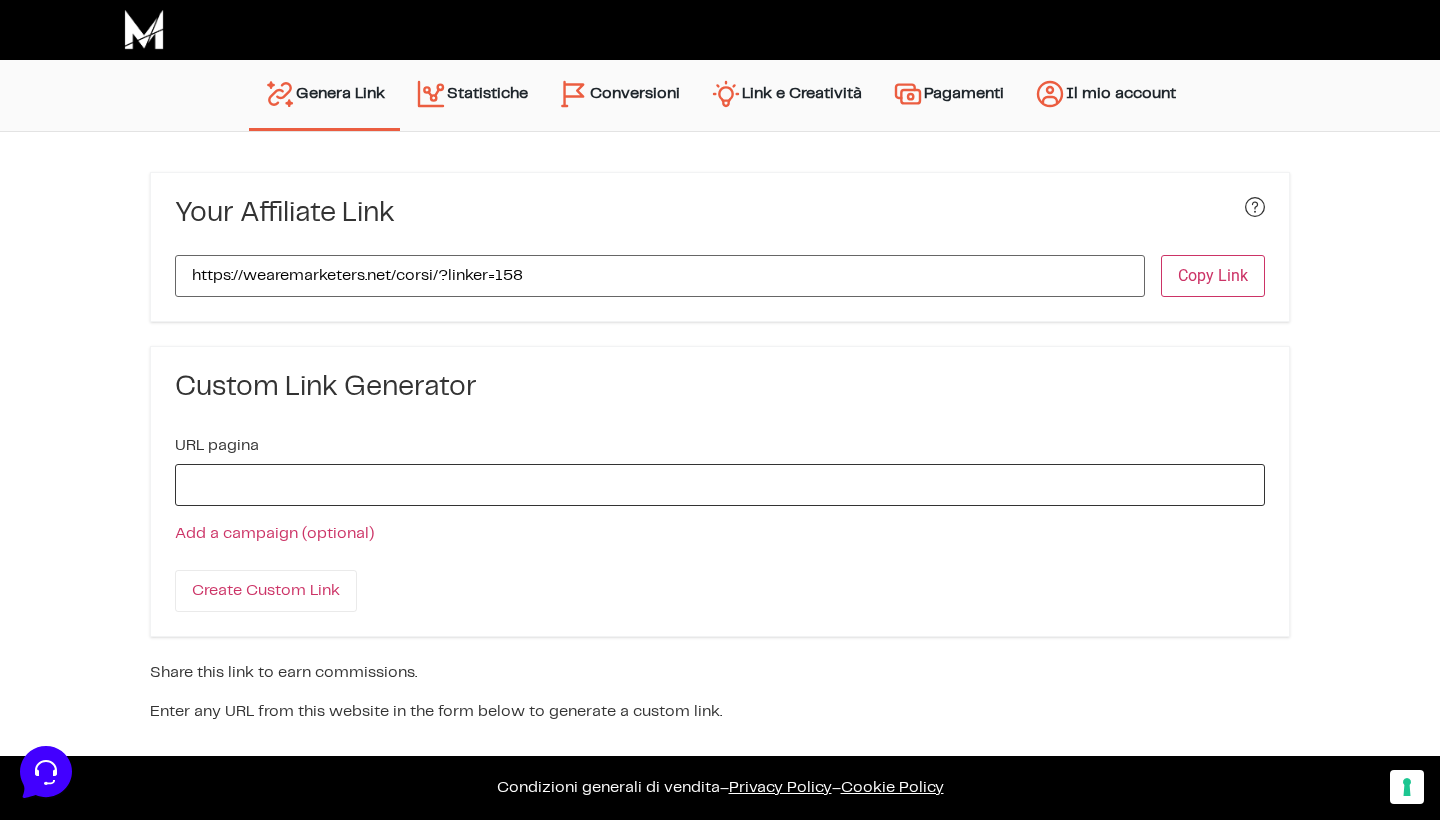 paste on "https://marketersworld.net /?linker=numero" 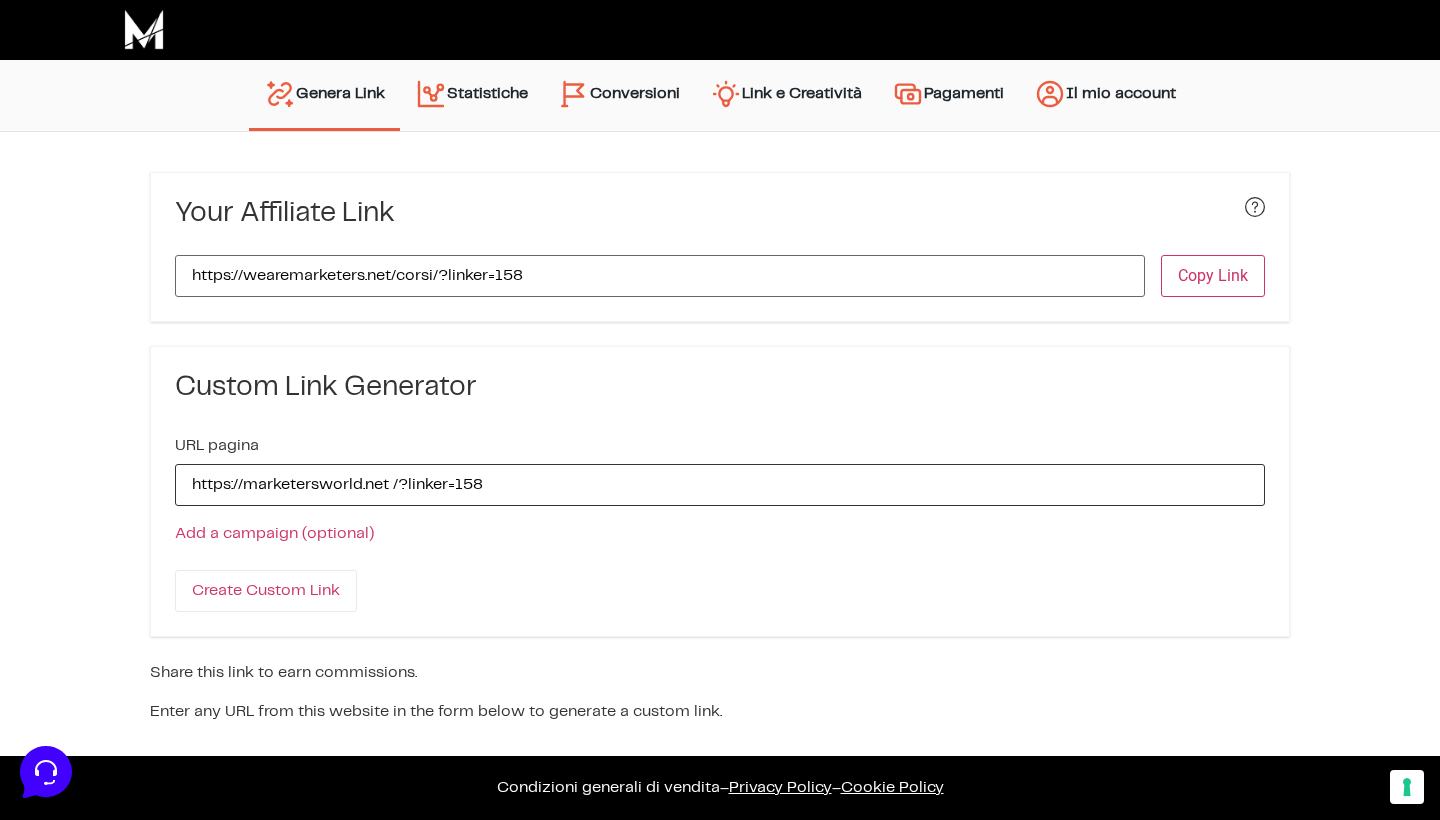type on "https://marketersworld.net /?linker=158" 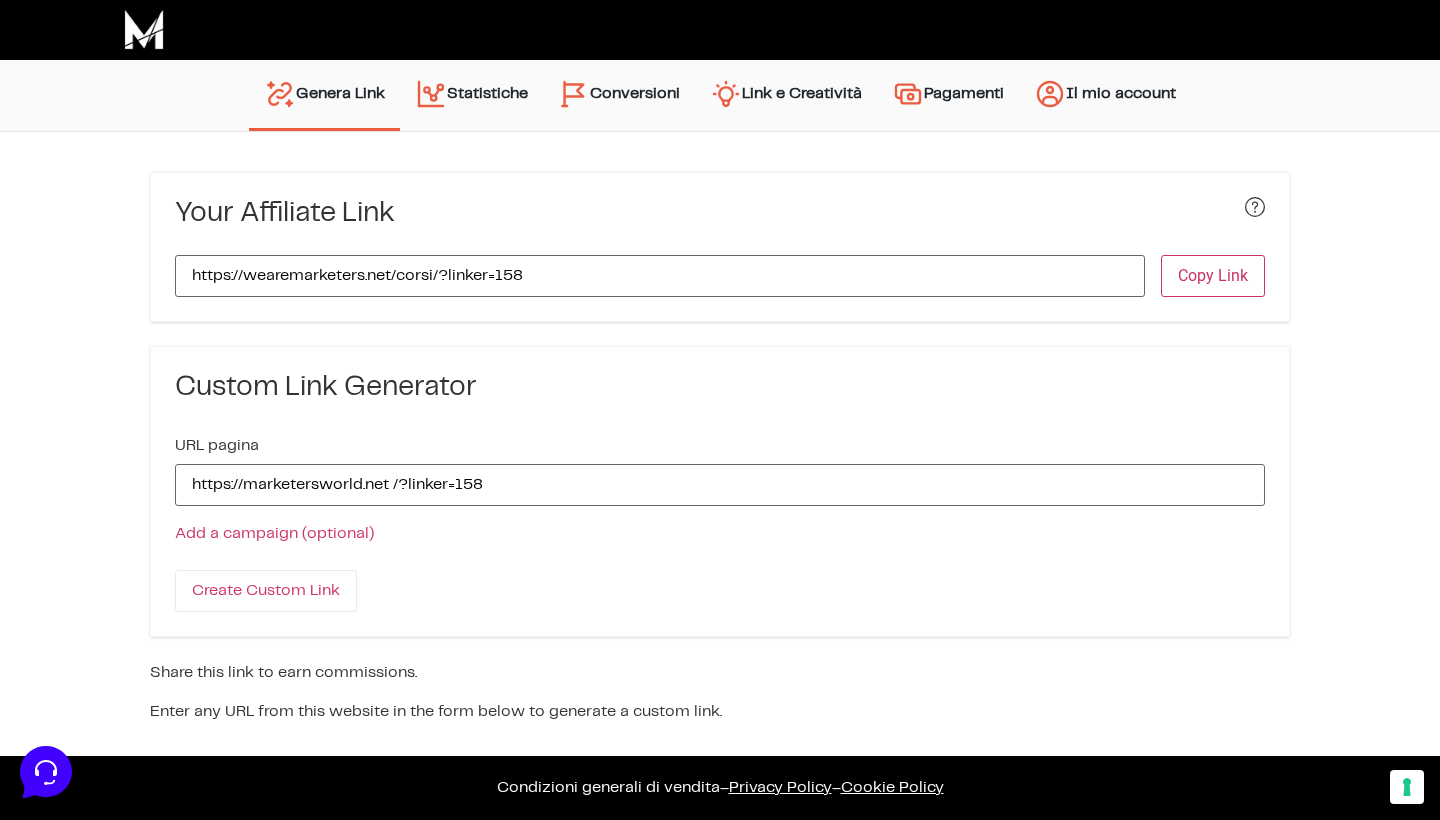 click on "Create Custom Link" at bounding box center (720, 603) 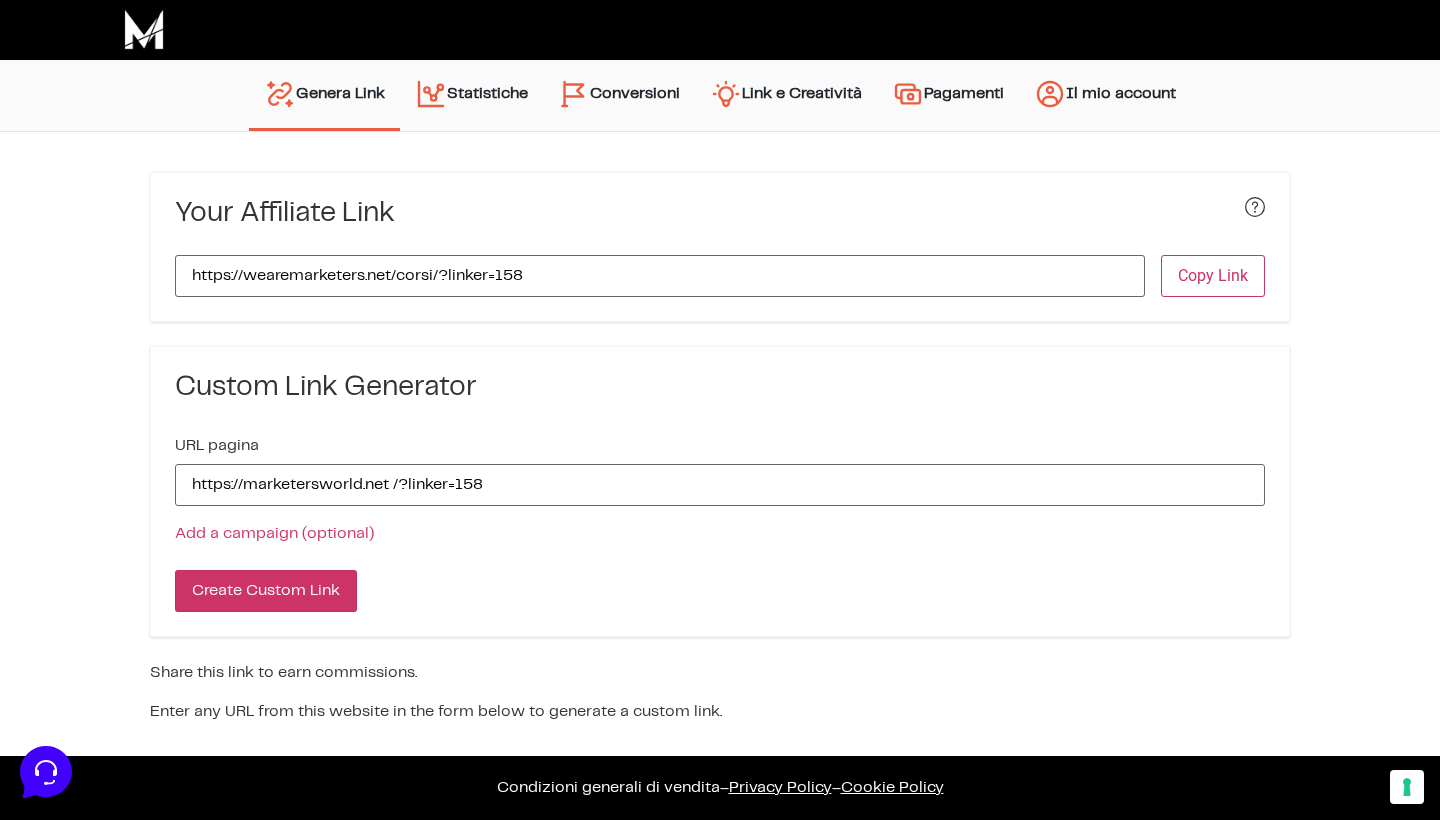 click on "Create Custom Link" at bounding box center [266, 591] 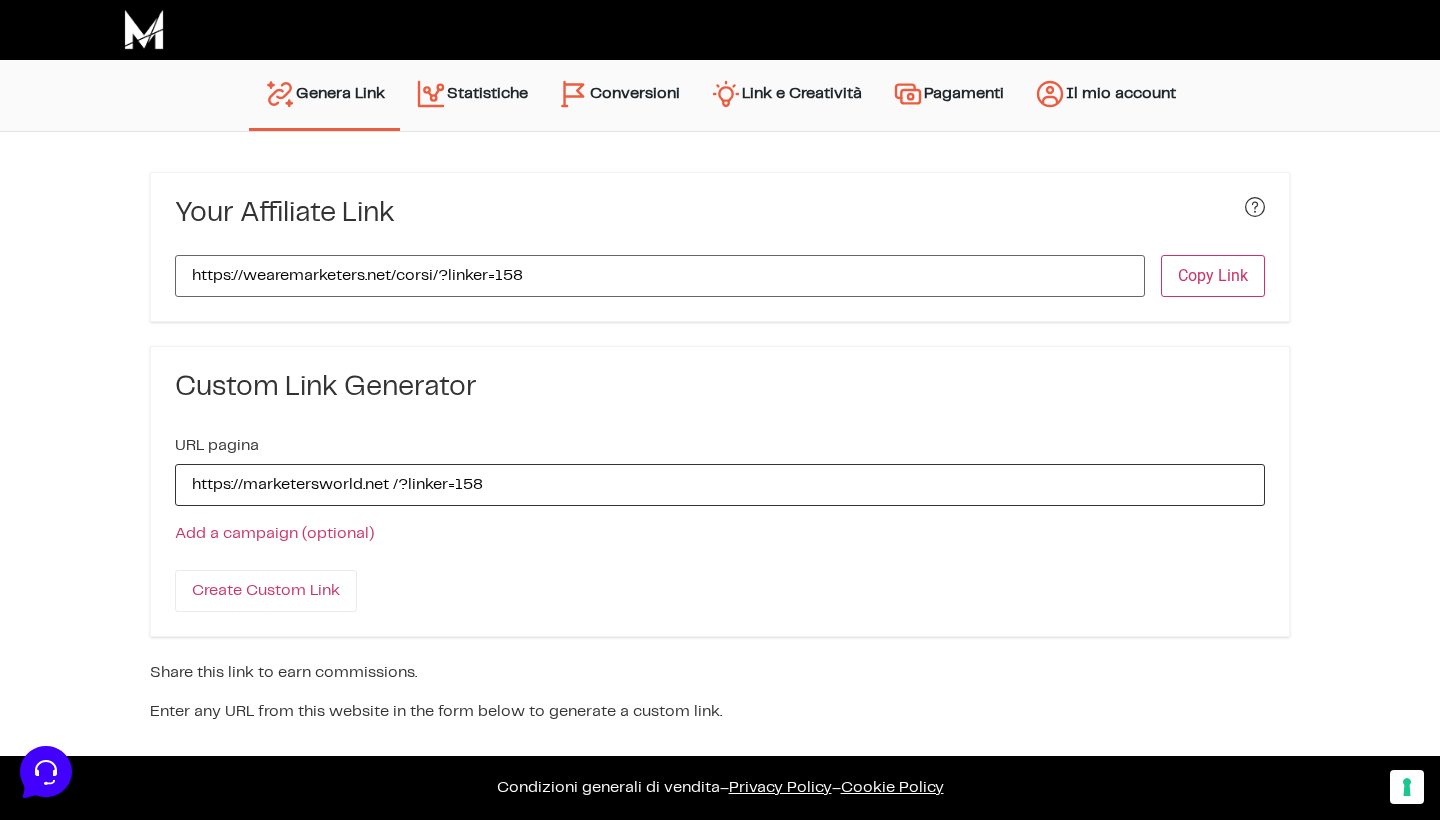 drag, startPoint x: 508, startPoint y: 486, endPoint x: 92, endPoint y: 477, distance: 416.09735 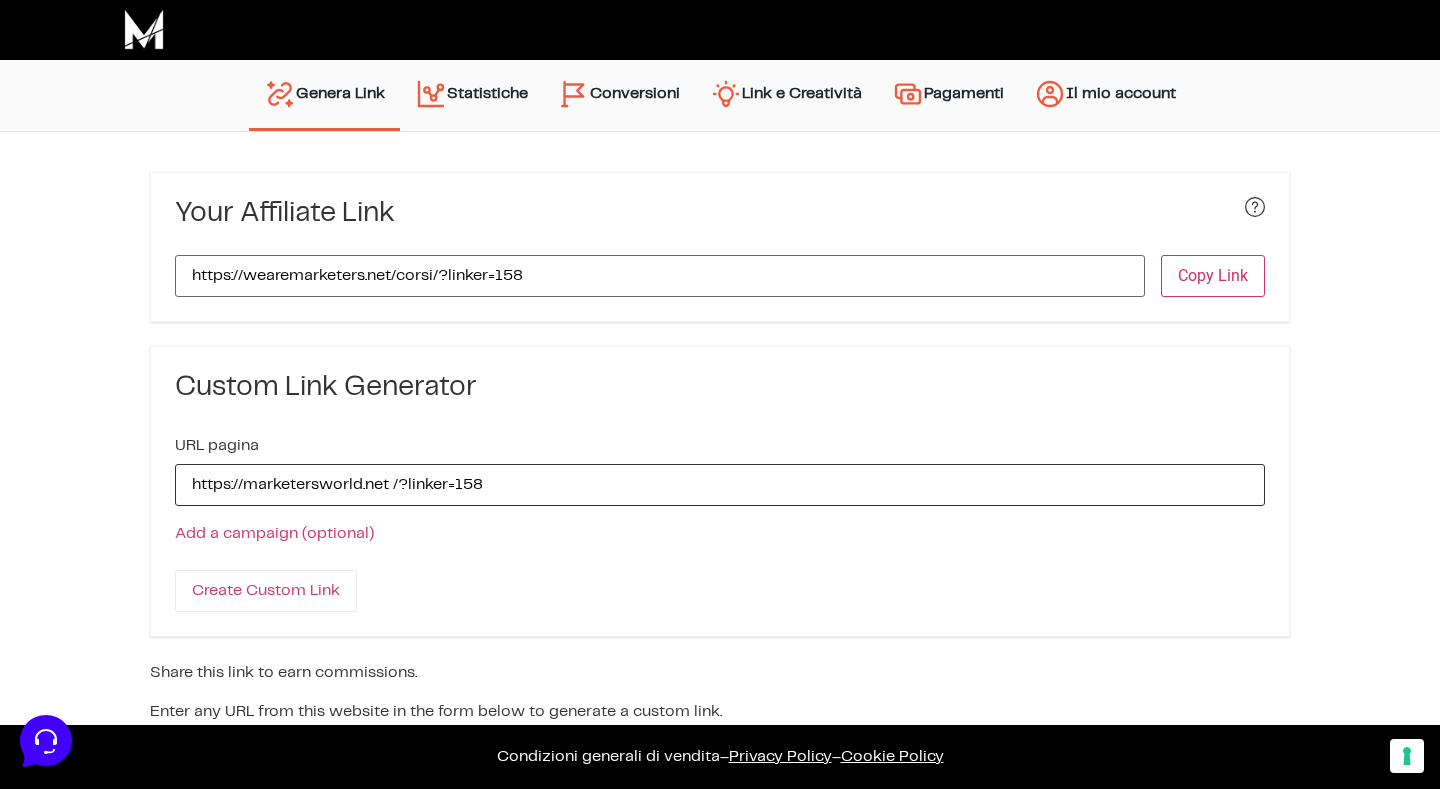 drag, startPoint x: 525, startPoint y: 475, endPoint x: 79, endPoint y: 474, distance: 446.00113 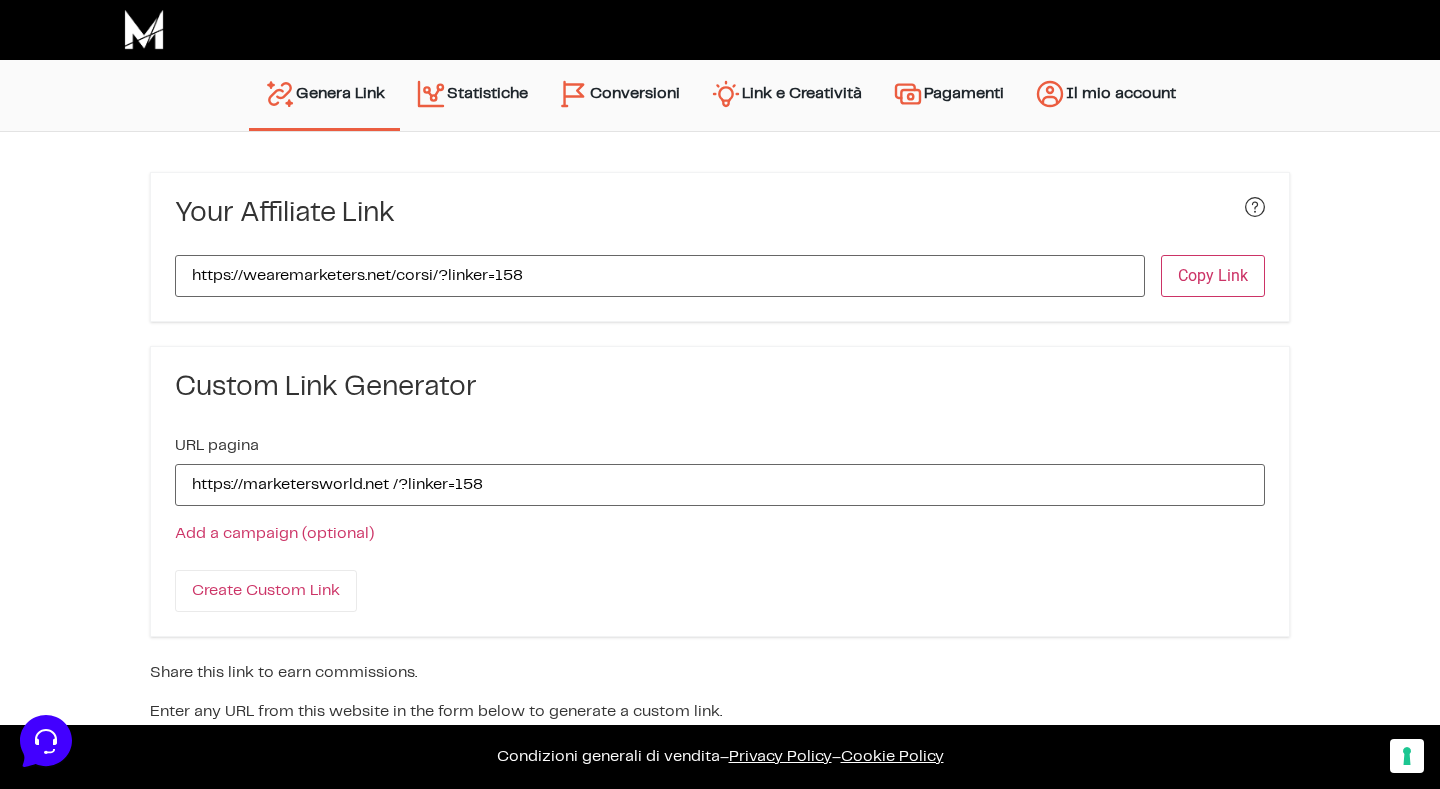 click on "URL pagina
https://marketersworld.net /?linker=158
Add a campaign (optional)
Nome Campagna (opzionale)" at bounding box center (720, 499) 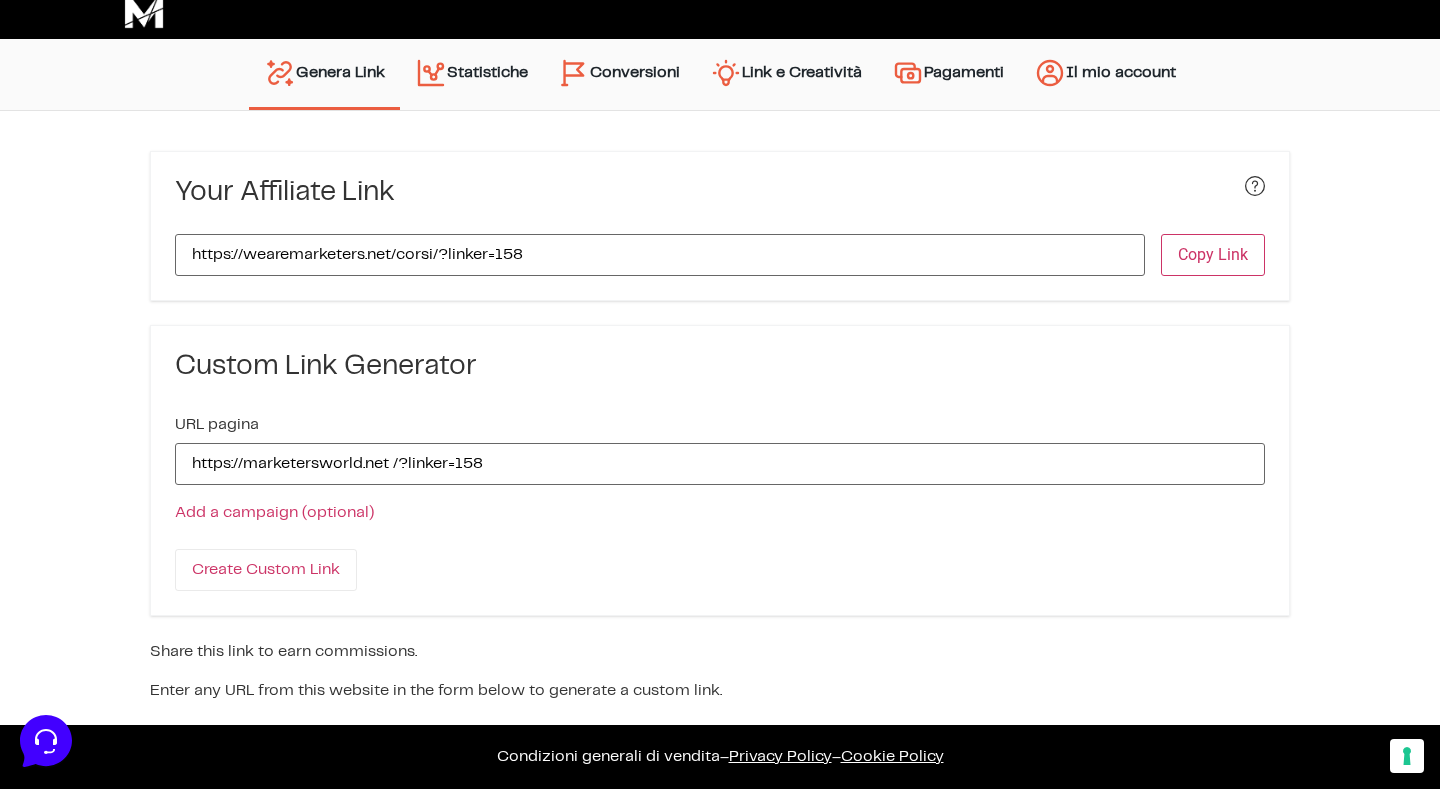 scroll, scrollTop: 20, scrollLeft: 0, axis: vertical 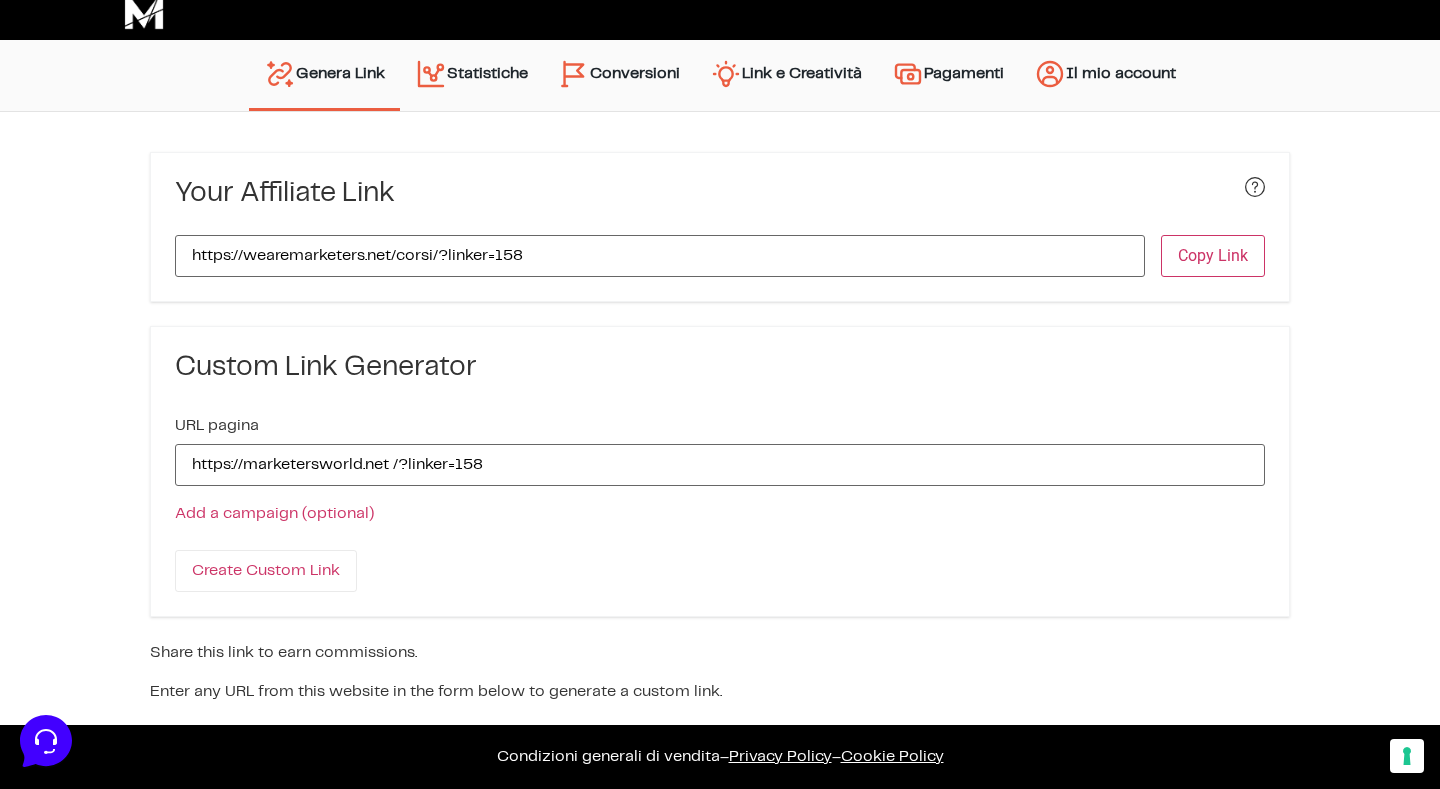 drag, startPoint x: 711, startPoint y: 683, endPoint x: 100, endPoint y: 684, distance: 611.0008 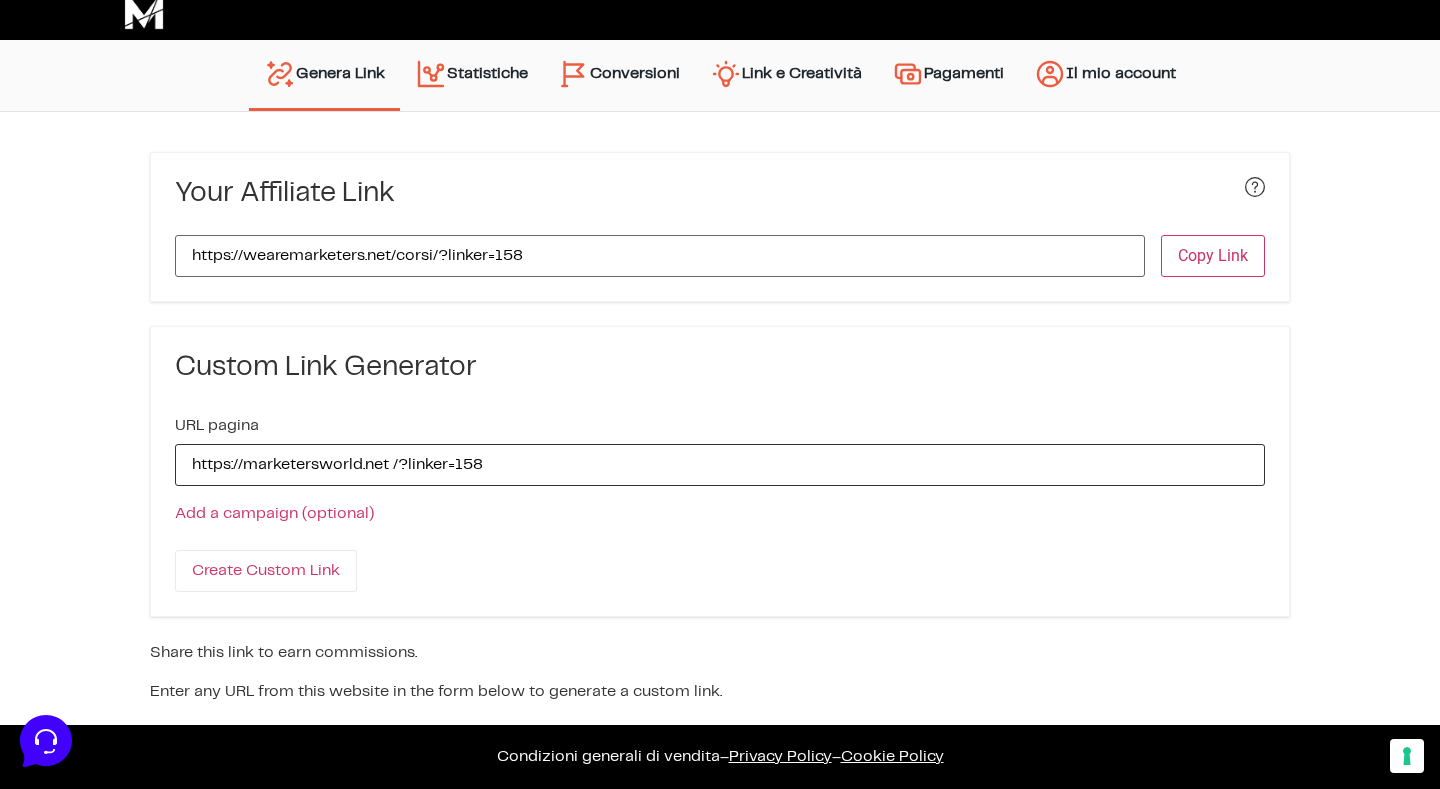 click on "https://marketersworld.net /?linker=158" at bounding box center (720, 465) 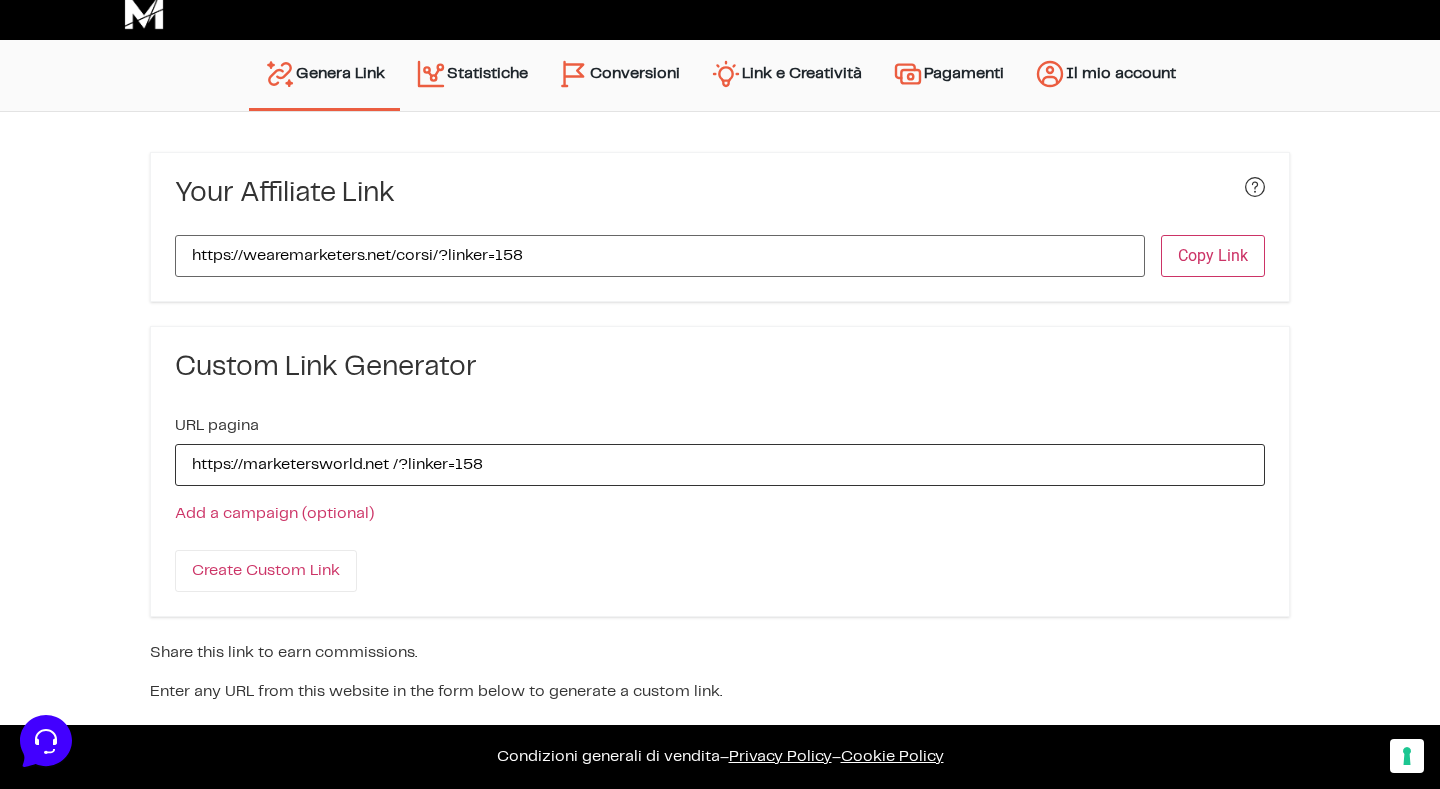 drag, startPoint x: 530, startPoint y: 469, endPoint x: 22, endPoint y: 455, distance: 508.19287 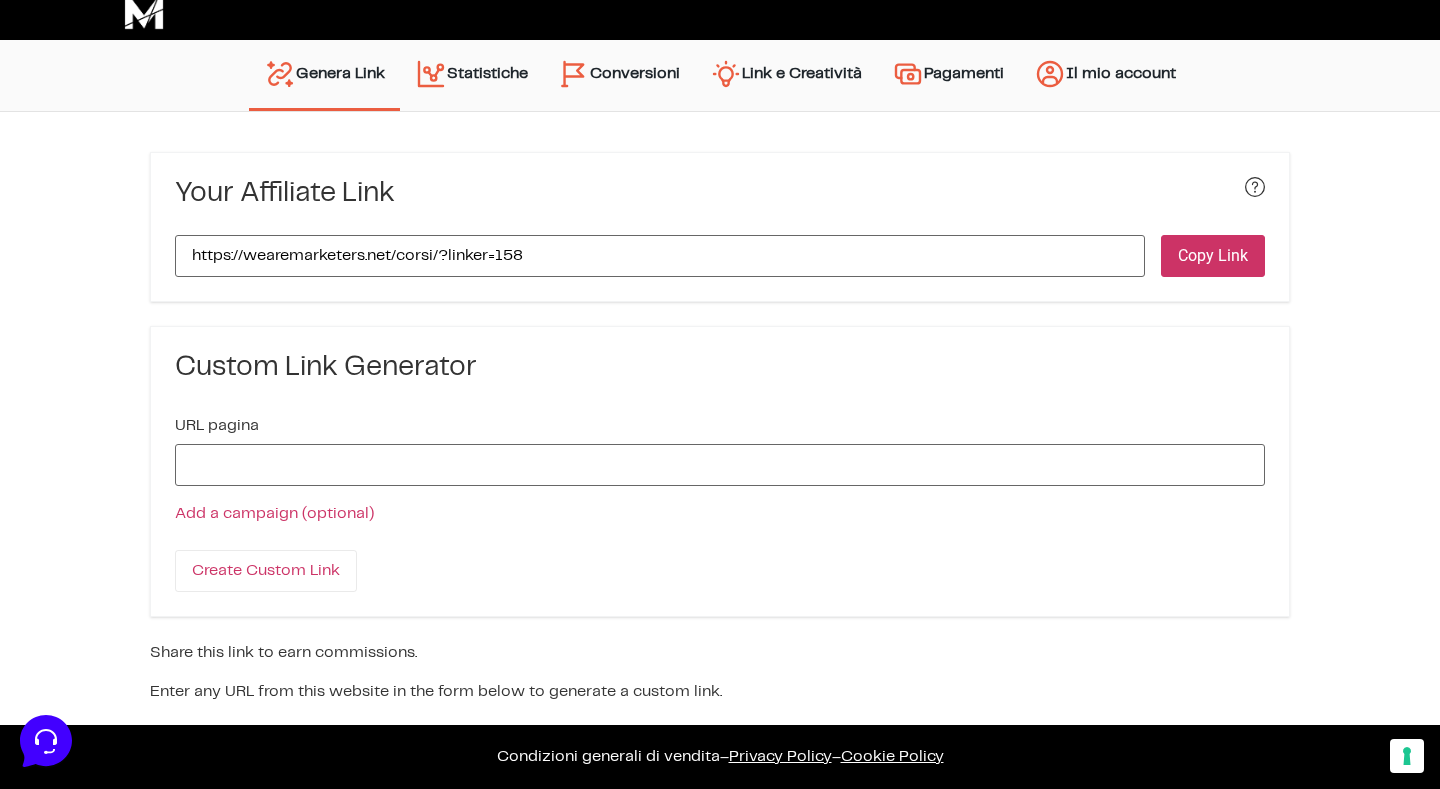 click on "Copy Link" at bounding box center [1213, 256] 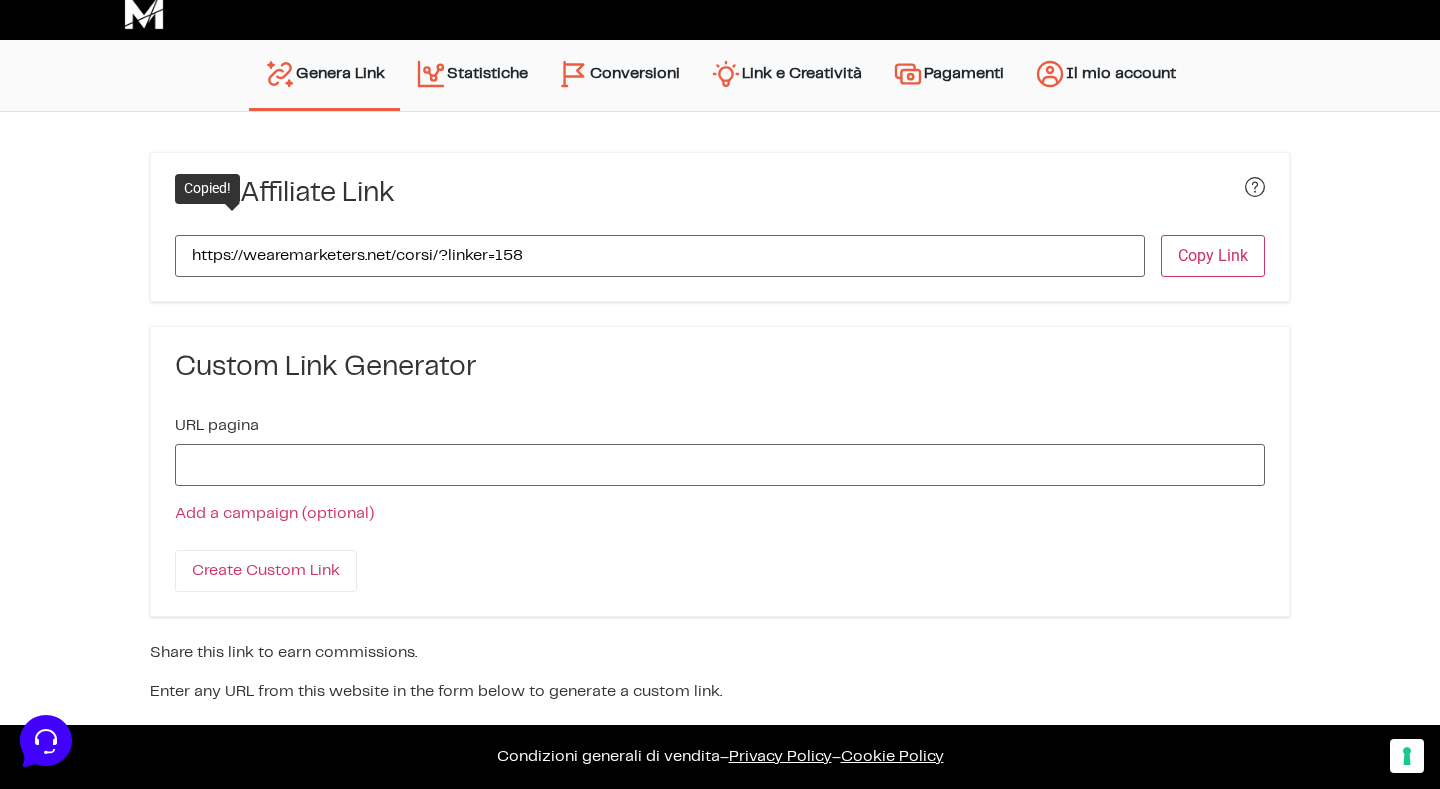click on "Custom Link Generator" at bounding box center (720, 368) 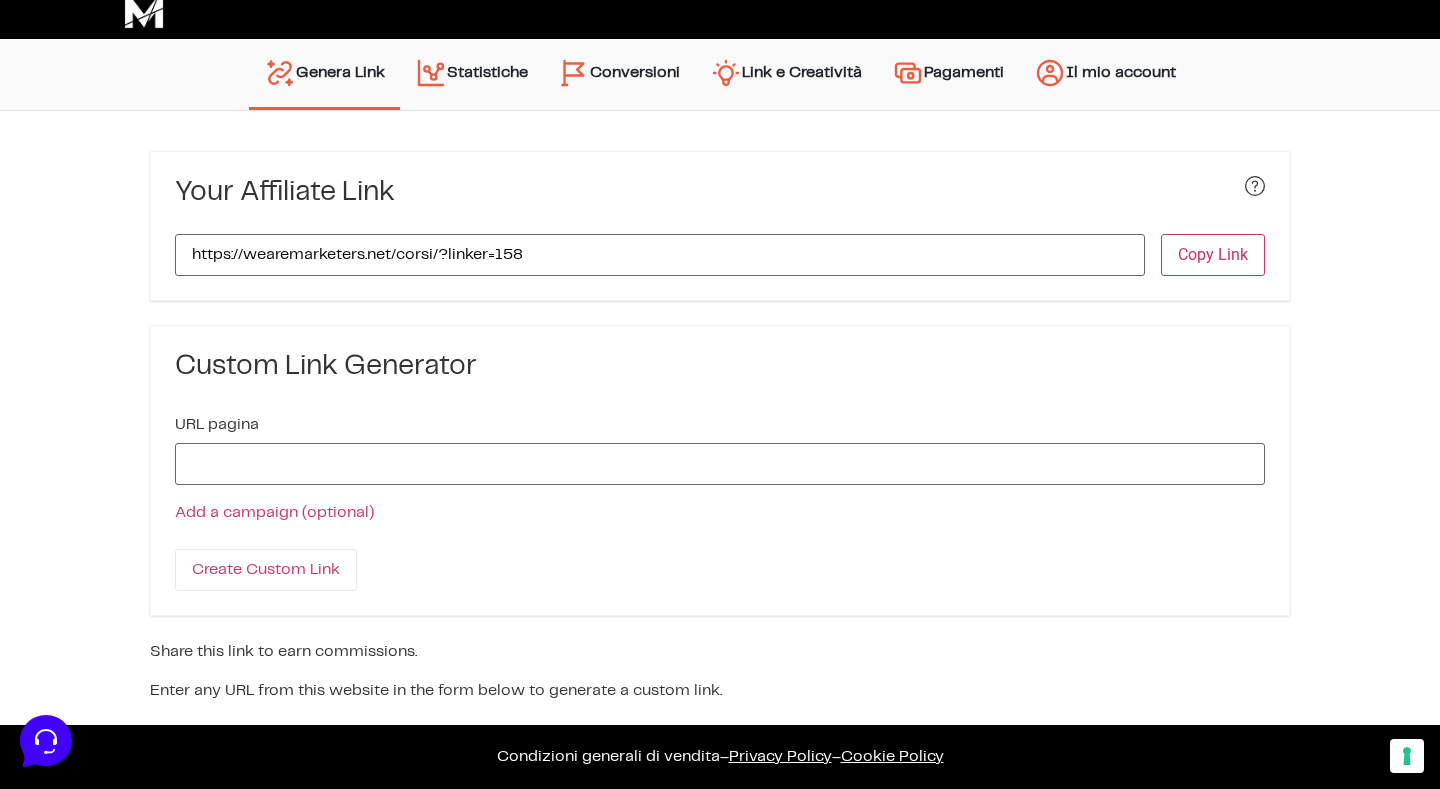 scroll, scrollTop: 20, scrollLeft: 0, axis: vertical 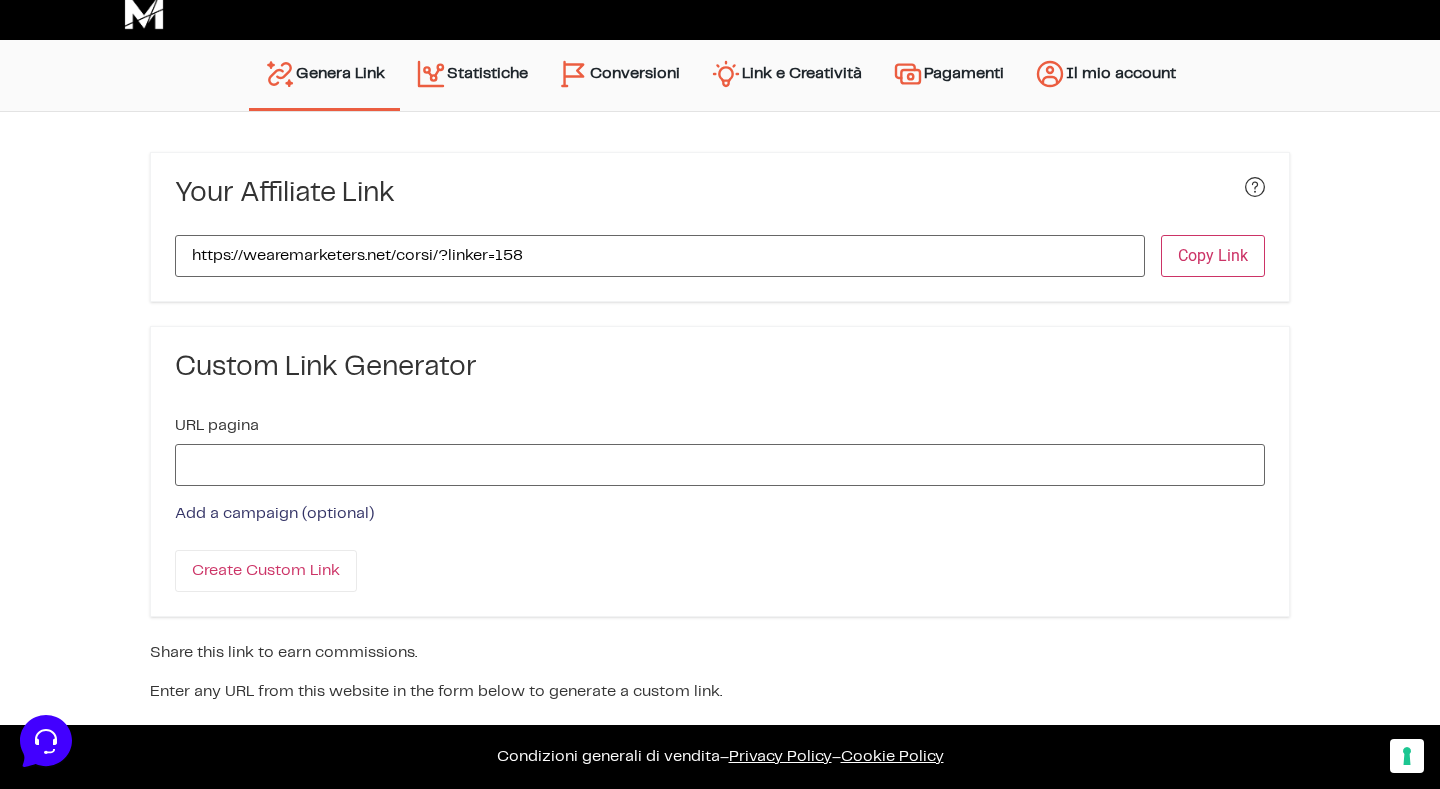 click on "Add a campaign (optional)" at bounding box center [274, 513] 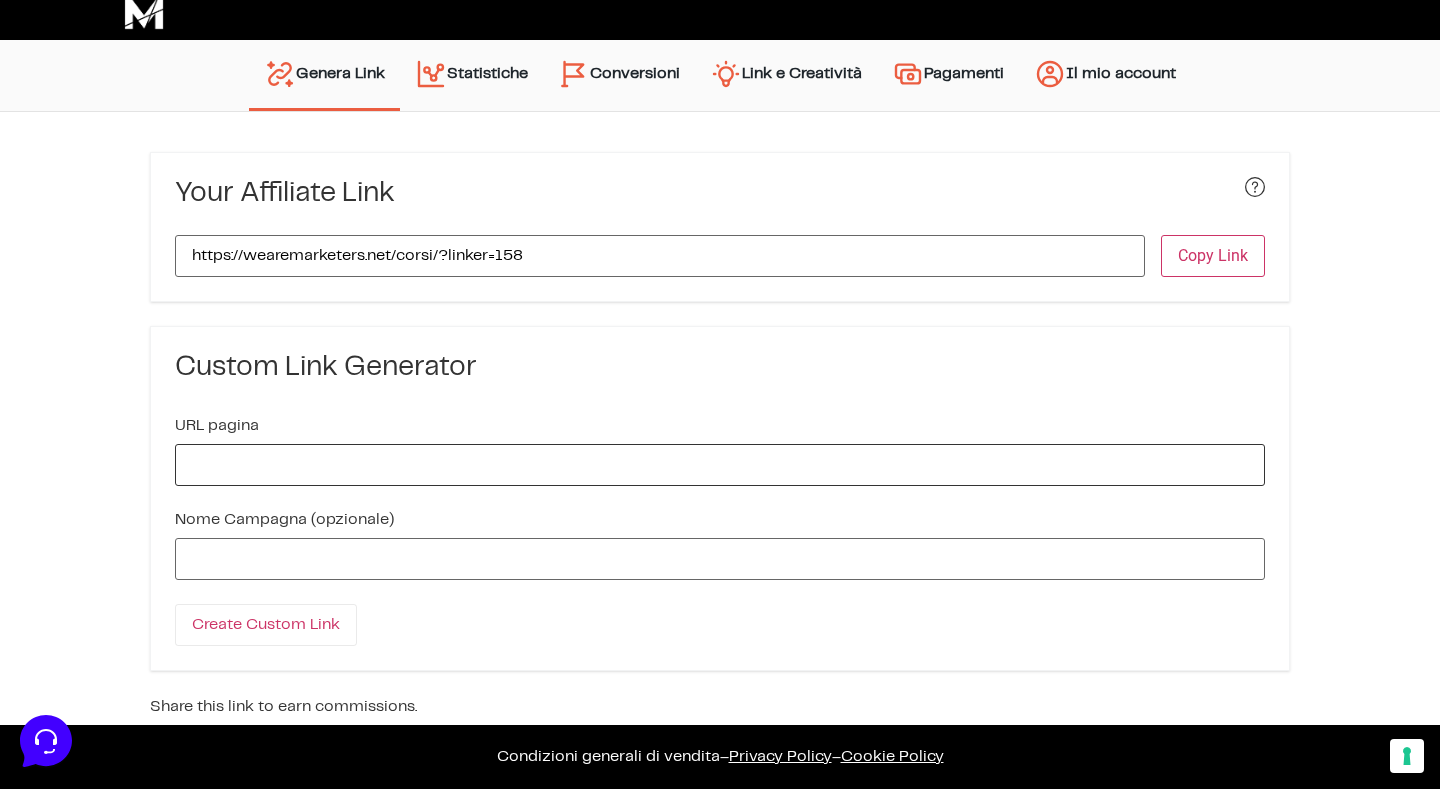 click on "URL pagina" at bounding box center [720, 465] 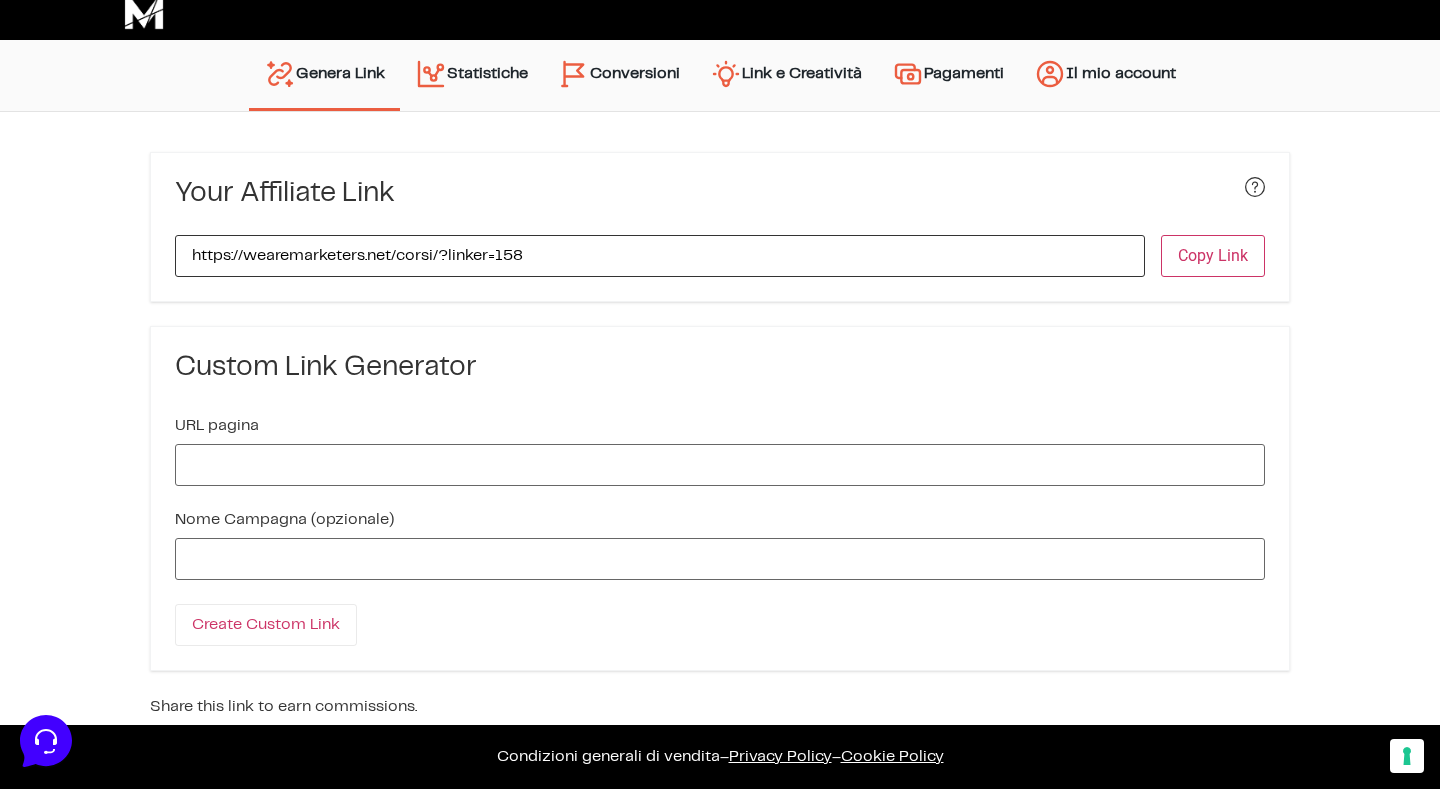 drag, startPoint x: 532, startPoint y: 249, endPoint x: 92, endPoint y: 242, distance: 440.05566 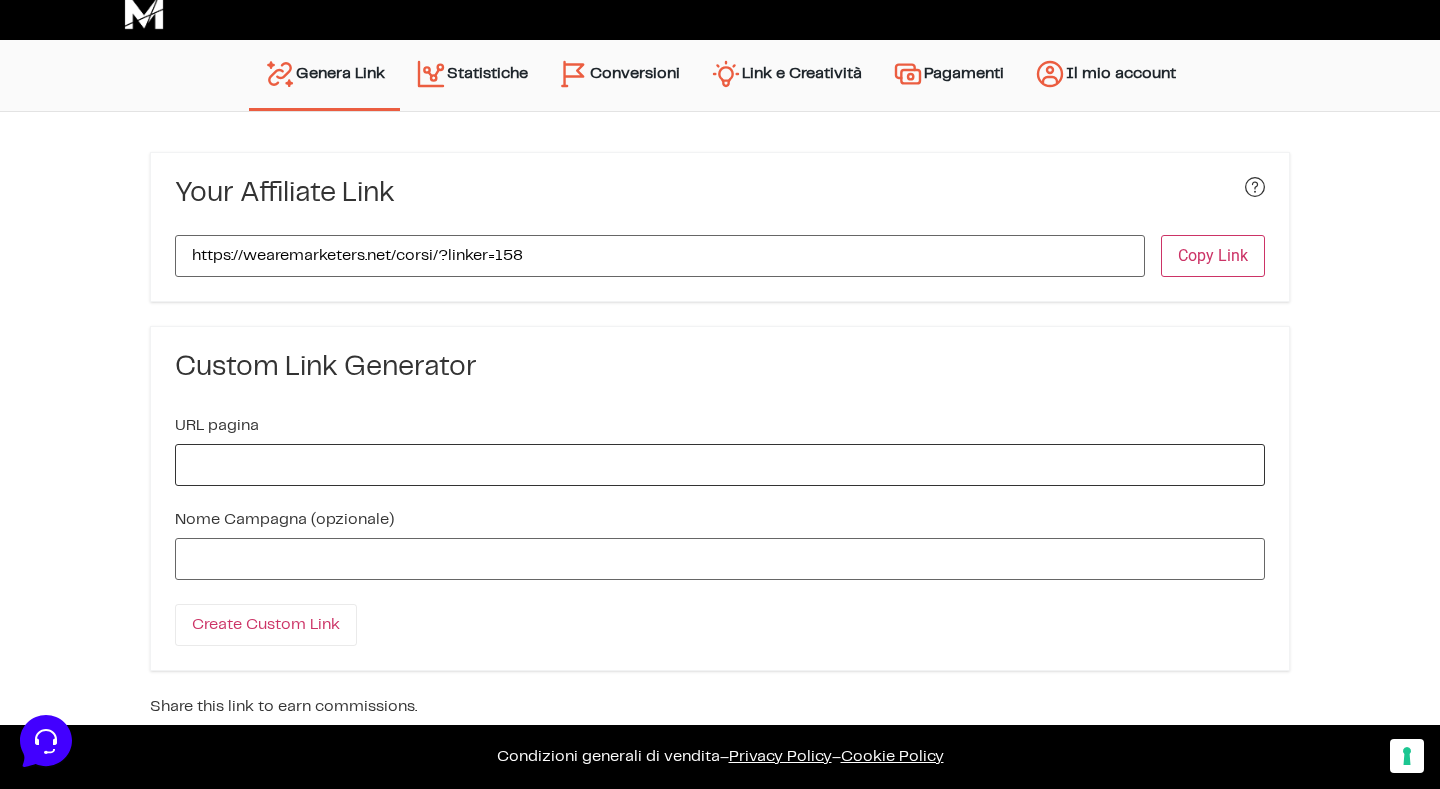 click on "URL pagina" at bounding box center [720, 465] 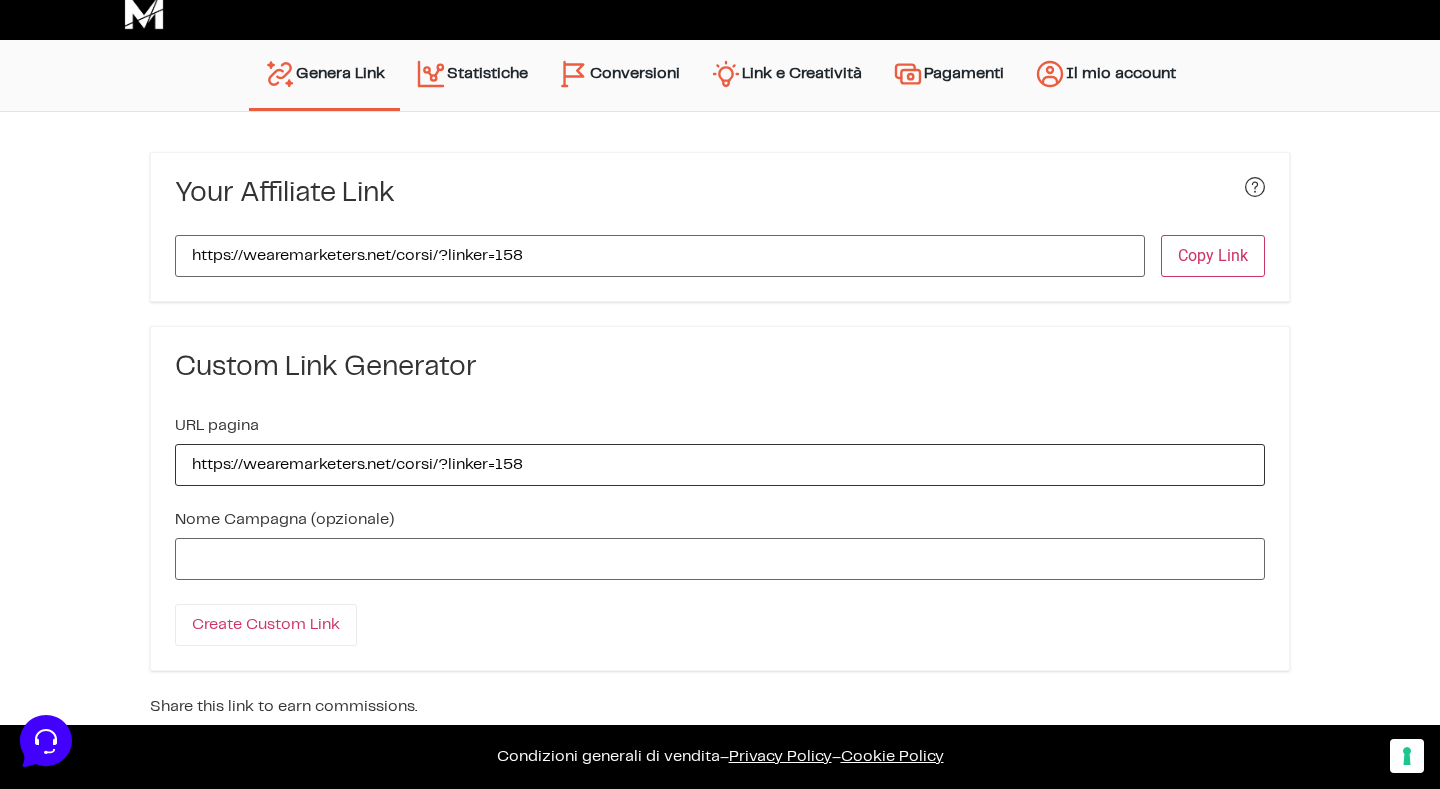 type on "https://wearemarketers.net/corsi/?linker=158" 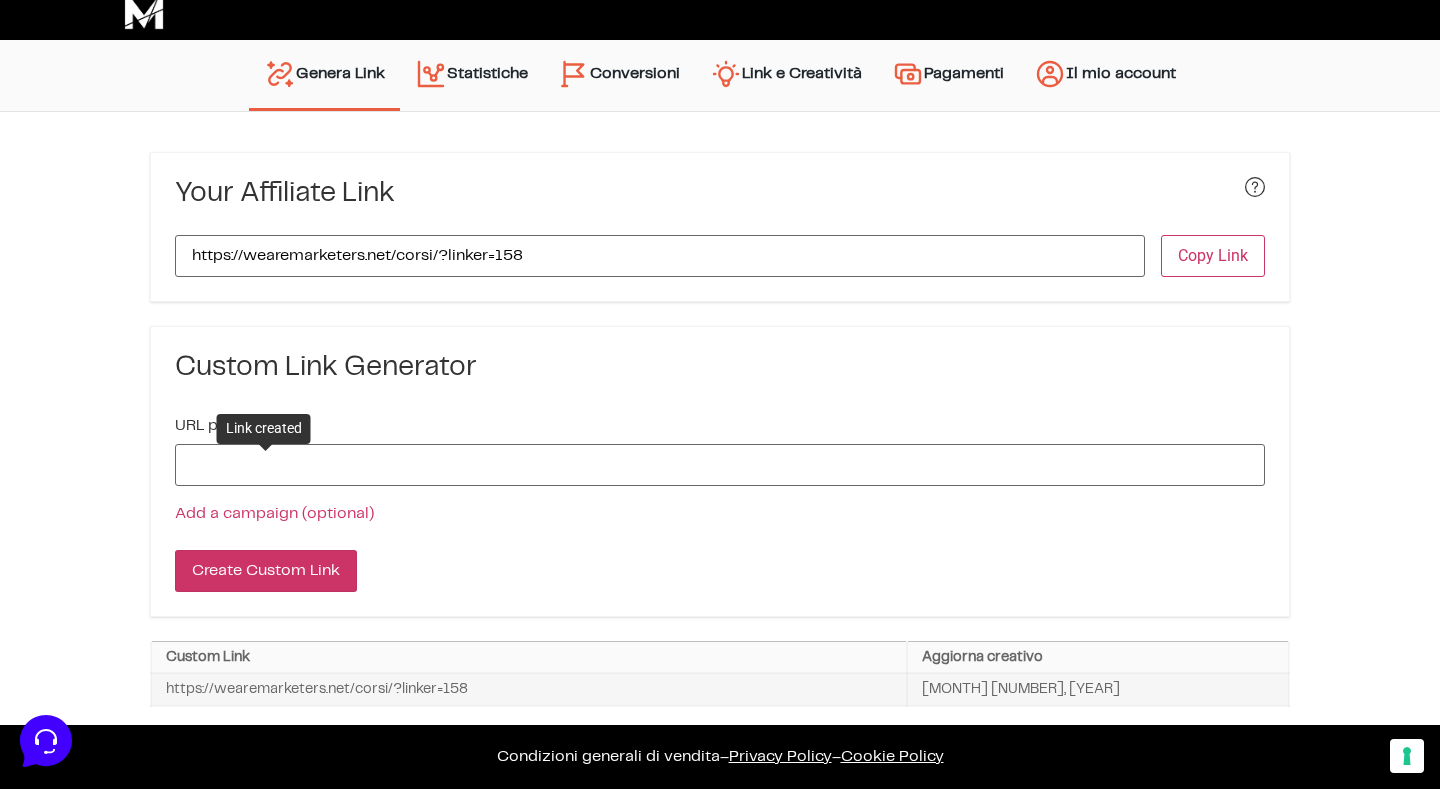 click on "Create Custom Link" at bounding box center [266, 571] 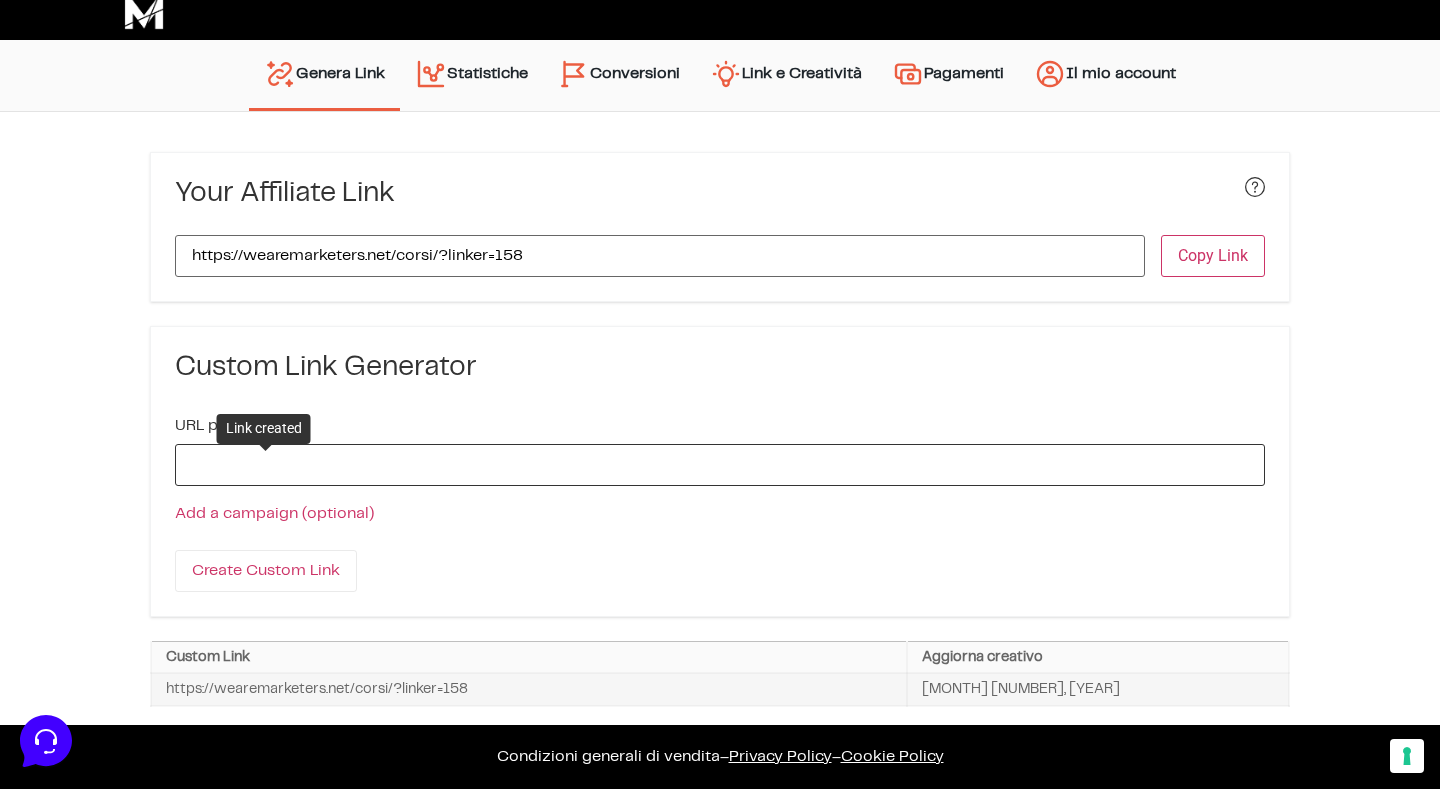 paste on "https://wearemarketers.net/corsi/?linker=158" 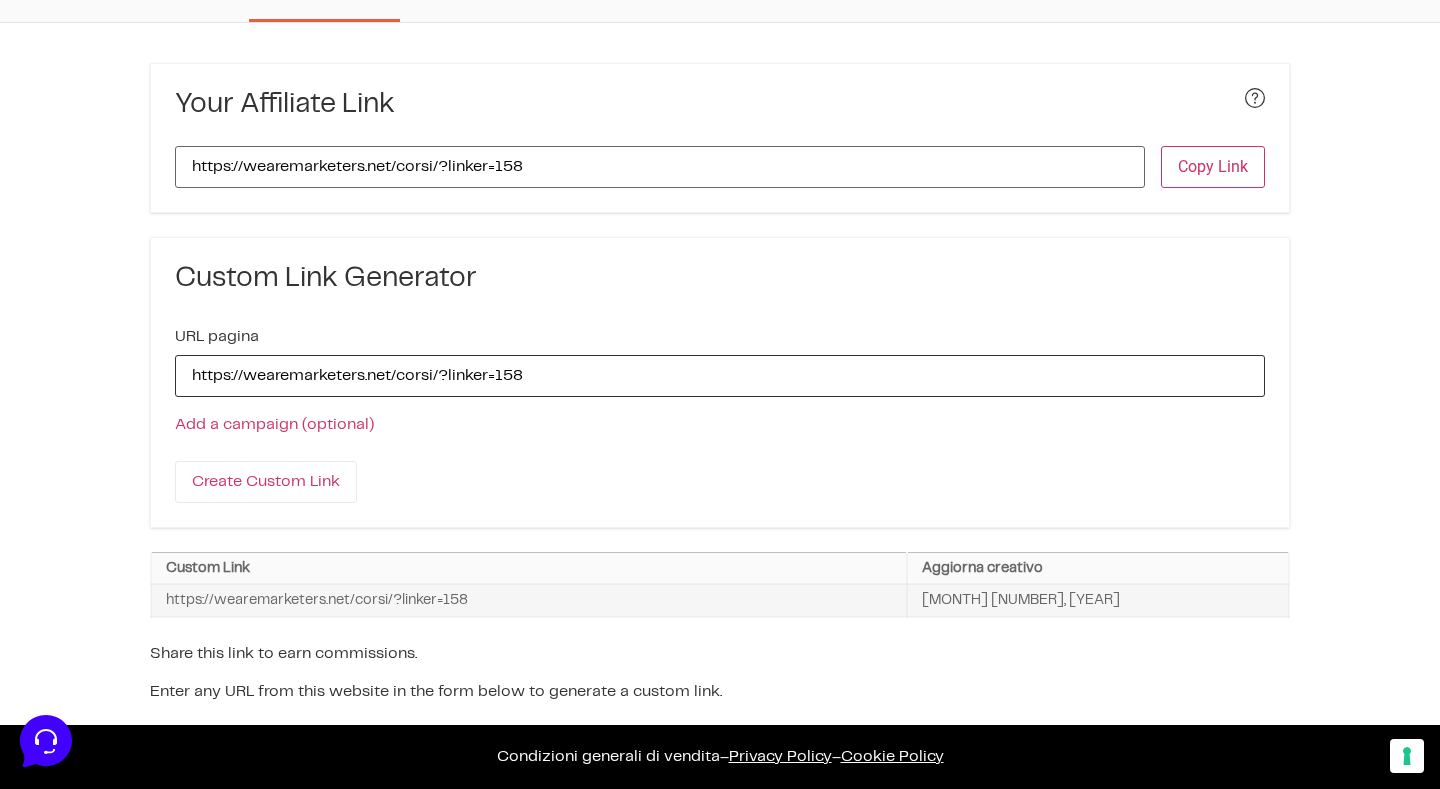 scroll, scrollTop: 108, scrollLeft: 0, axis: vertical 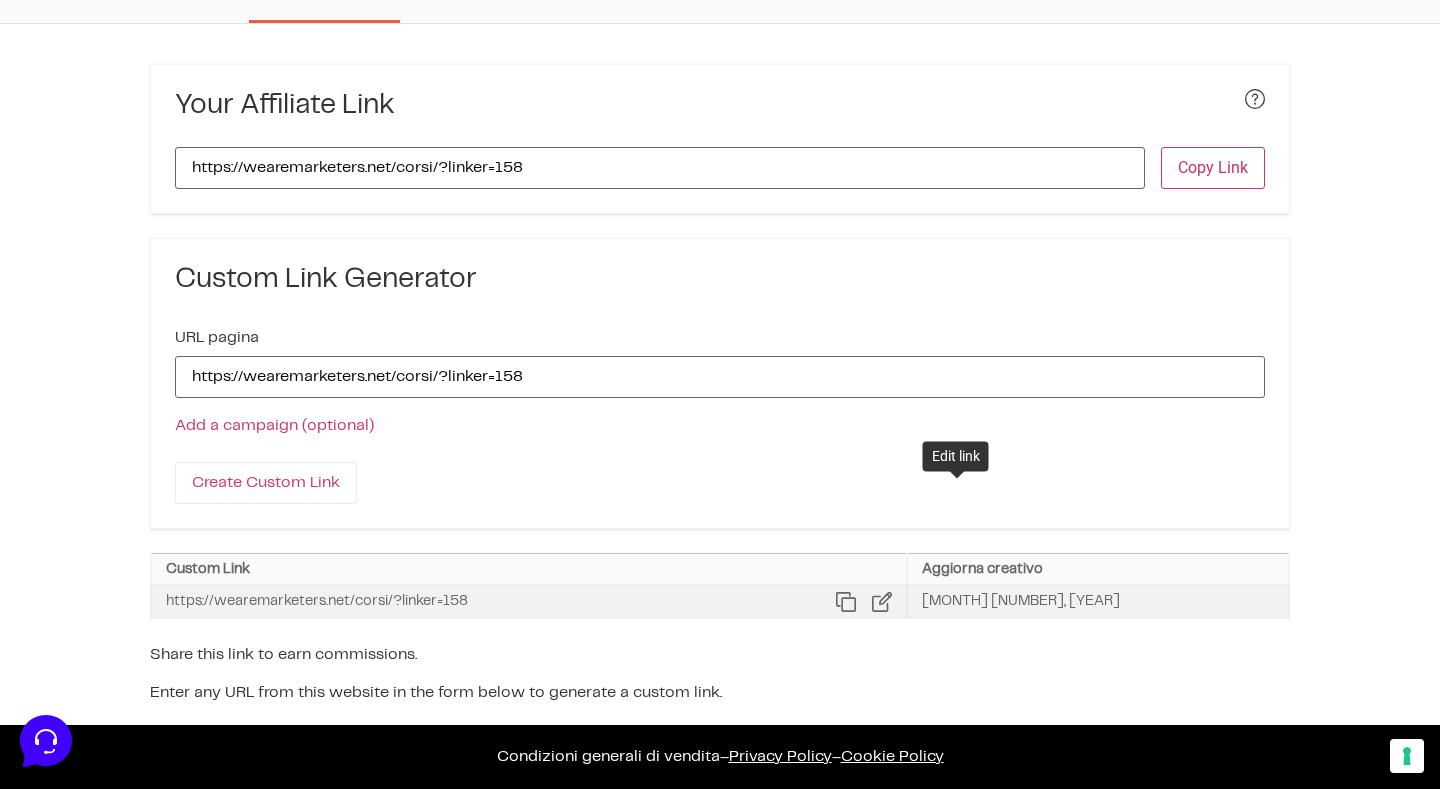 click 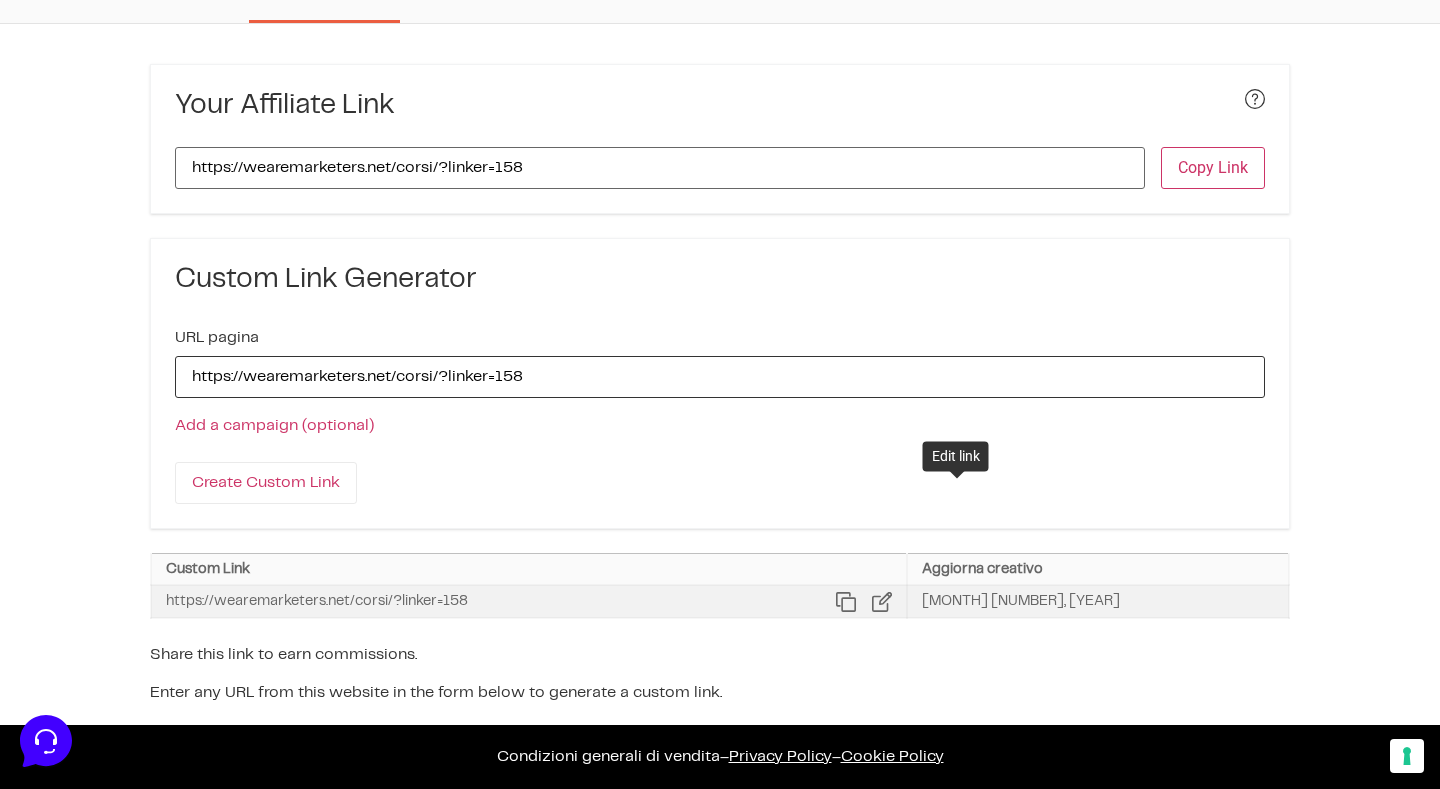 type on "https://wearemarketers.net/corsi/" 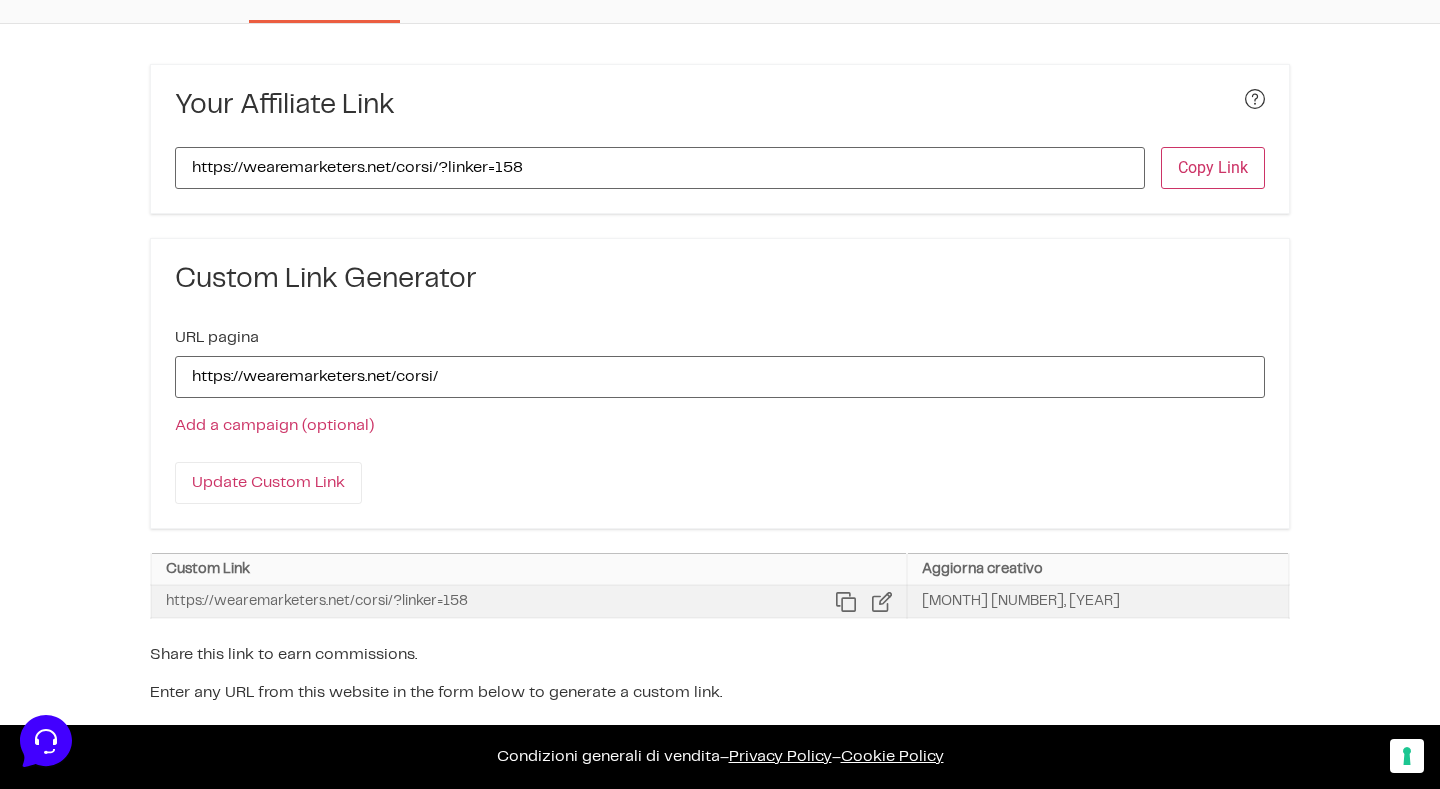 click 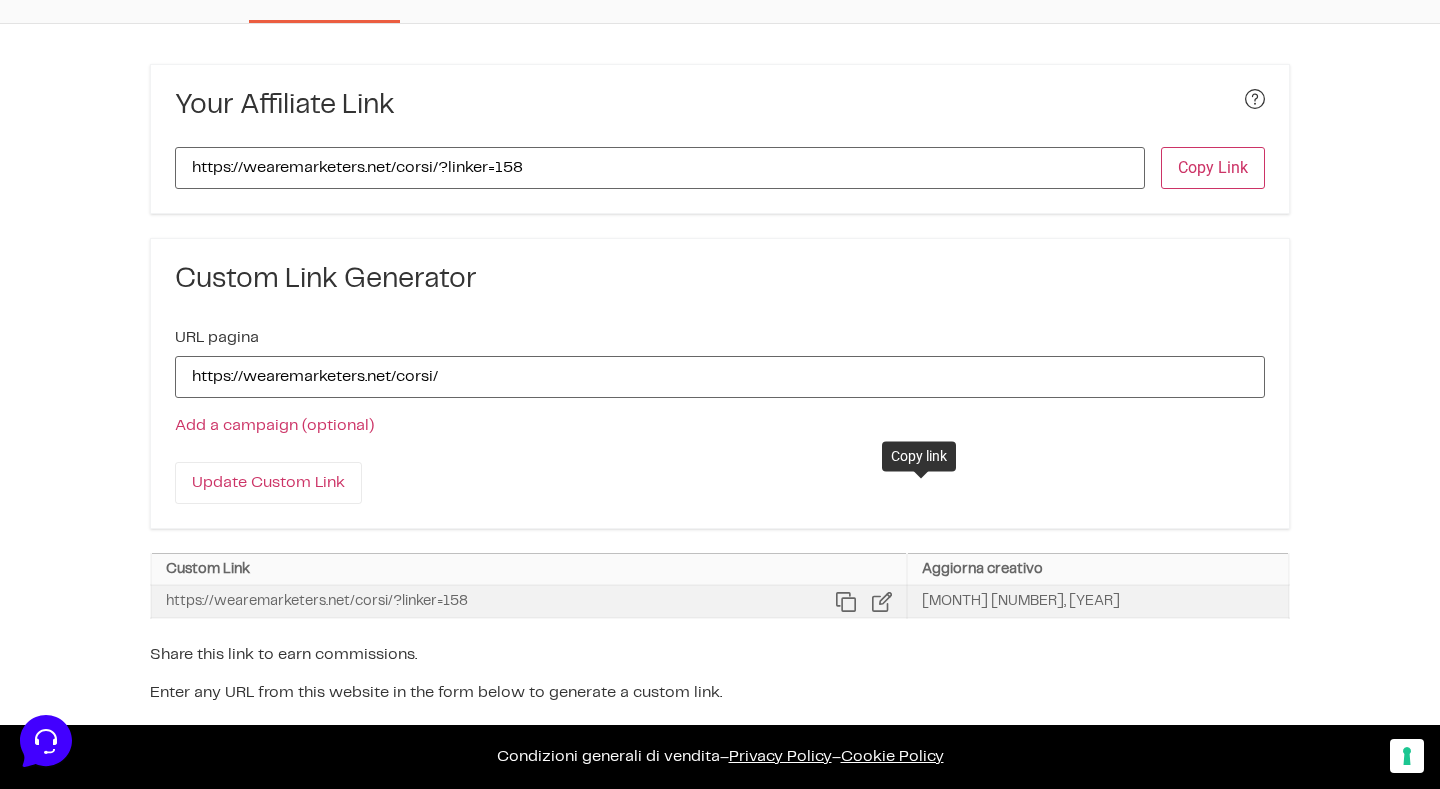 click 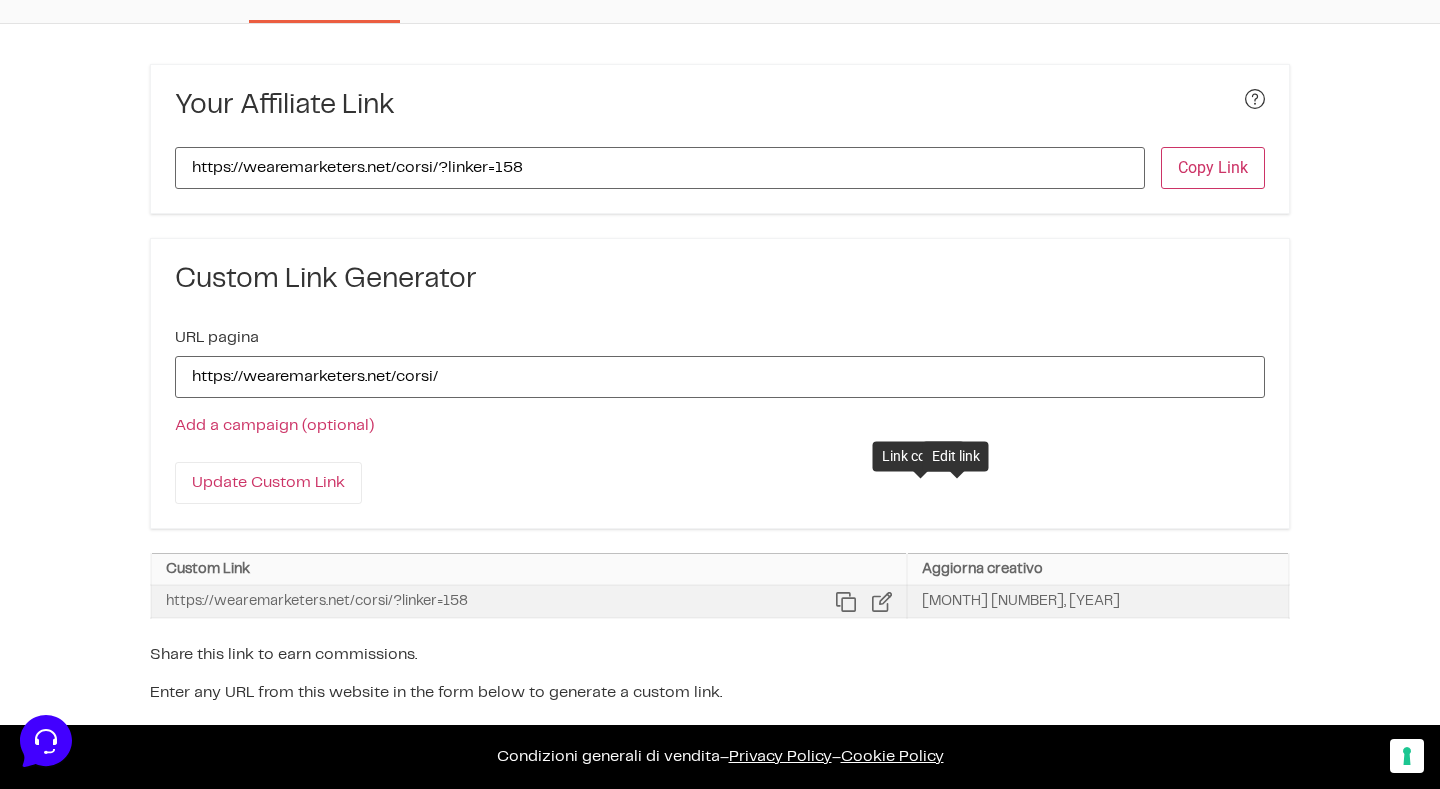 click 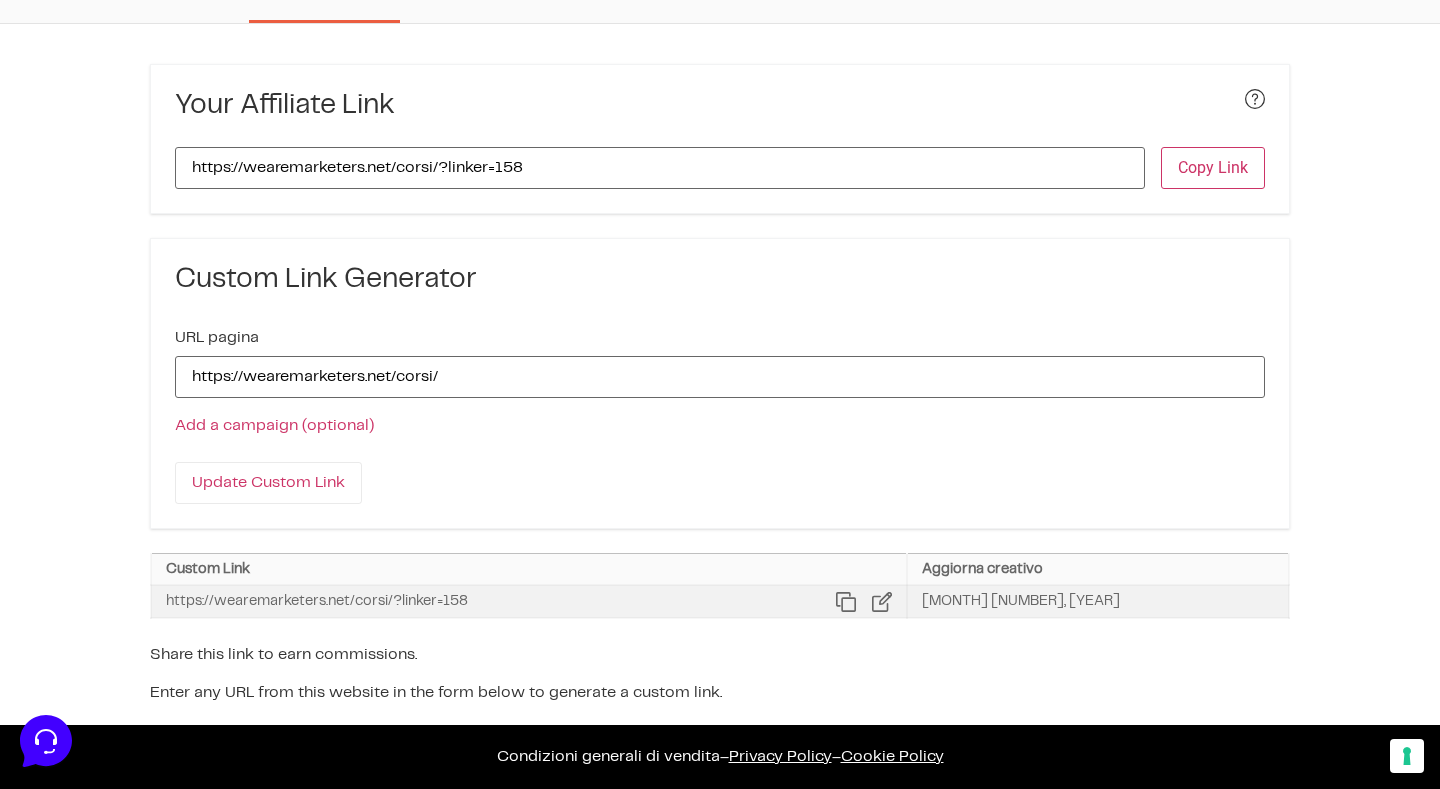 click on "https://wearemarketers.net/corsi/?linker=158" at bounding box center [528, 602] 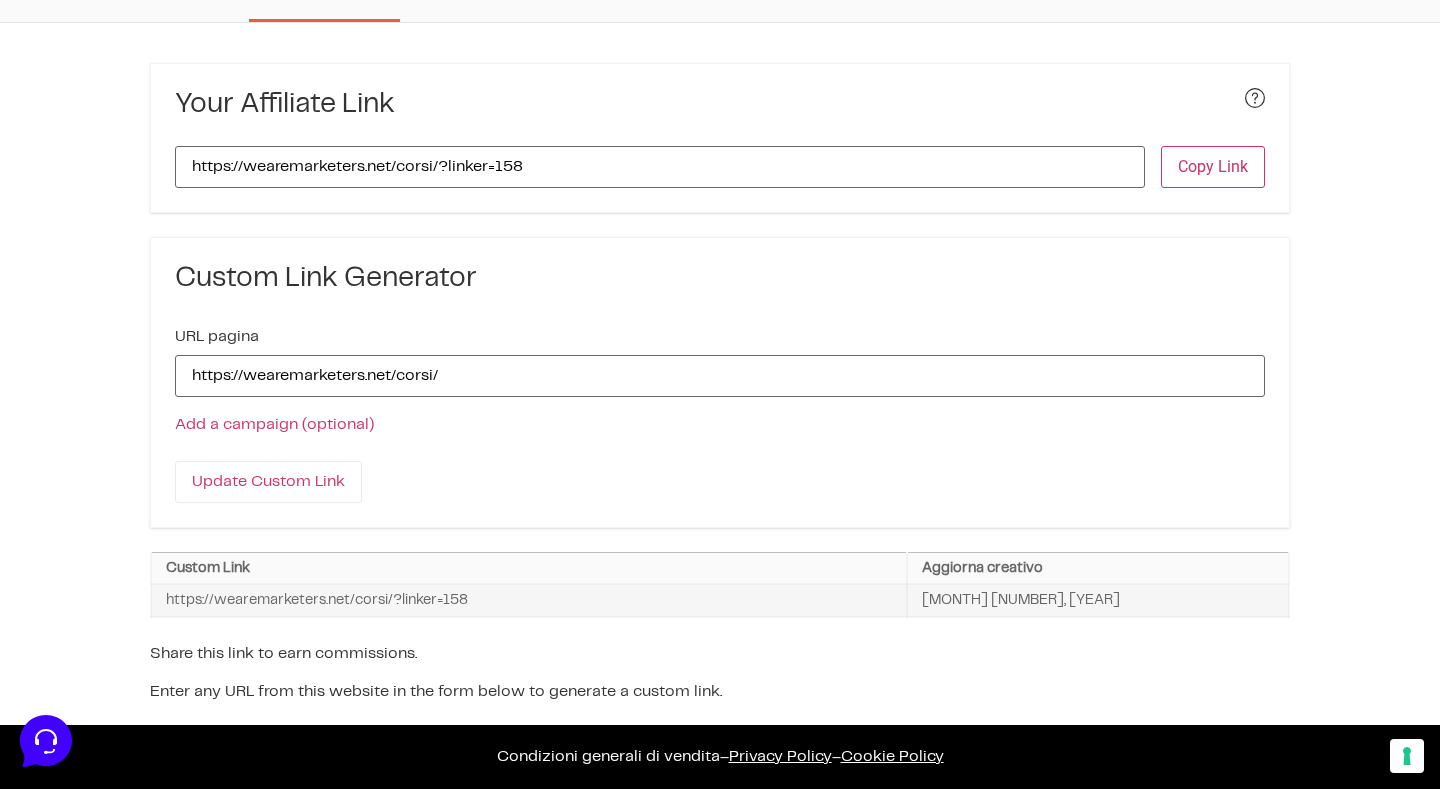 scroll, scrollTop: 108, scrollLeft: 0, axis: vertical 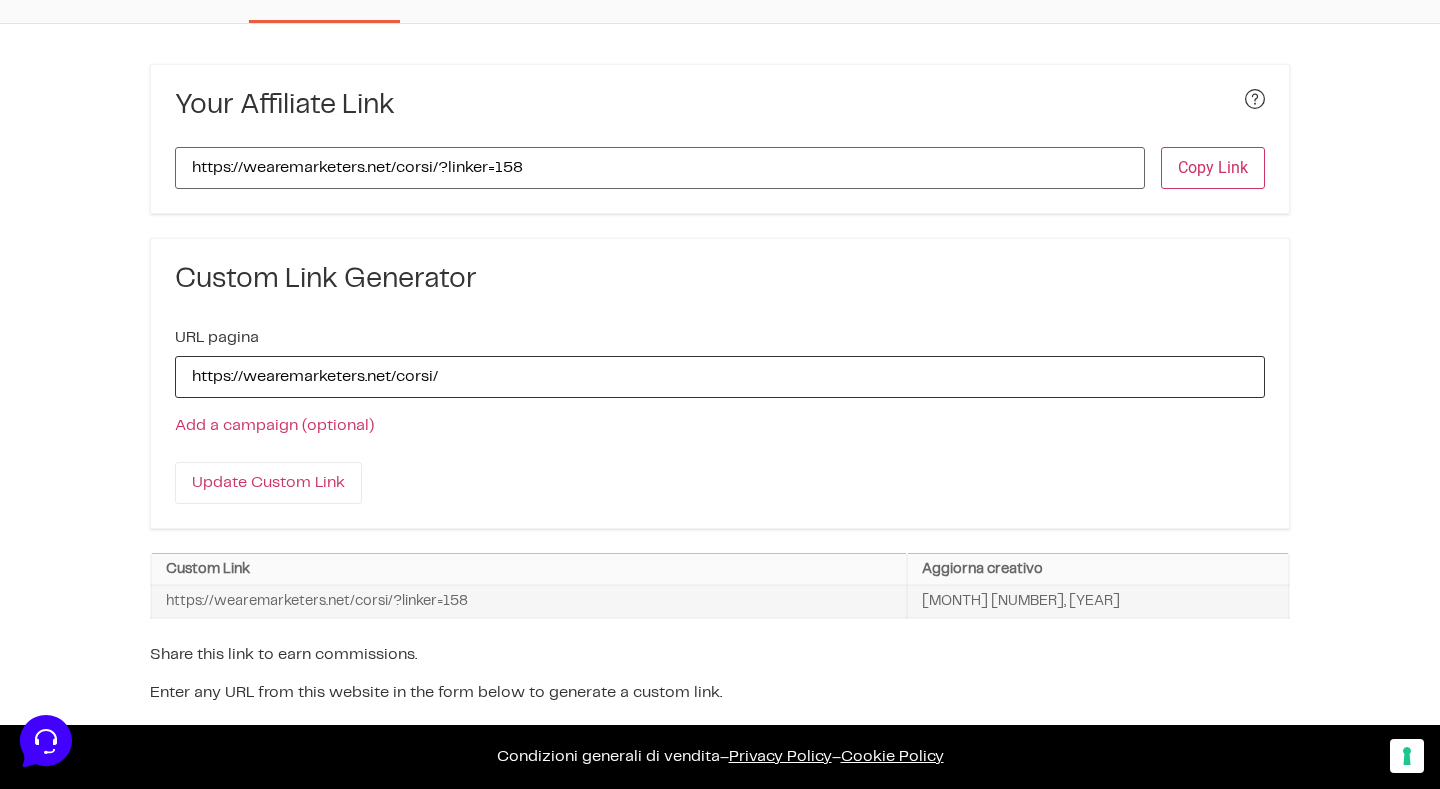 click on "https://wearemarketers.net/corsi/" at bounding box center [720, 377] 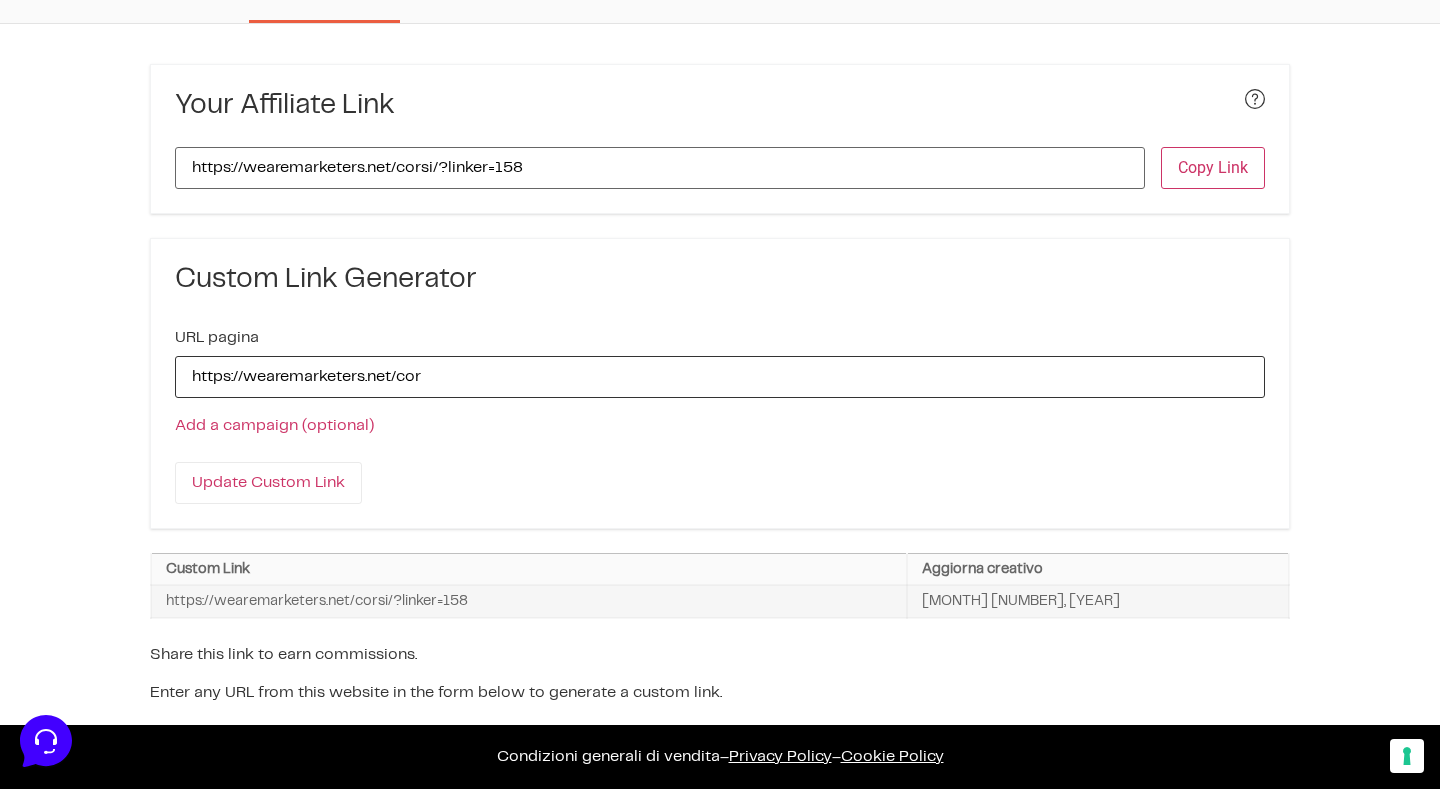 type on "https://wearemarketers.net/co" 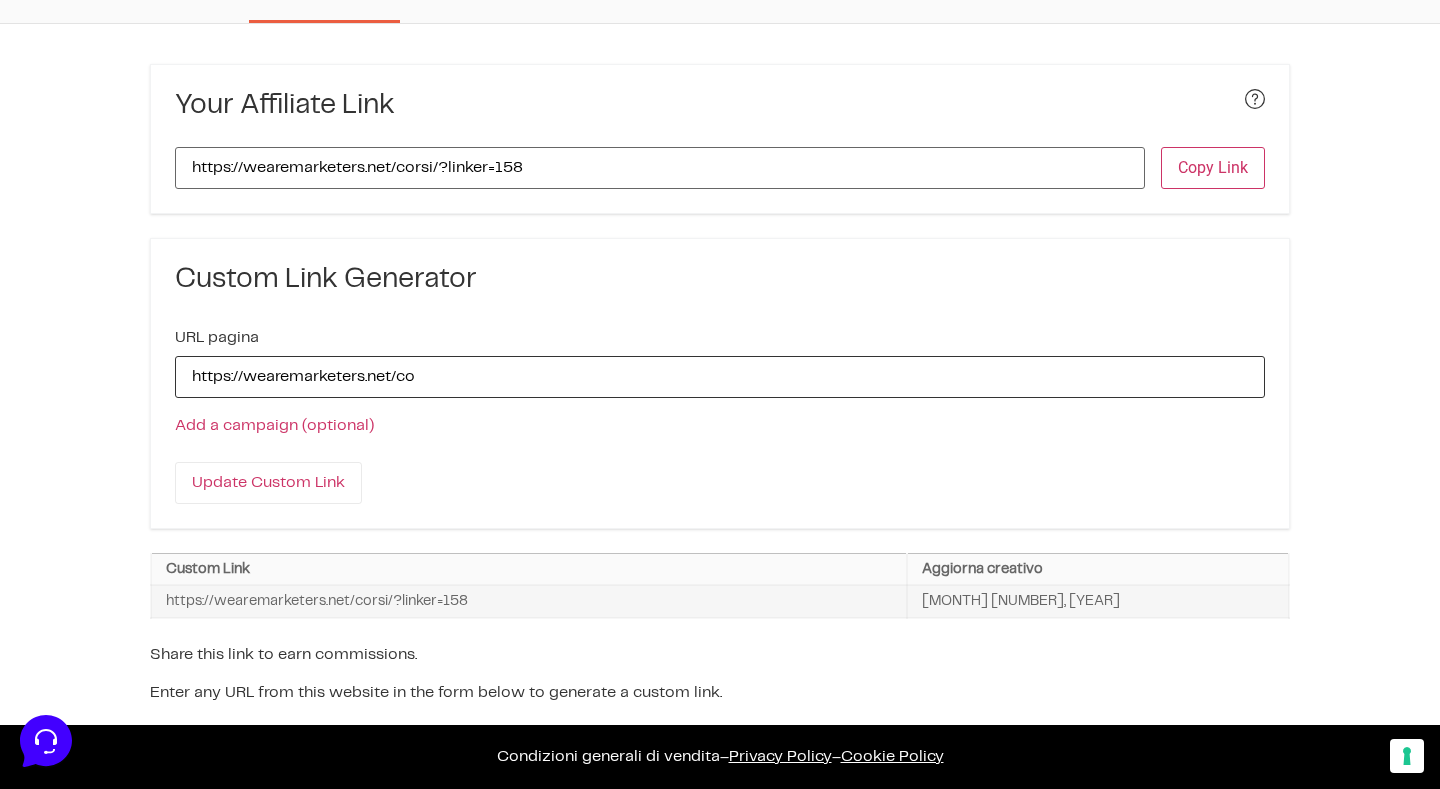 drag, startPoint x: 490, startPoint y: 371, endPoint x: 130, endPoint y: 373, distance: 360.00555 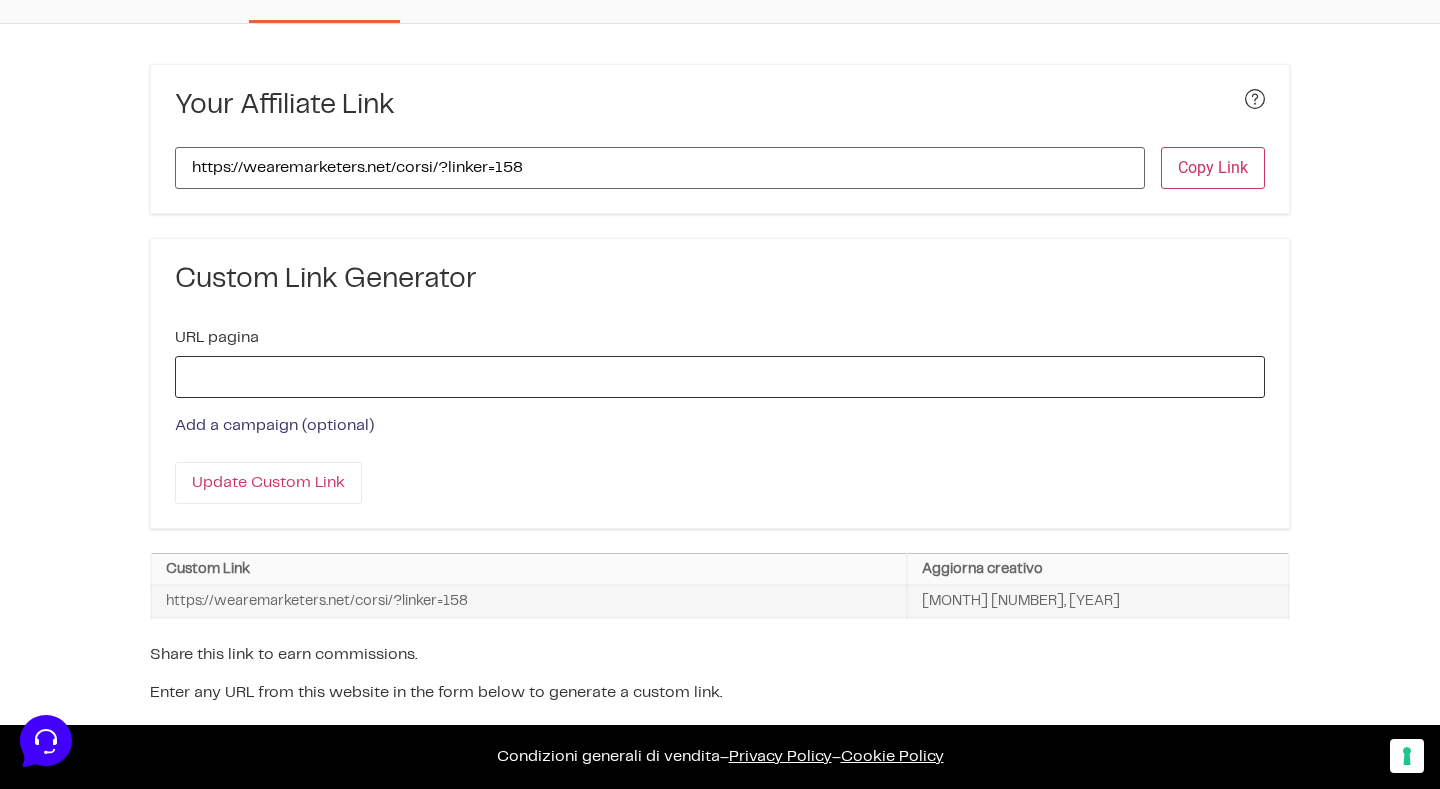 paste on "https://checkout.wearemarketers.net/step/marketers-world-2025-ts/?wcf-add-to-cart=156708&wcf-qty=1&_gl=1*cvxli6*_gcl_aw*R0NMLjE3NTQzMzY0MTMuQ2owS0NRand0TUhFQmhDLUFSSXNBQnVhNWlTUVMyUGtBaEN2NFpVdGRJdzlTLWNoeHVGMkdMUkJSMnBnOEk2Rk1heHFZRTl5NTZHazVya2FBdHhERUFMd193Y0I.*_gcl_au*Mjc5MDA3OTg1LjE3NTQzMzYzNDU." 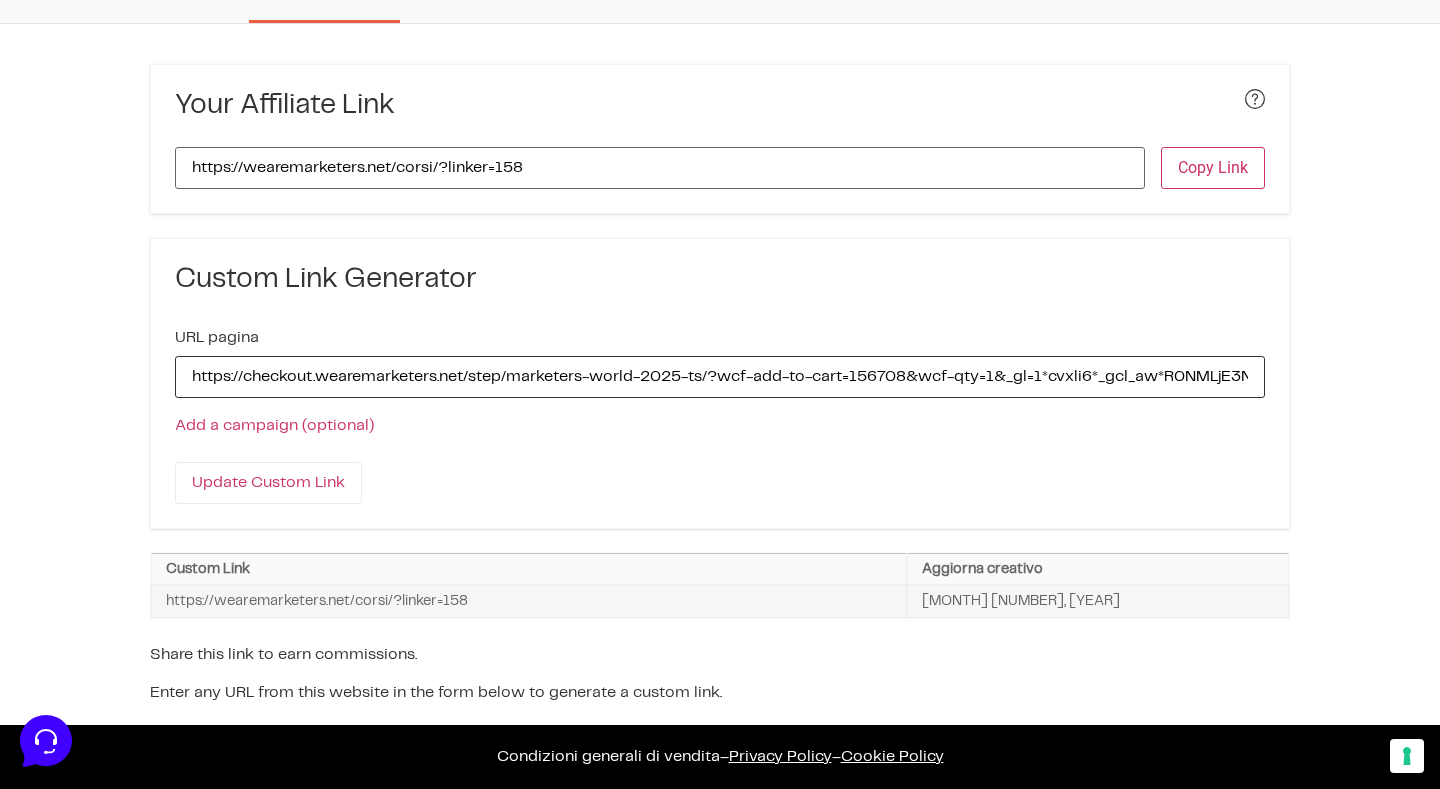 drag, startPoint x: 1250, startPoint y: 379, endPoint x: 230, endPoint y: 351, distance: 1020.3842 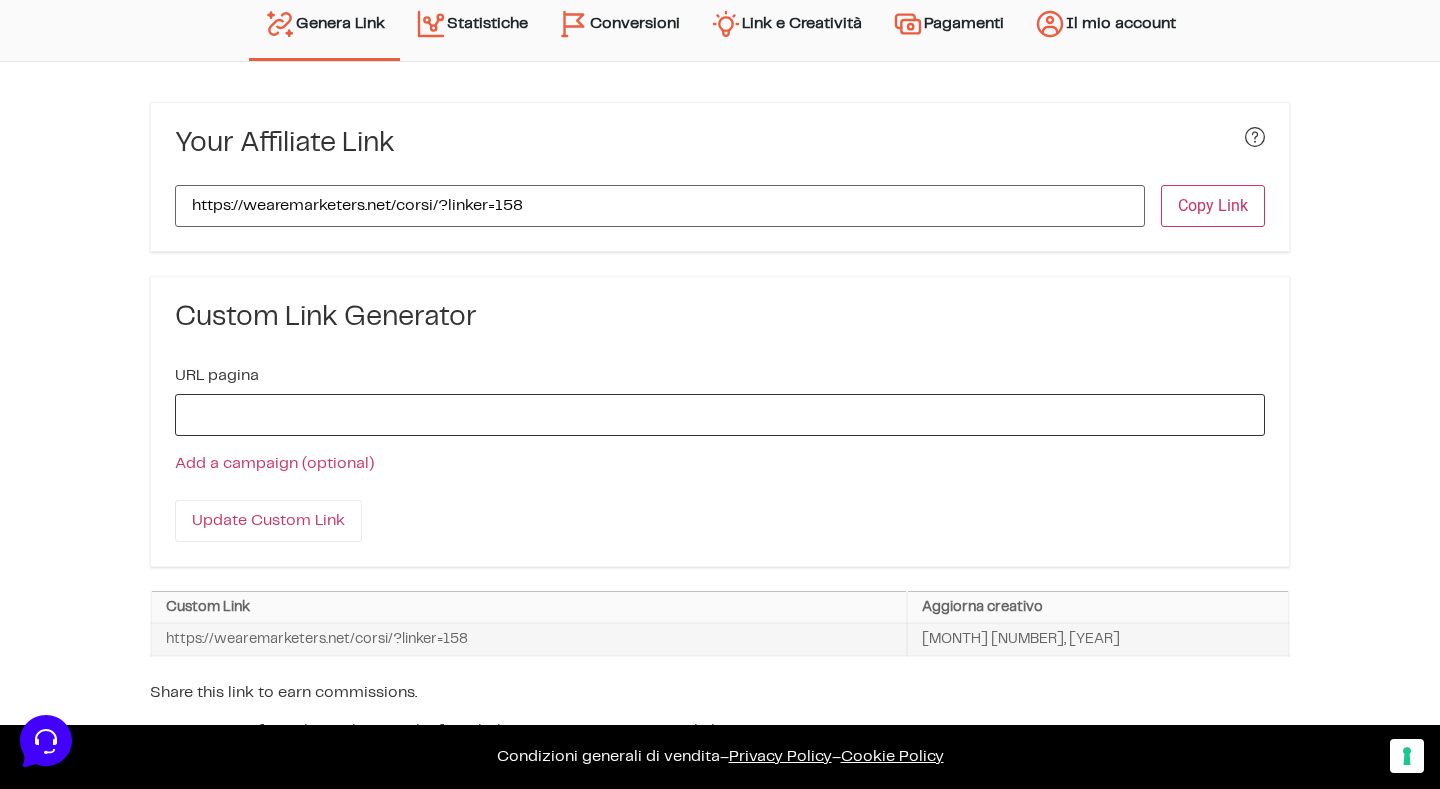 paste on "https://checkout.wearemarketers.net/step/marketers-world-2025-ts/?wcf-add-to-cart=156708&wcf-qty=1&_gl=1*cvxli6*_gcl_aw*R0NMLjE3NTQzMzY0MTMuQ2owS0NRand0TUhFQmhDLUFSSXNBQnVhNWlTUVMyUGtBaEN2NFpVdGRJdzlTLWNoeHVGMkdMUkJSMnBnOEk2Rk1heHFZRTl5NTZHazVya2FBdHhERUFMd193Y0I.*_gcl_au*Mjc5MDA3OTg1LjE3NTQzMzYzNDU." 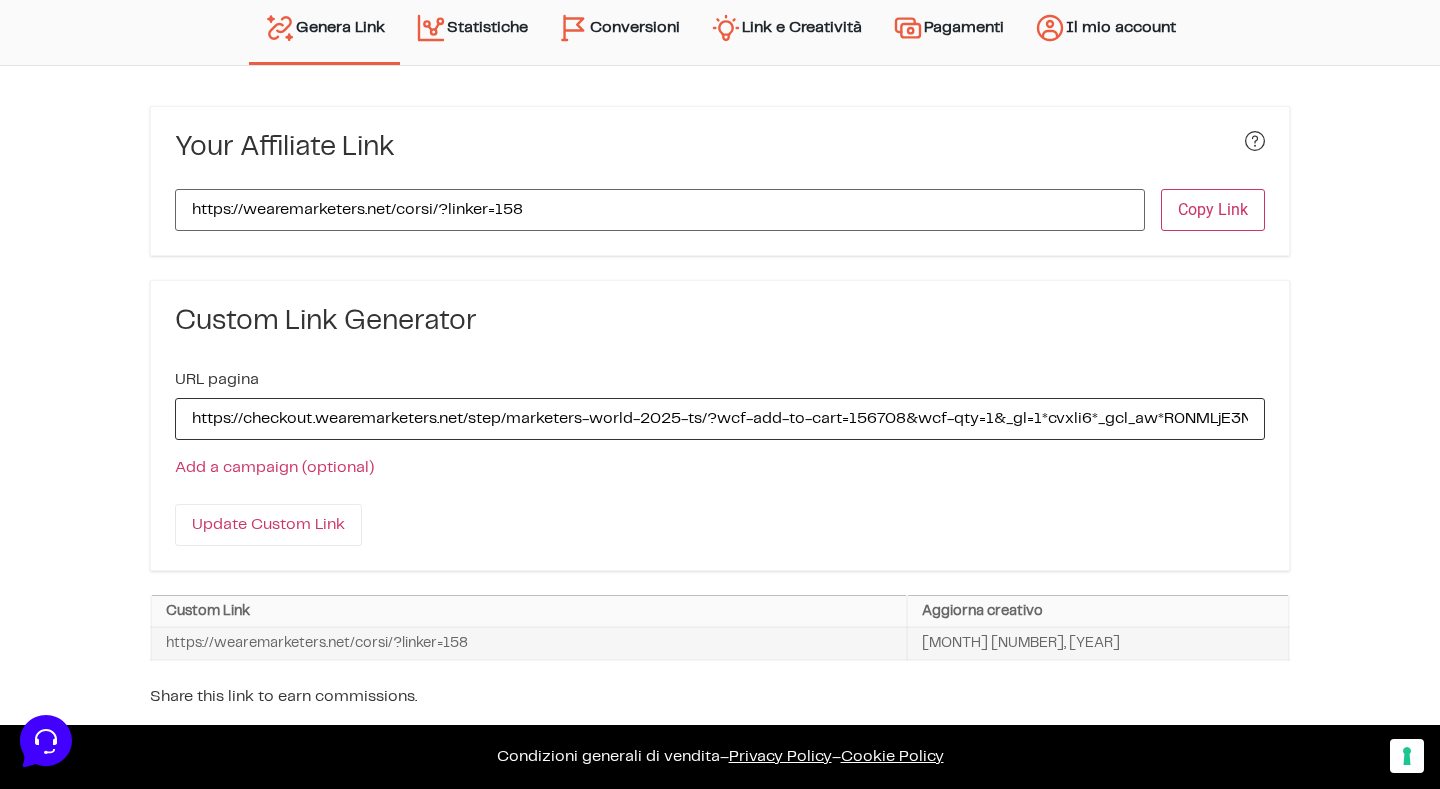 scroll, scrollTop: 65, scrollLeft: 0, axis: vertical 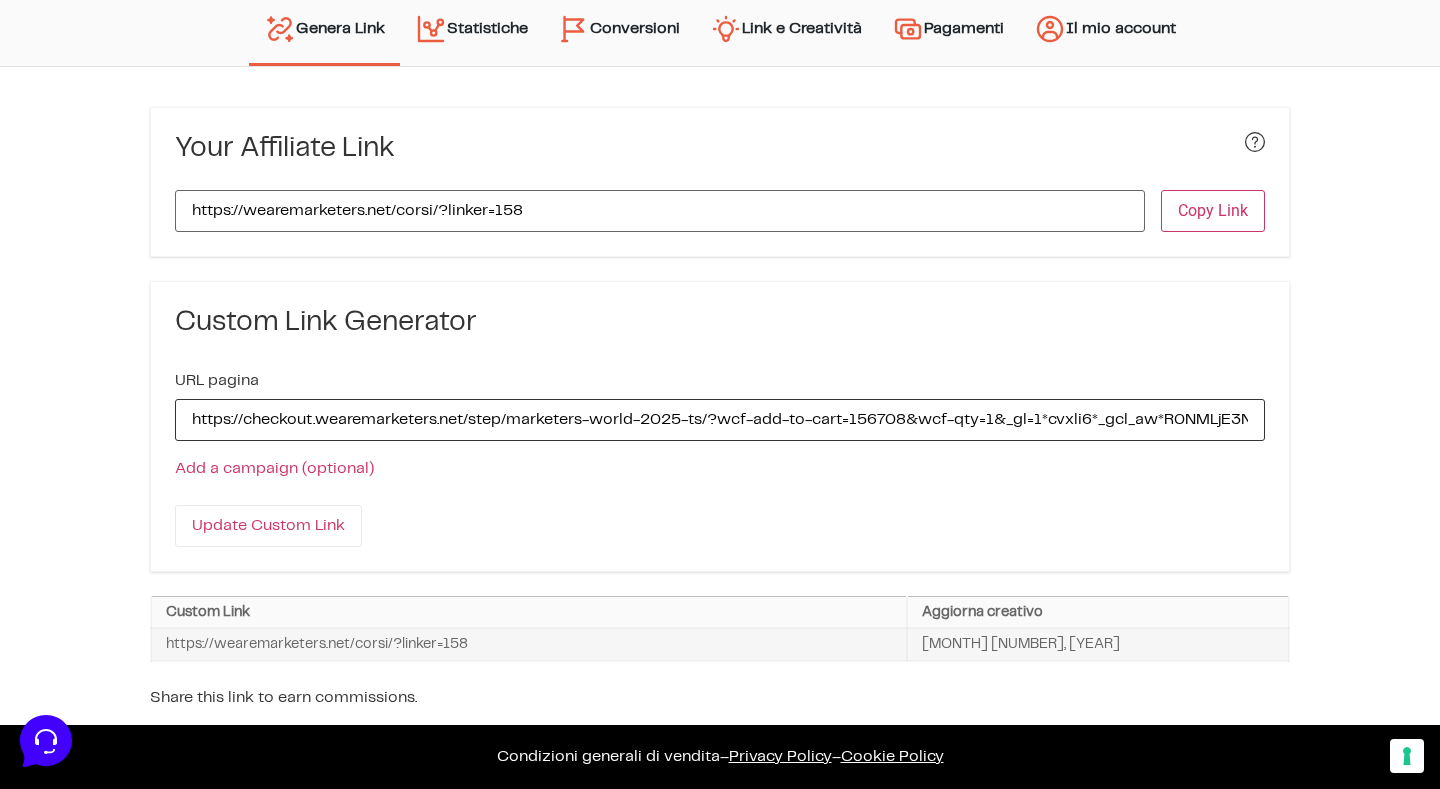 click on "https://checkout.wearemarketers.net/step/marketers-world-2025-ts/?wcf-add-to-cart=156708&wcf-qty=1&_gl=1*cvxli6*_gcl_aw*R0NMLjE3NTQzMzY0MTMuQ2owS0NRand0TUhFQmhDLUFSSXNBQnVhNWlTUVMyUGtBaEN2NFpVdGRJdzlTLWNoeHVGMkdMUkJSMnBnOEk2Rk1heHFZRTl5NTZHazVya2FBdHhERUFMd193Y0I.*_gcl_au*Mjc5MDA3OTg1LjE3NTQzMzYzNDU." at bounding box center (720, 420) 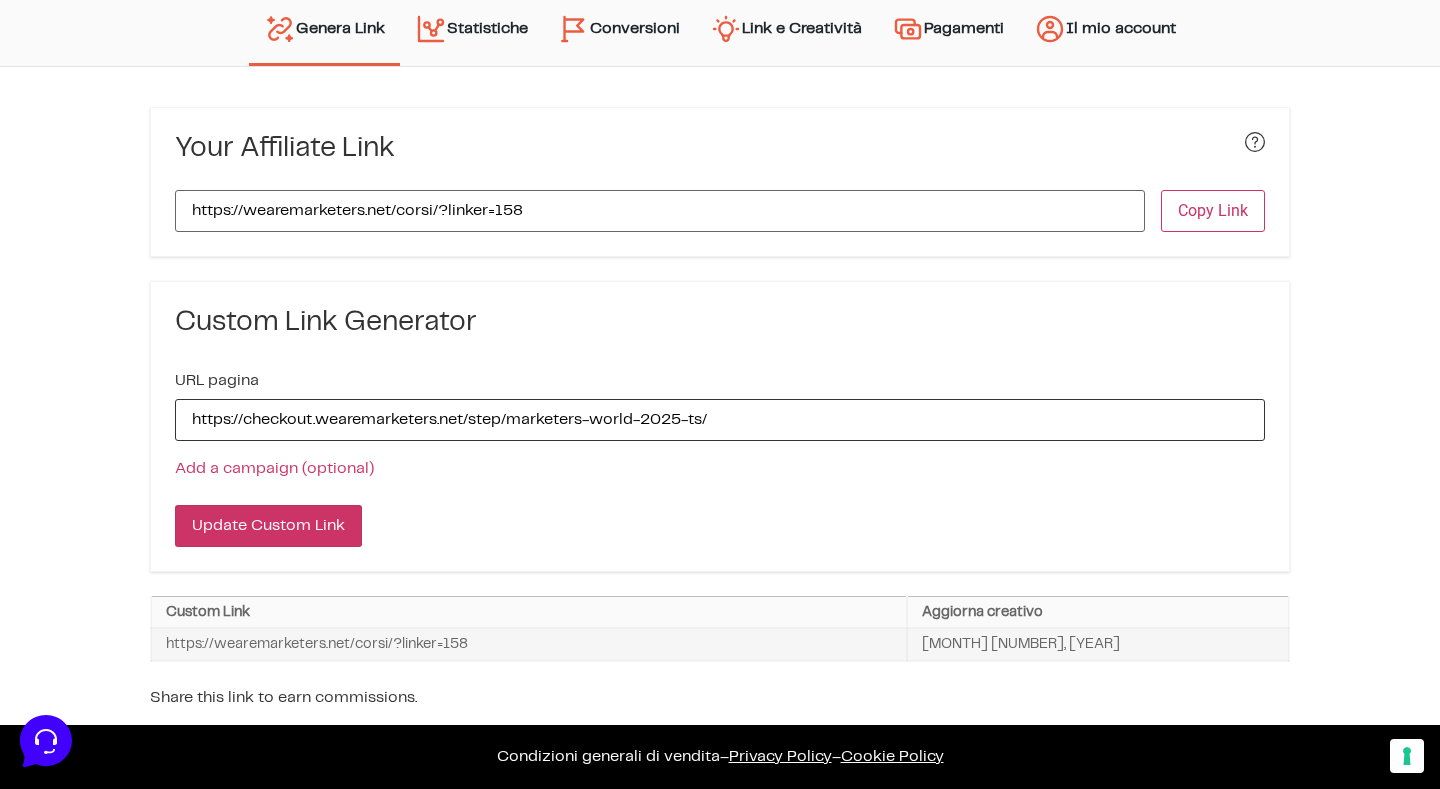 type on "https://checkout.wearemarketers.net/step/marketers-world-2025-ts/" 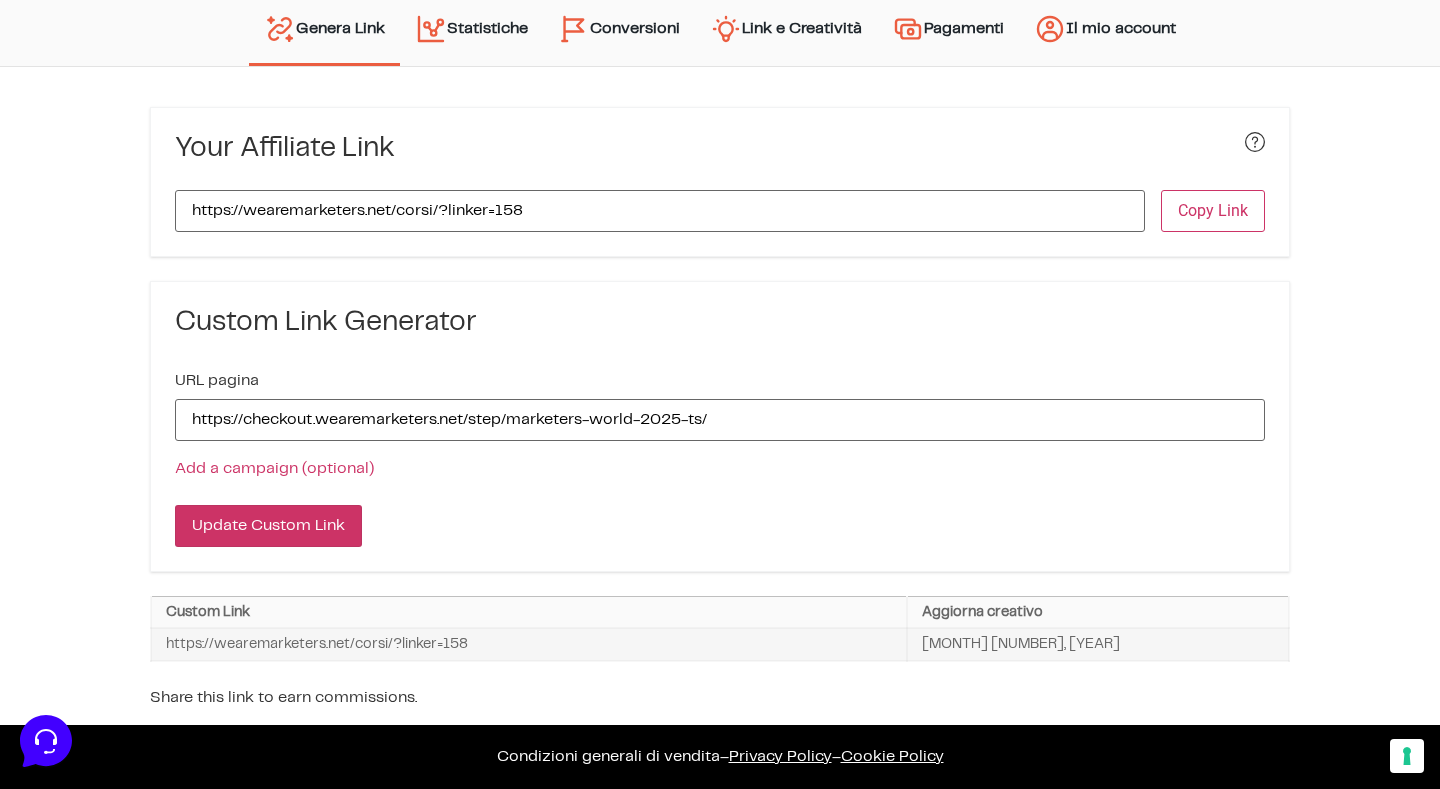 click on "Update Custom Link" at bounding box center (268, 526) 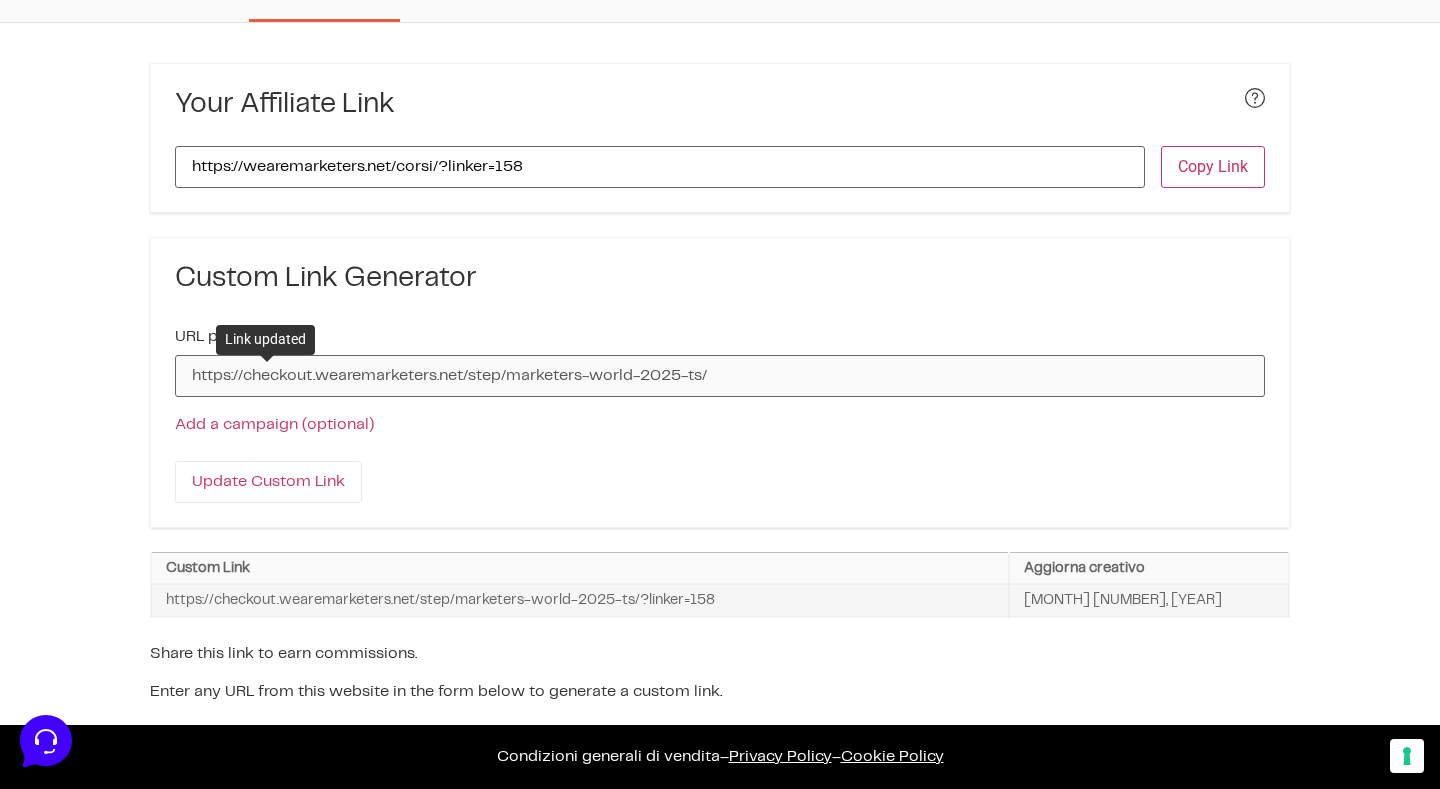 scroll, scrollTop: 108, scrollLeft: 0, axis: vertical 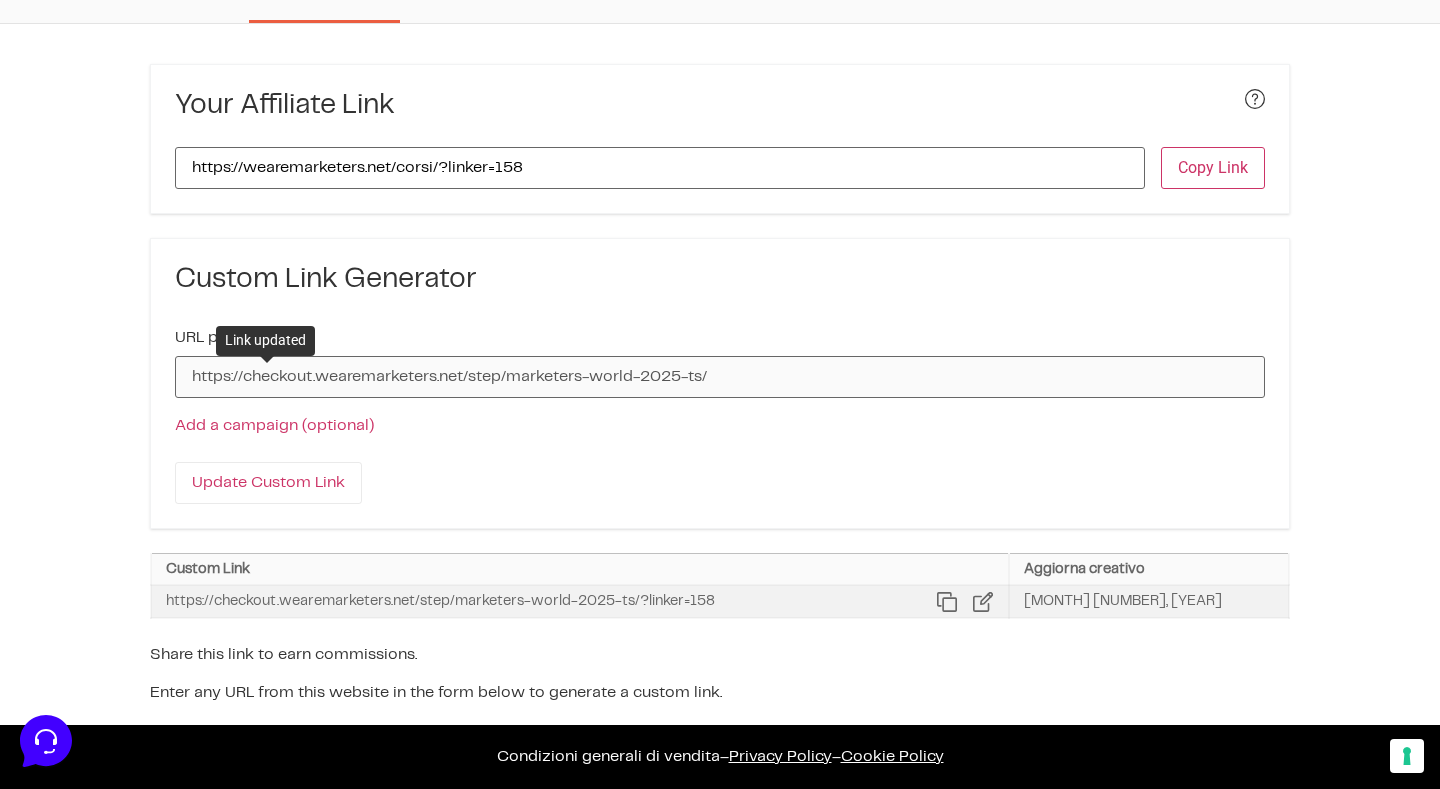 type 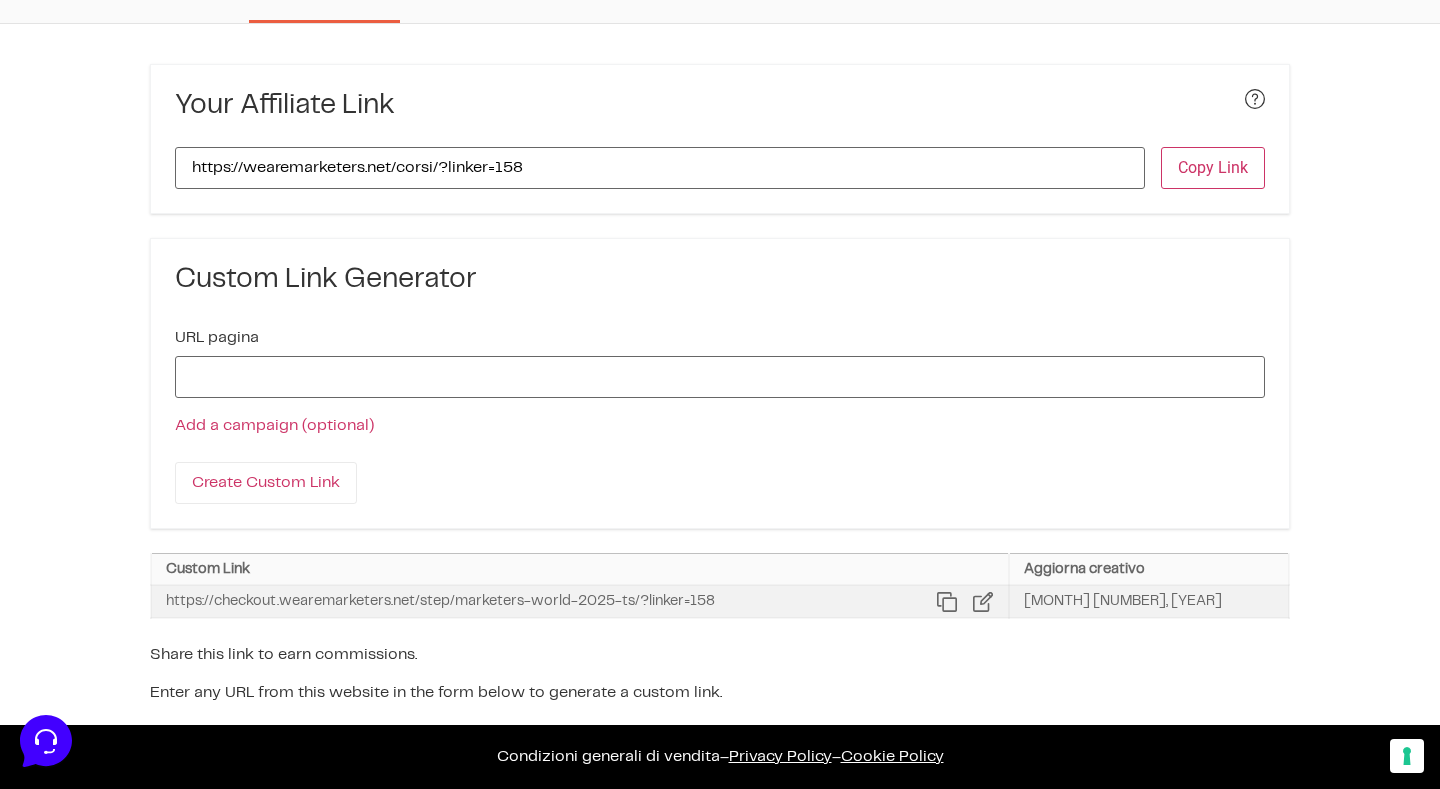 click 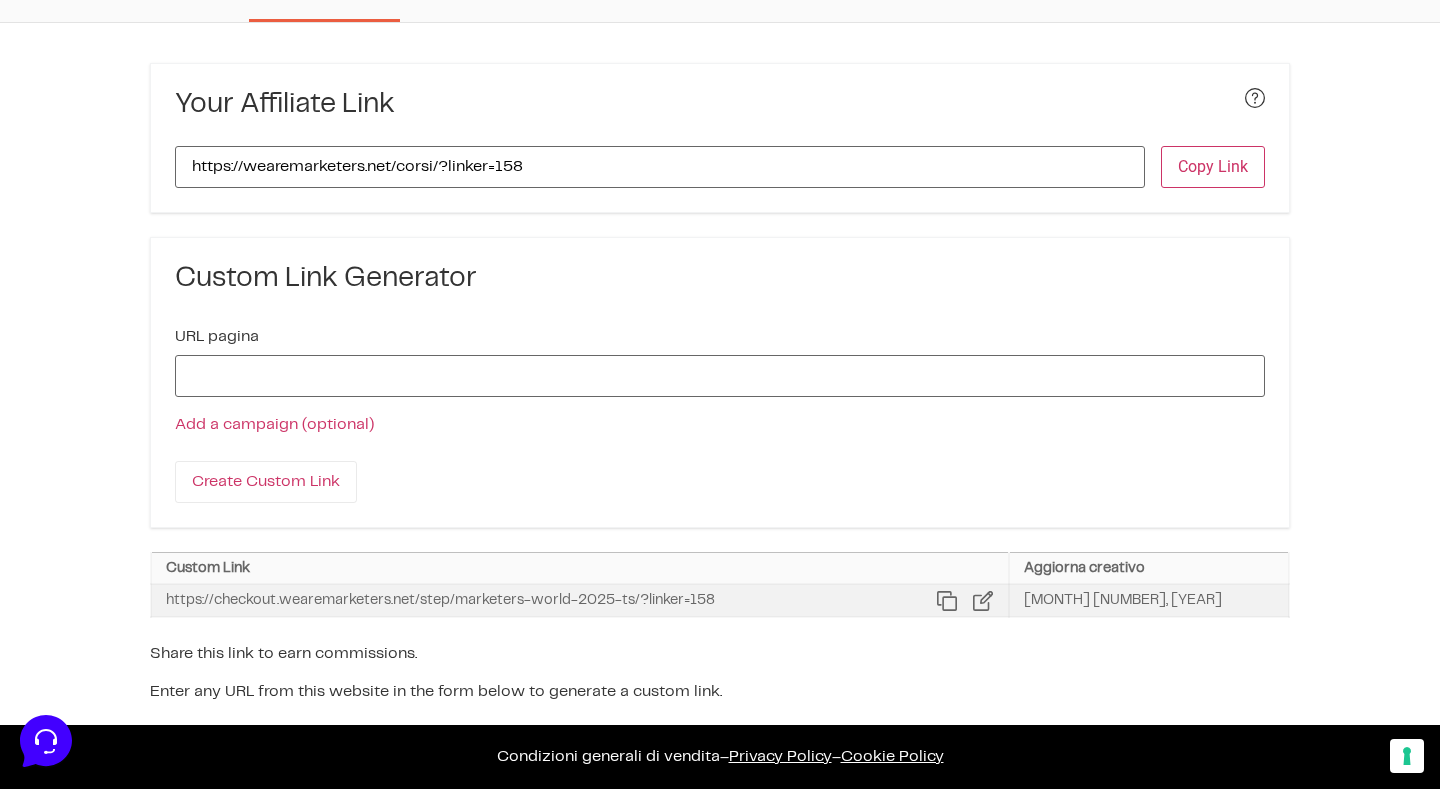 scroll, scrollTop: 108, scrollLeft: 0, axis: vertical 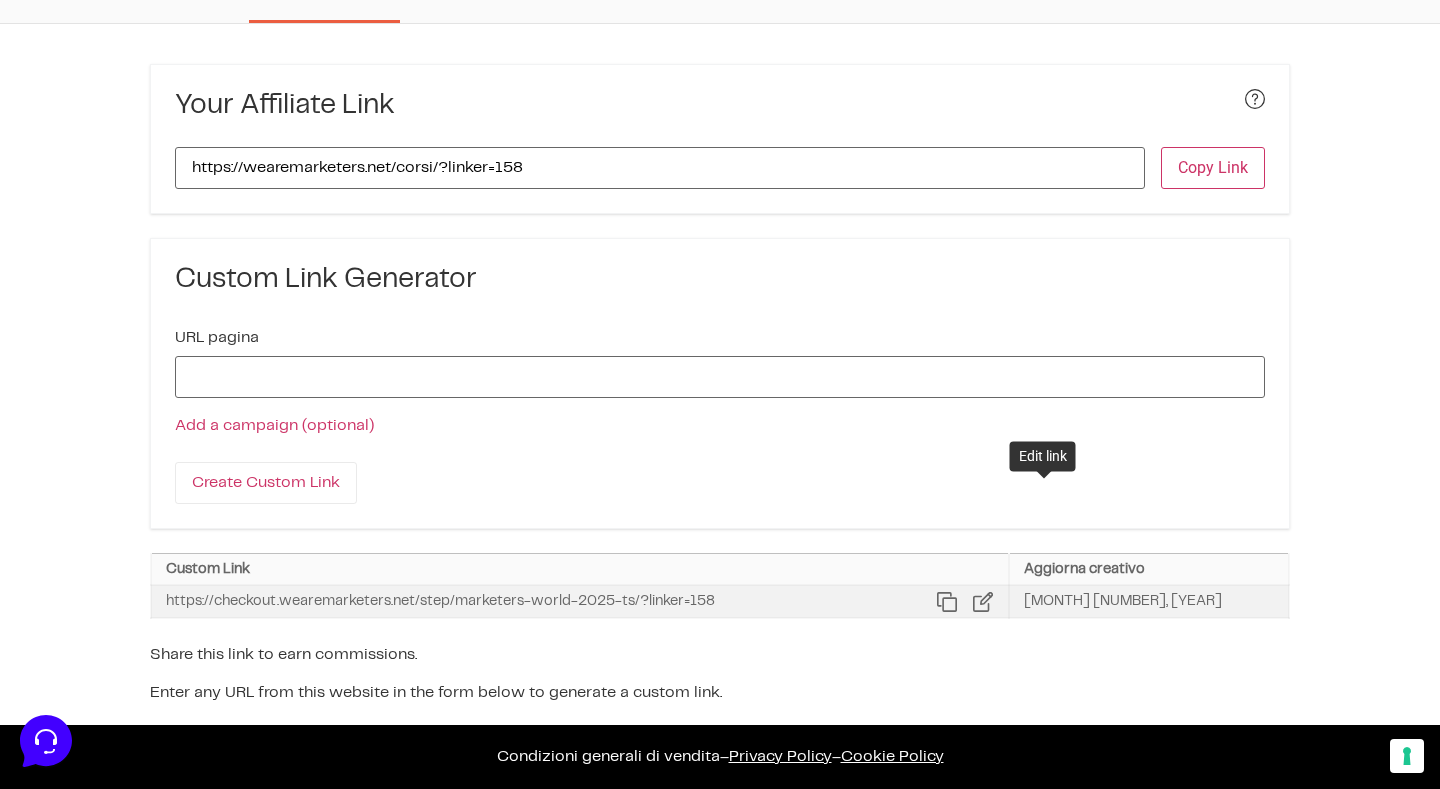click 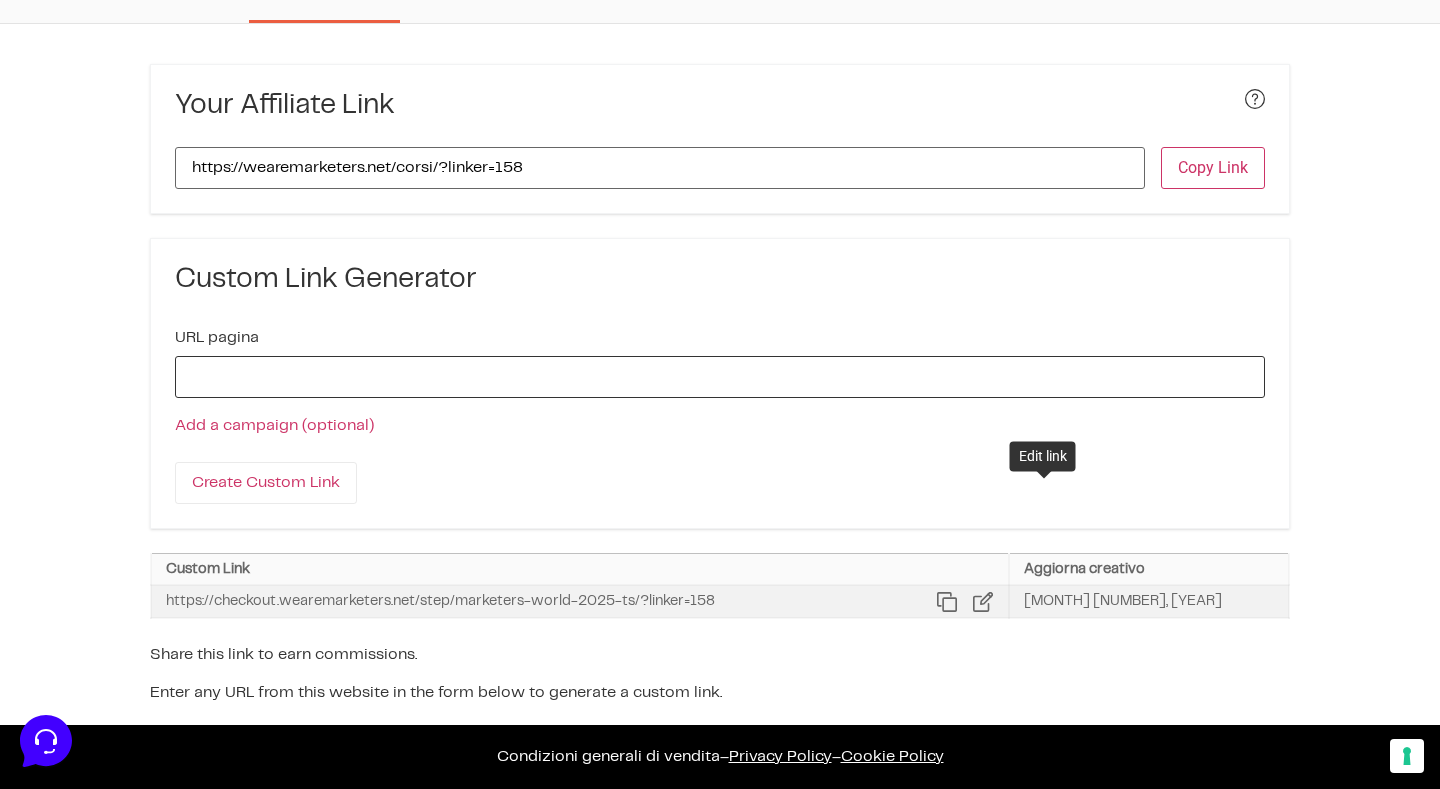 type on "https://checkout.wearemarketers.net/step/marketers-world-2025-ts/" 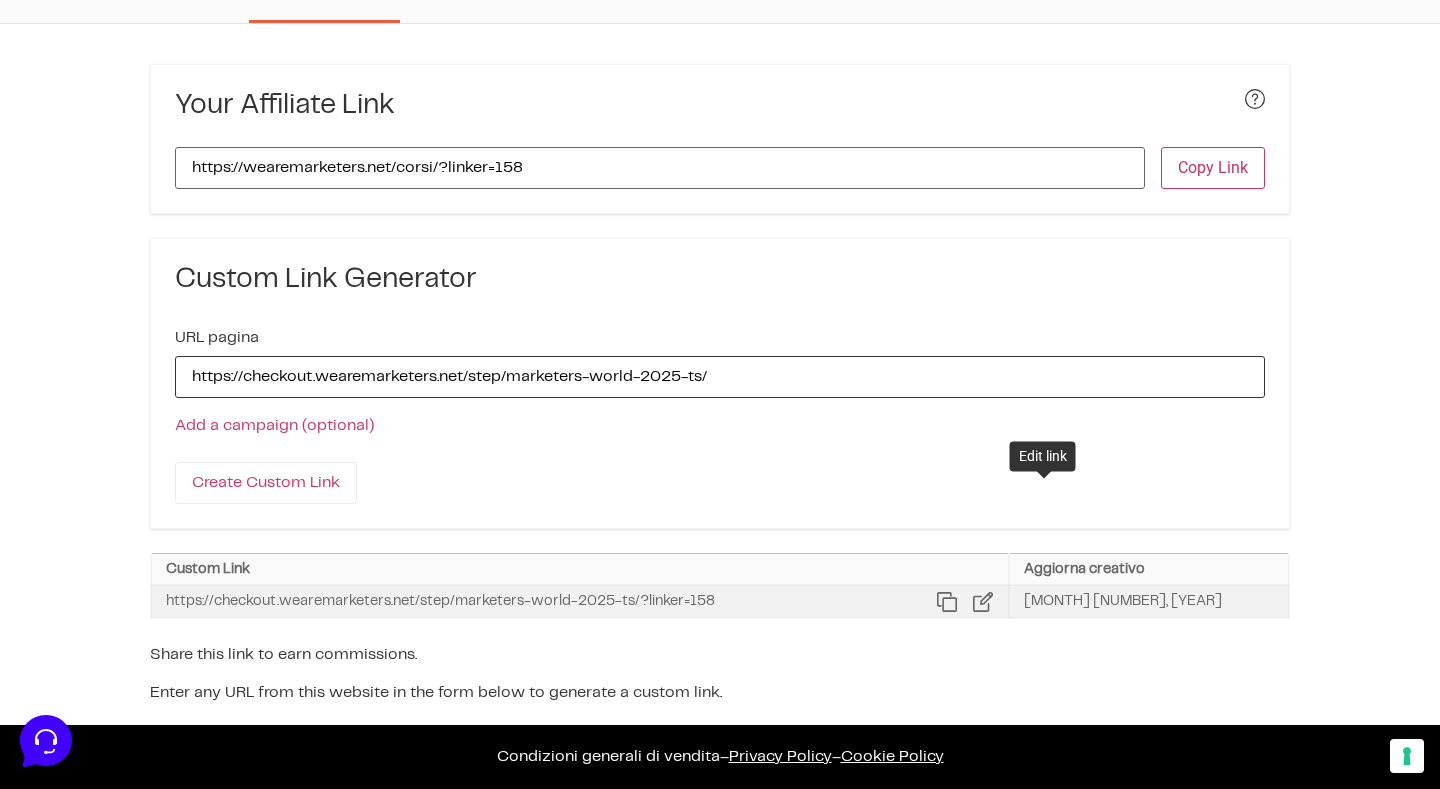 type on "Update Custom Link" 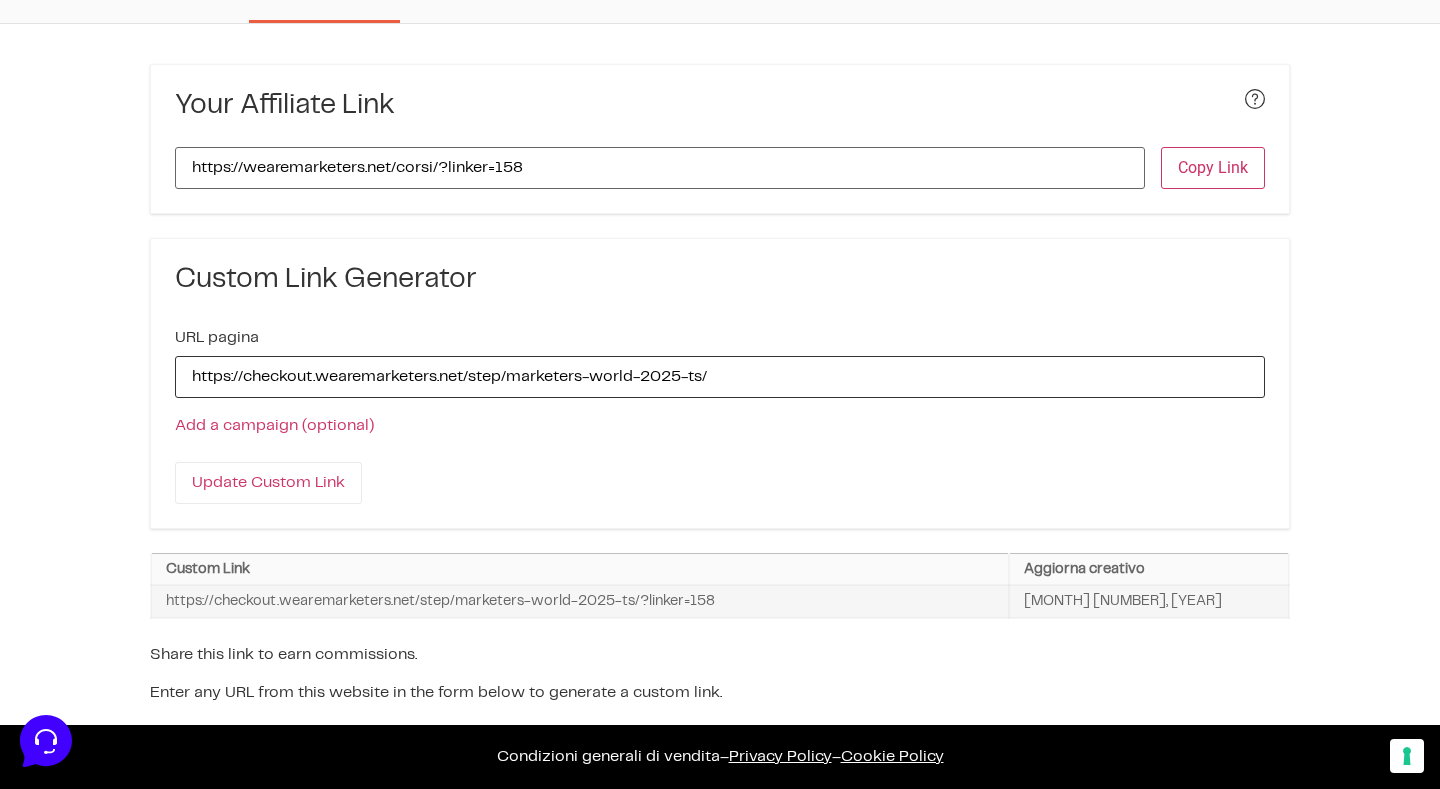 click on "https://checkout.wearemarketers.net/step/marketers-world-2025-ts/" at bounding box center [720, 377] 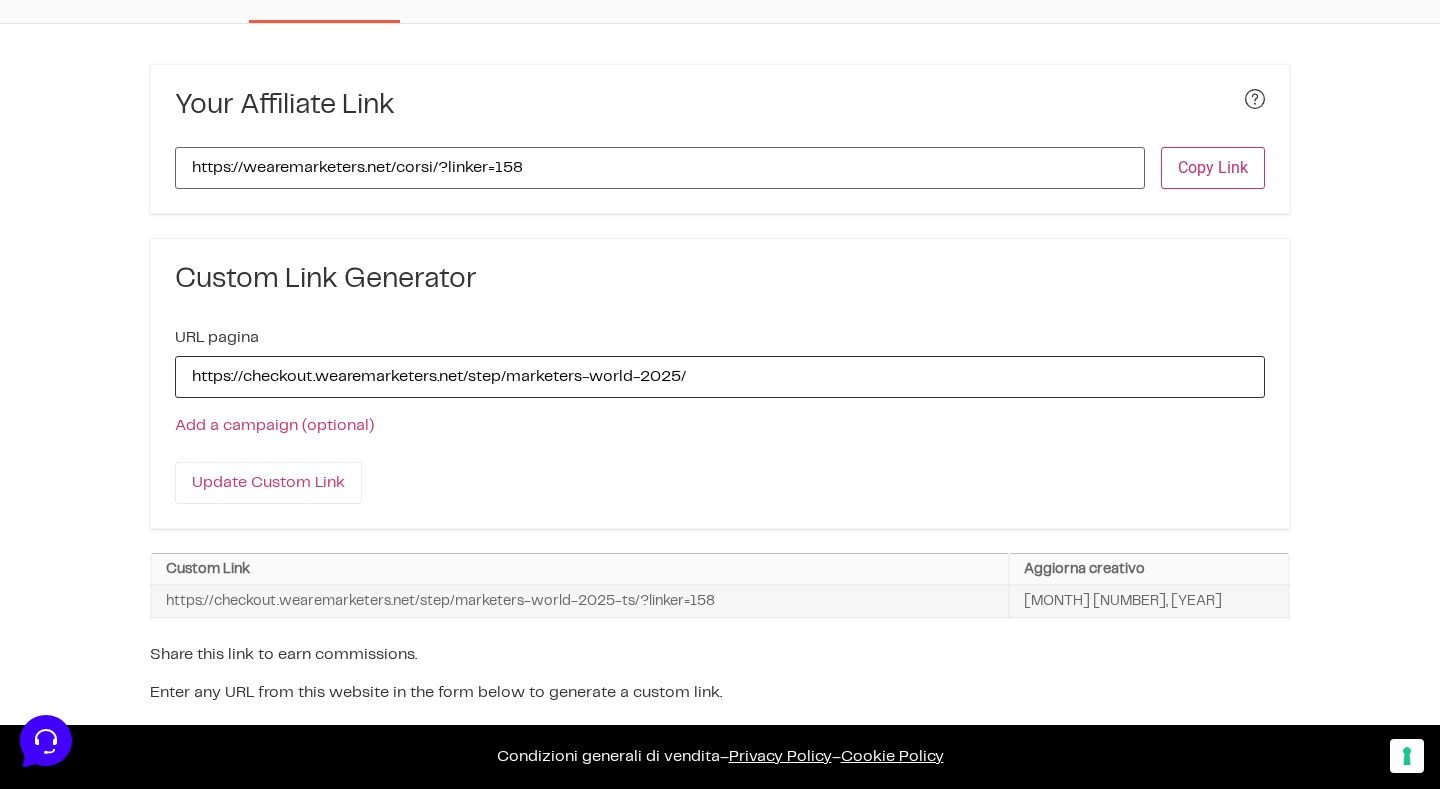 click on "https://checkout.wearemarketers.net/step/marketers-world-2025/" at bounding box center (720, 377) 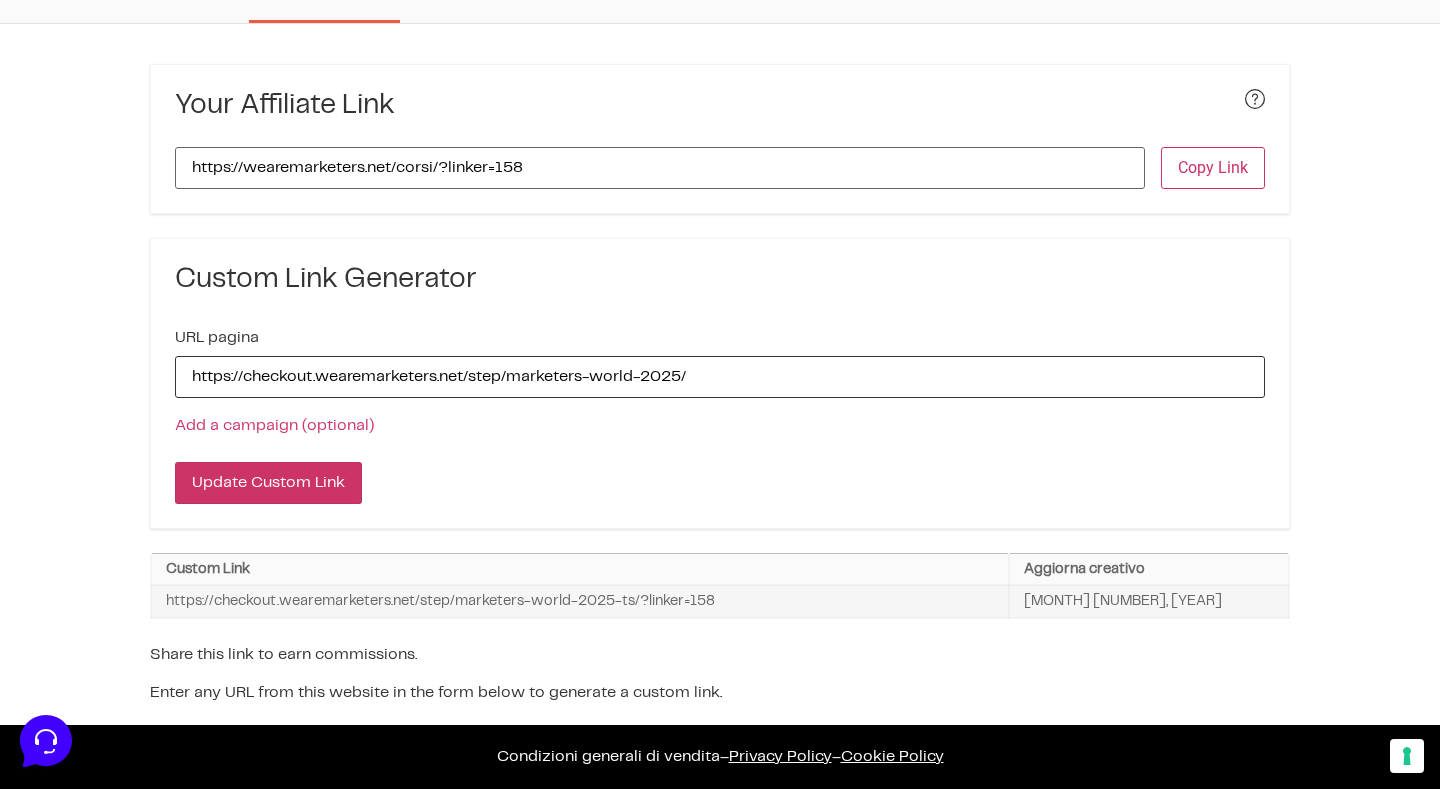 type on "https://checkout.wearemarketers.net/step/marketers-world-2025/" 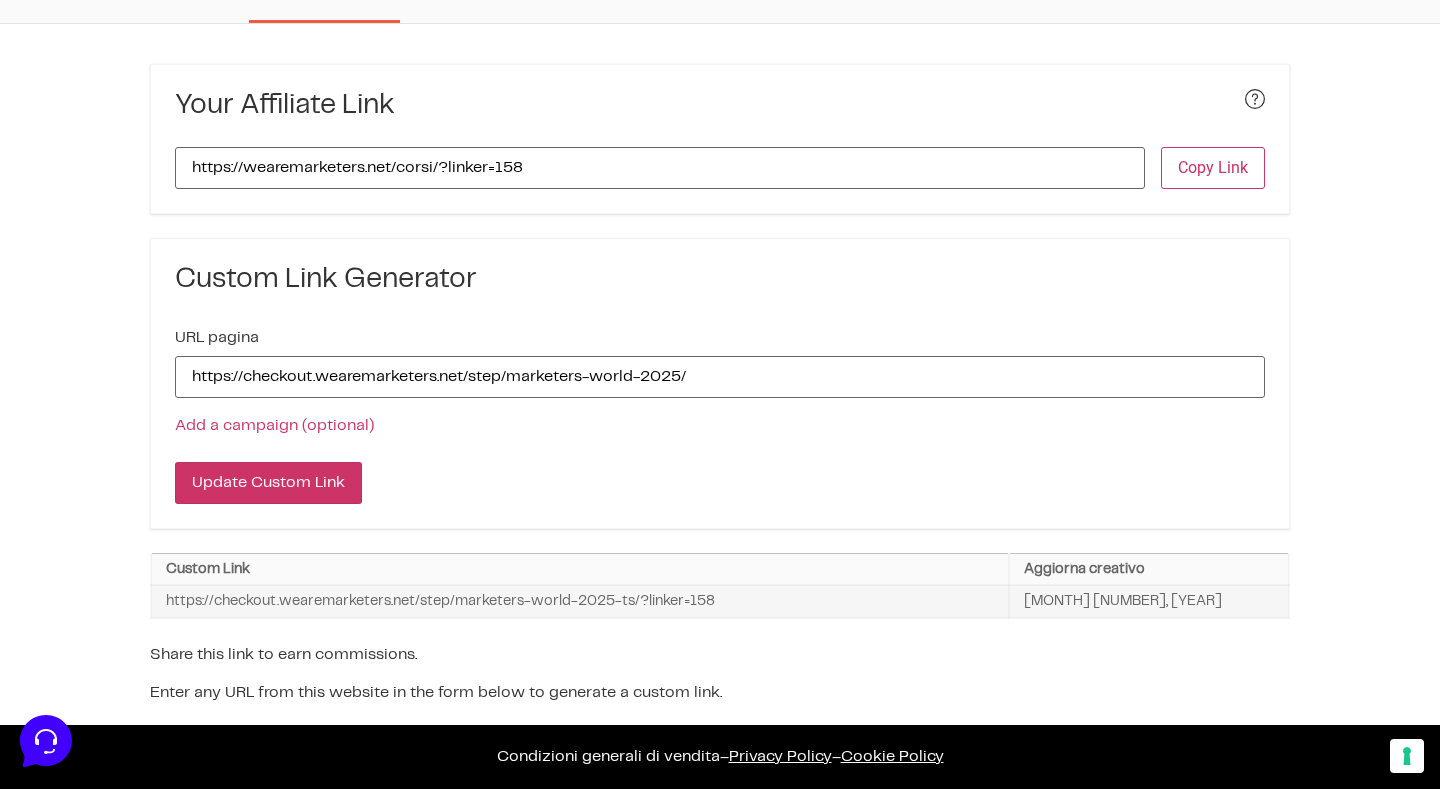 click on "Update Custom Link" at bounding box center (268, 483) 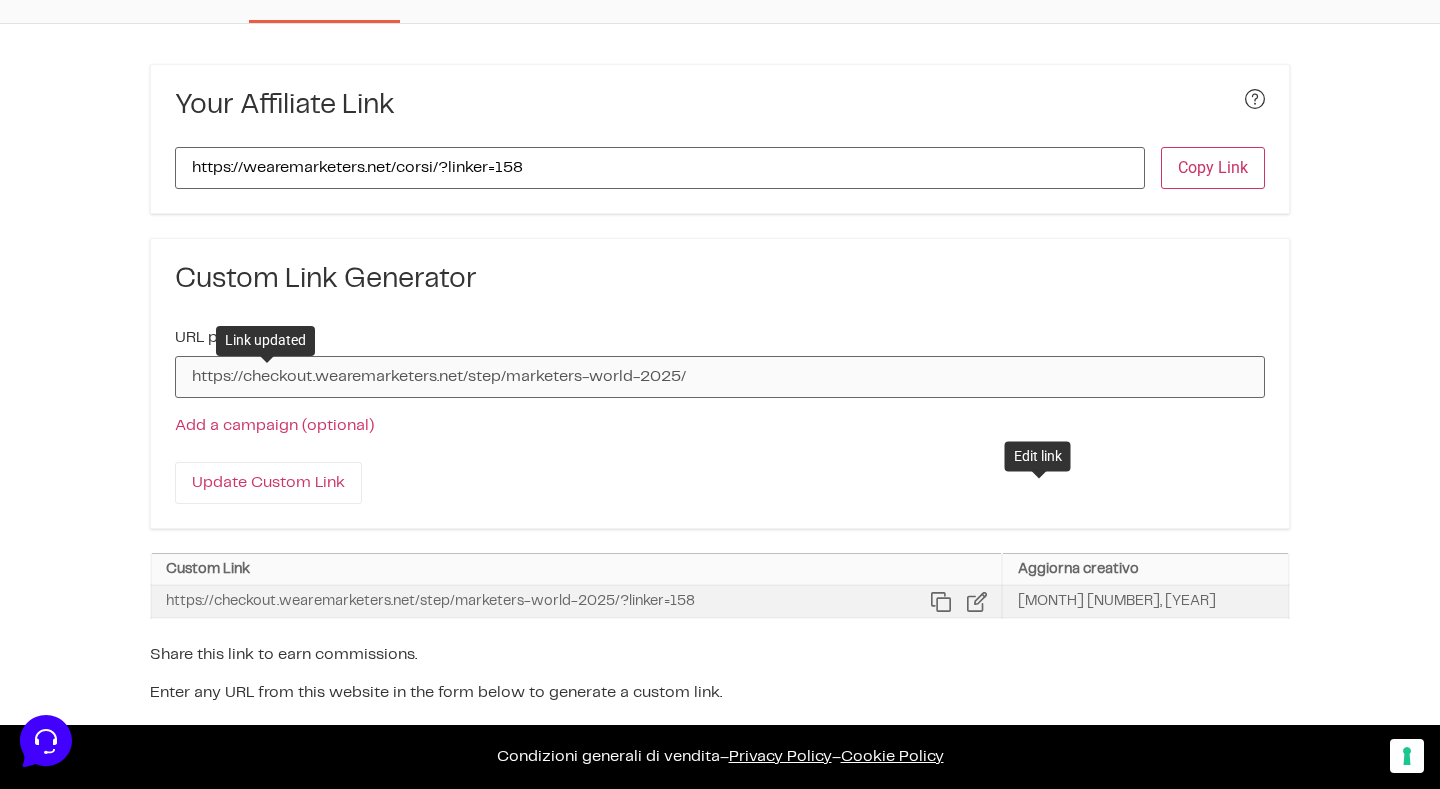 click 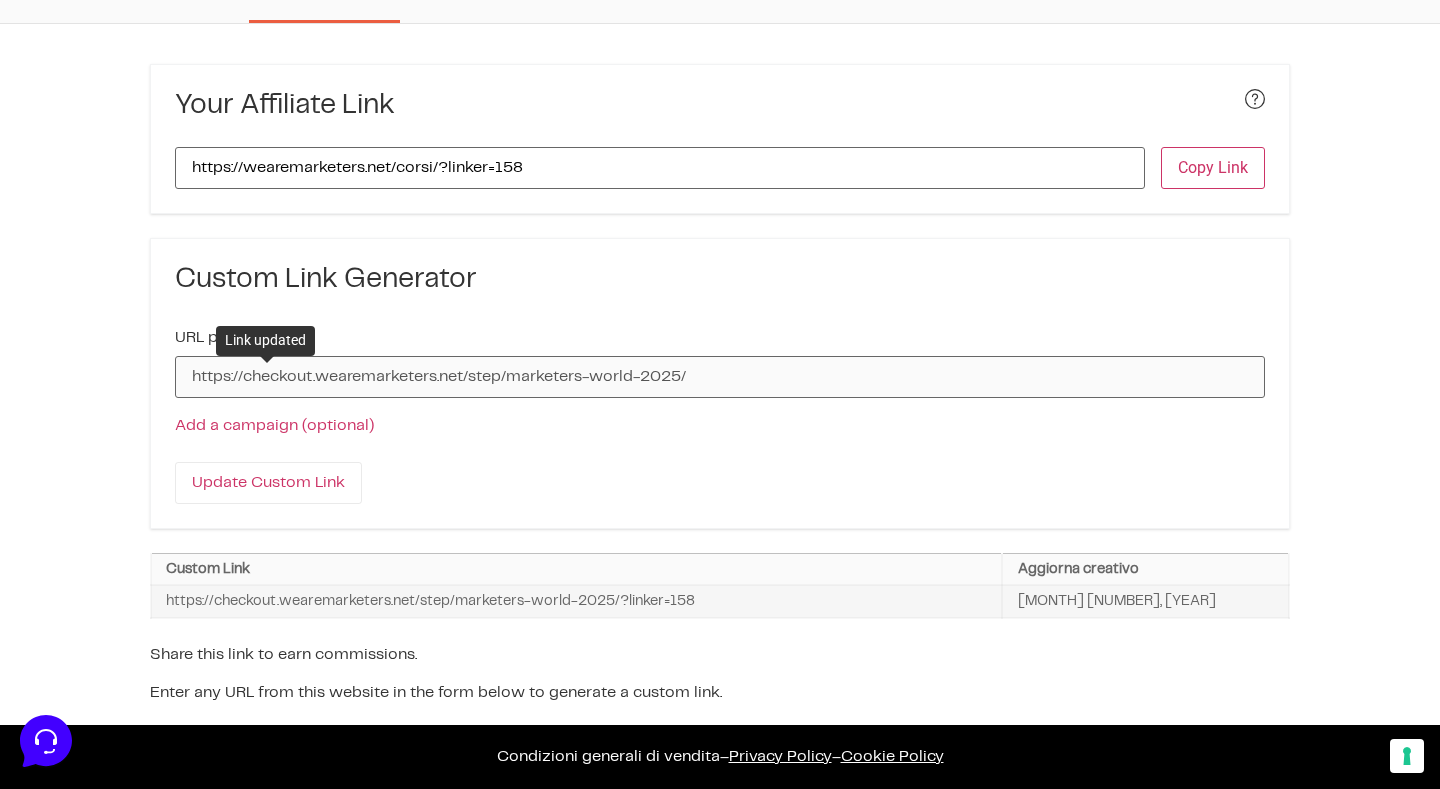 type 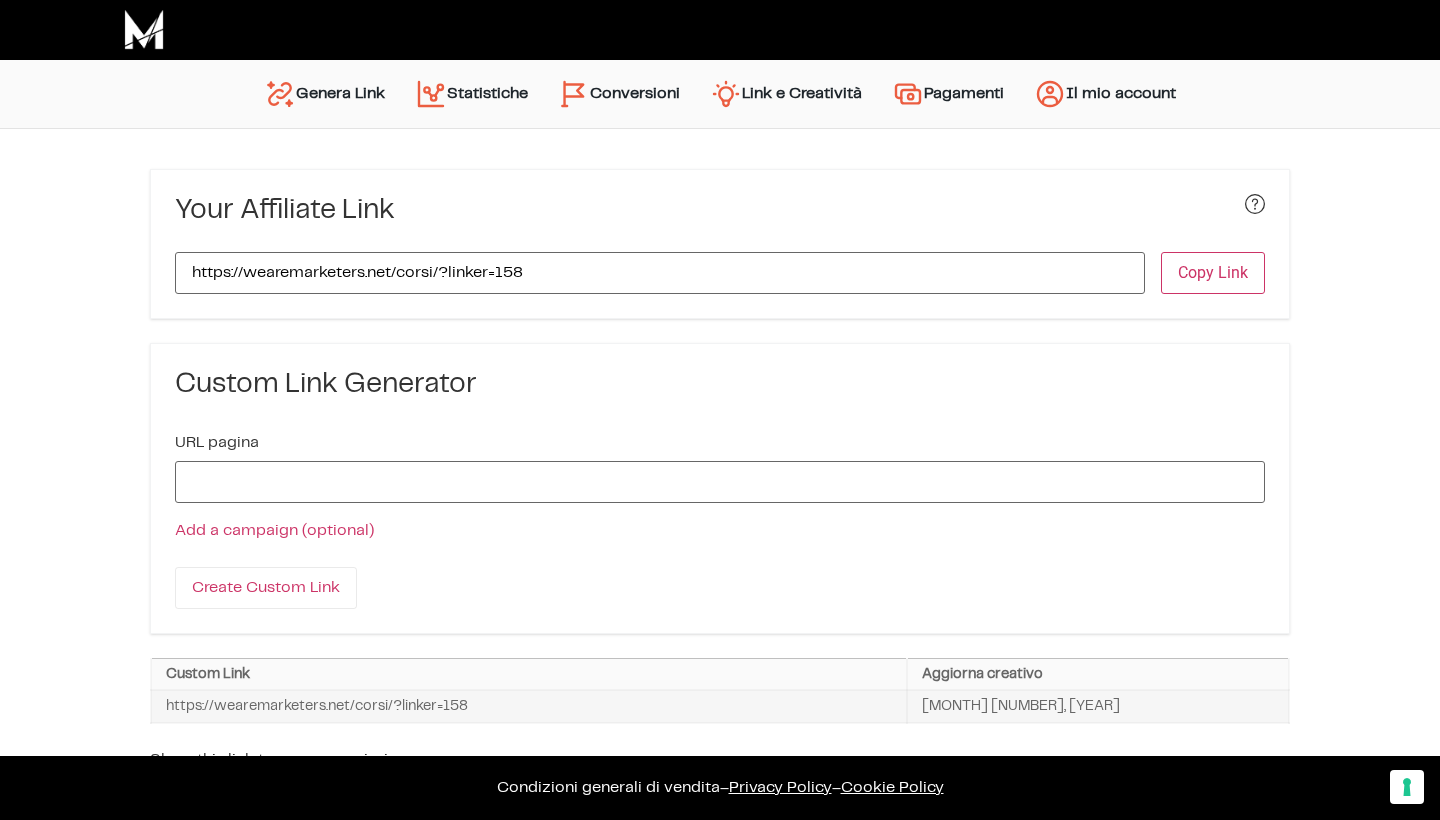 scroll, scrollTop: 0, scrollLeft: 0, axis: both 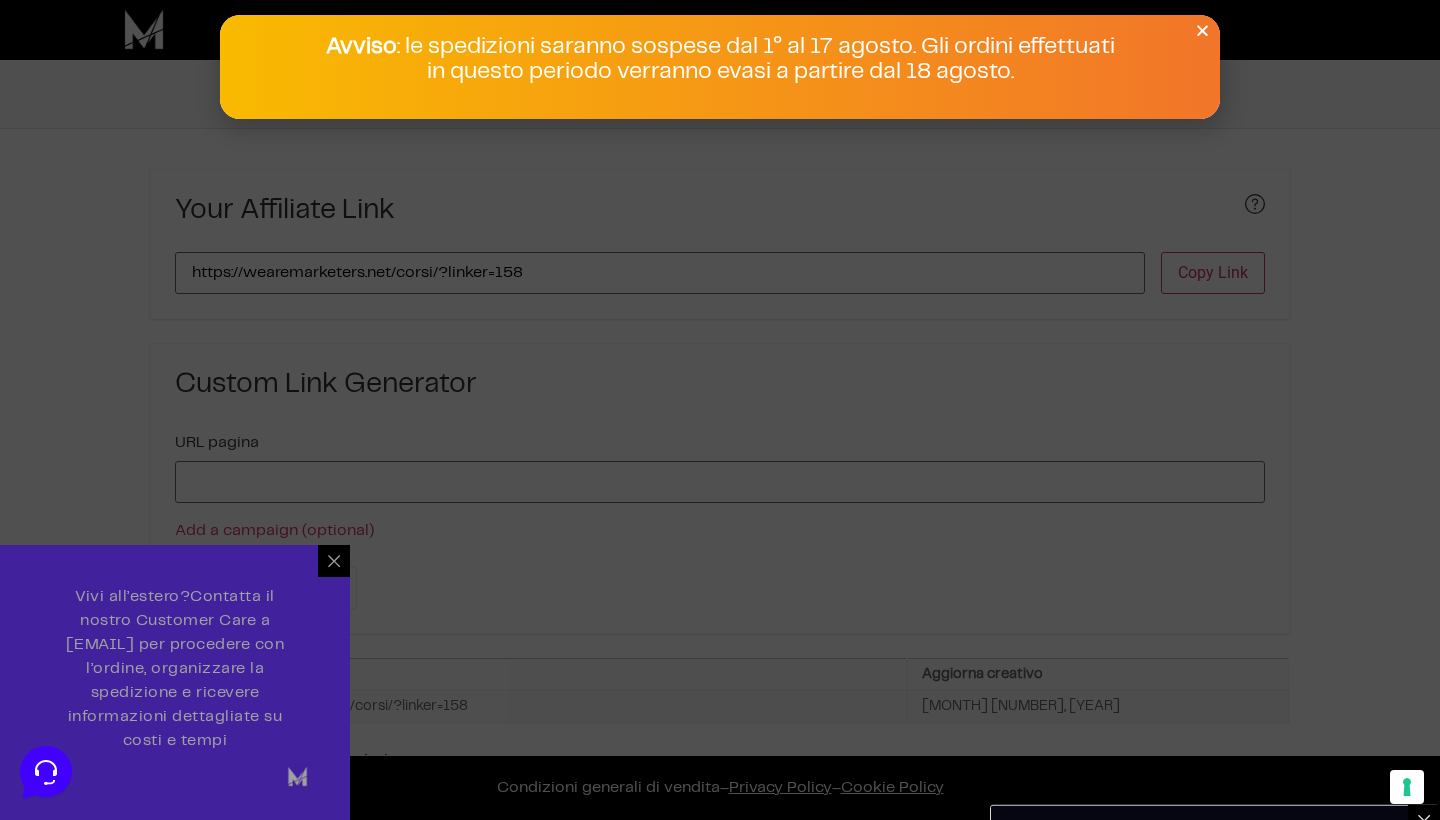 click at bounding box center (720, 410) 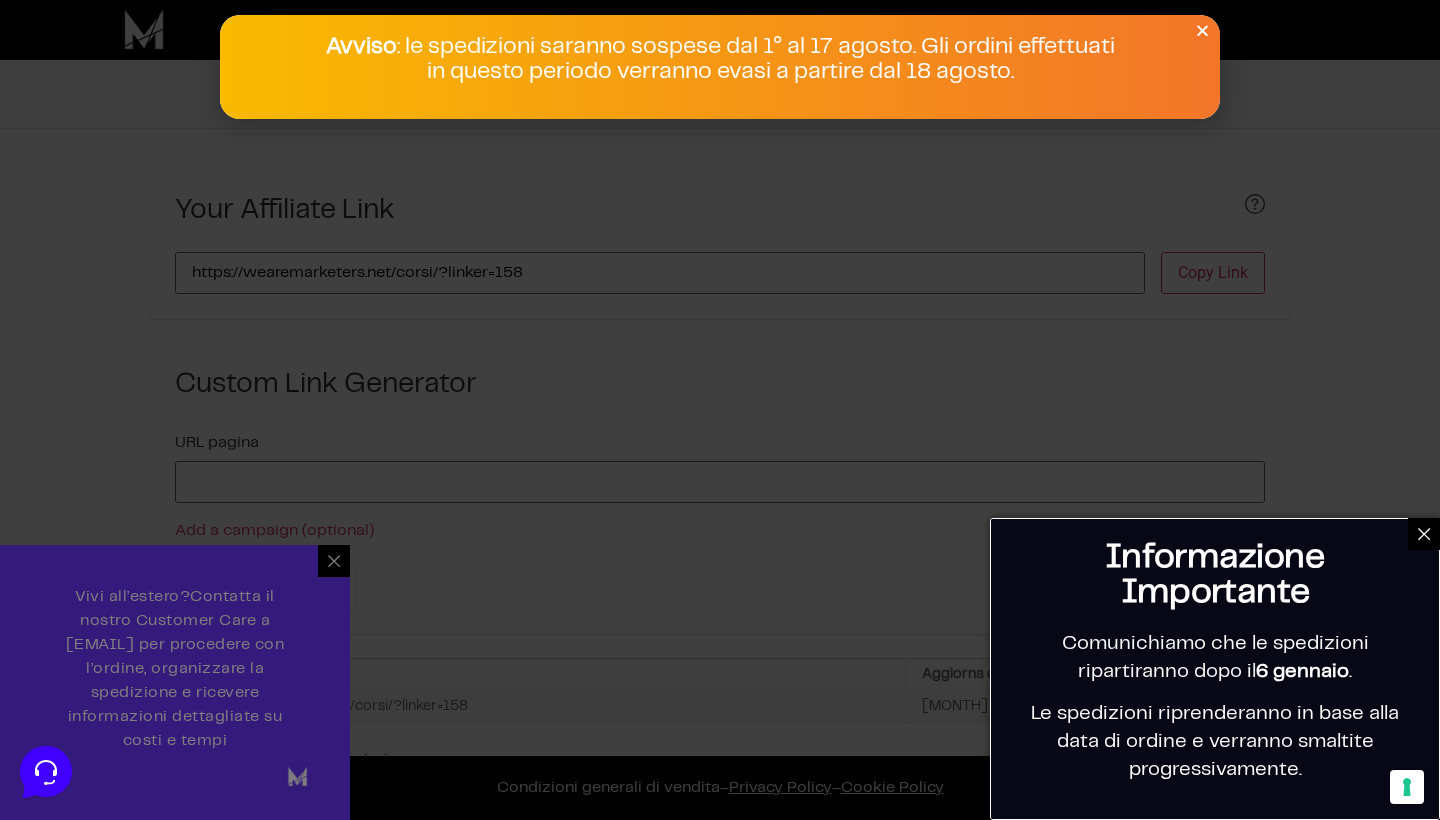 click at bounding box center (720, 410) 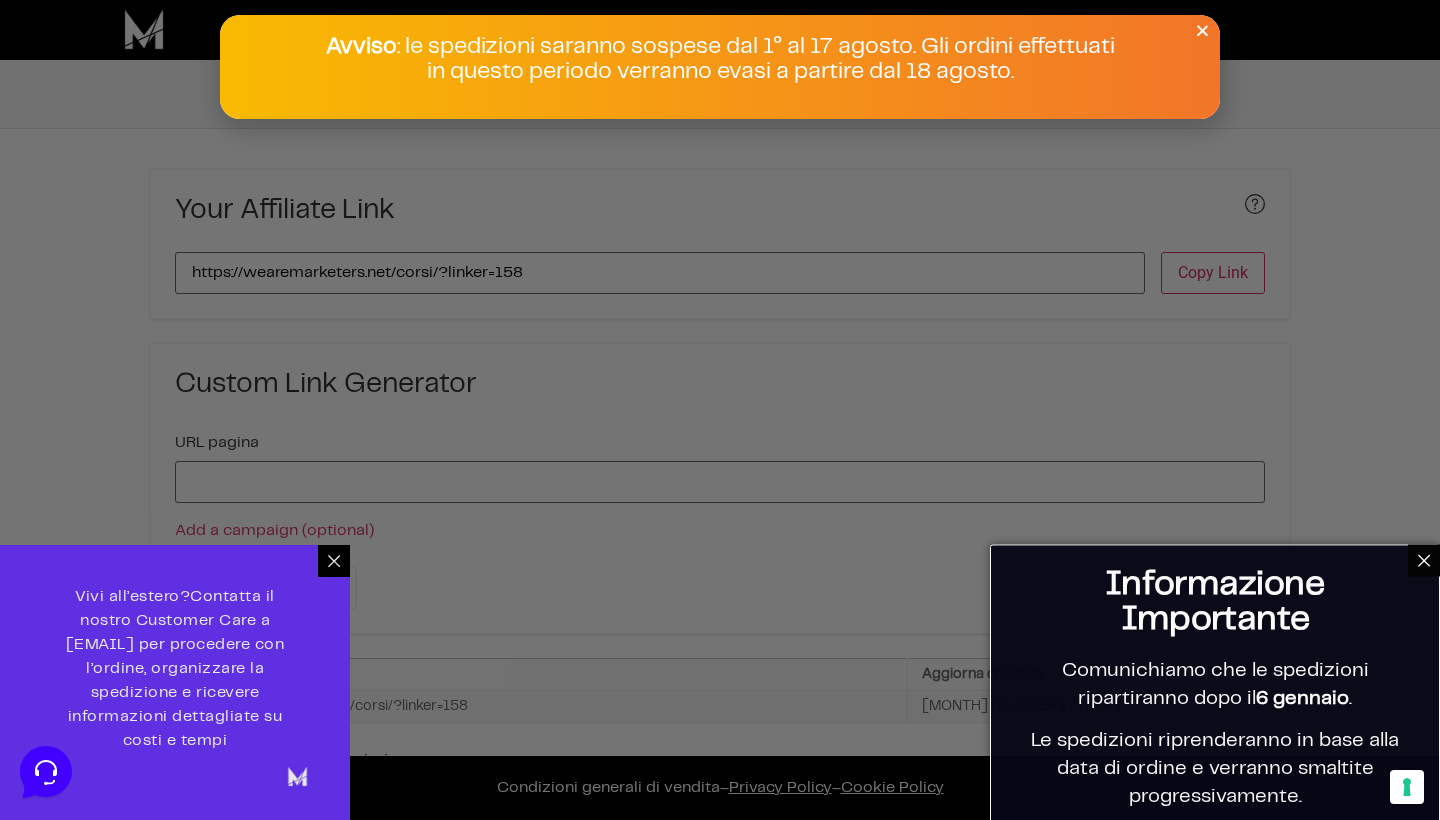 click at bounding box center (720, 410) 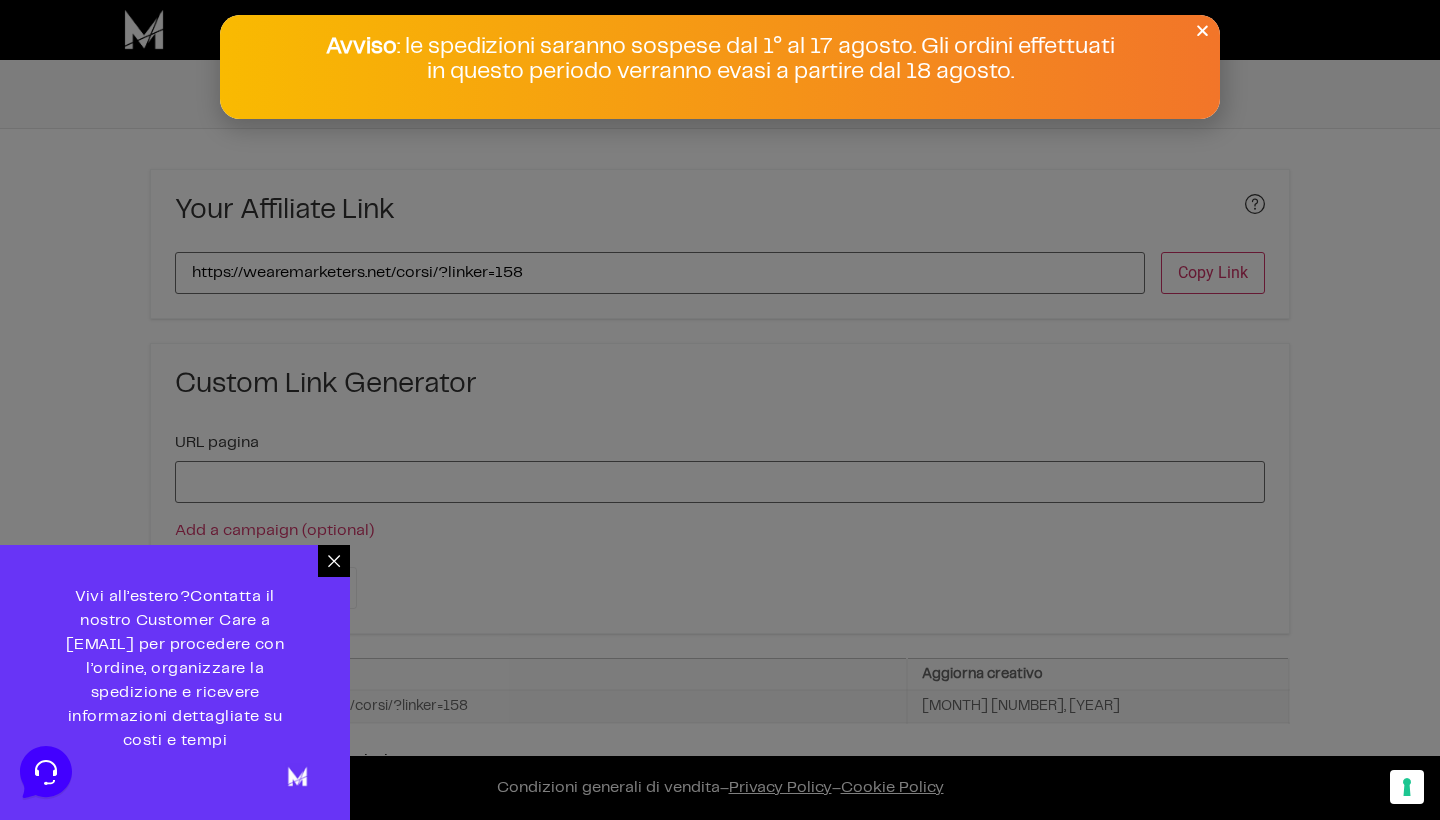 click at bounding box center (720, 410) 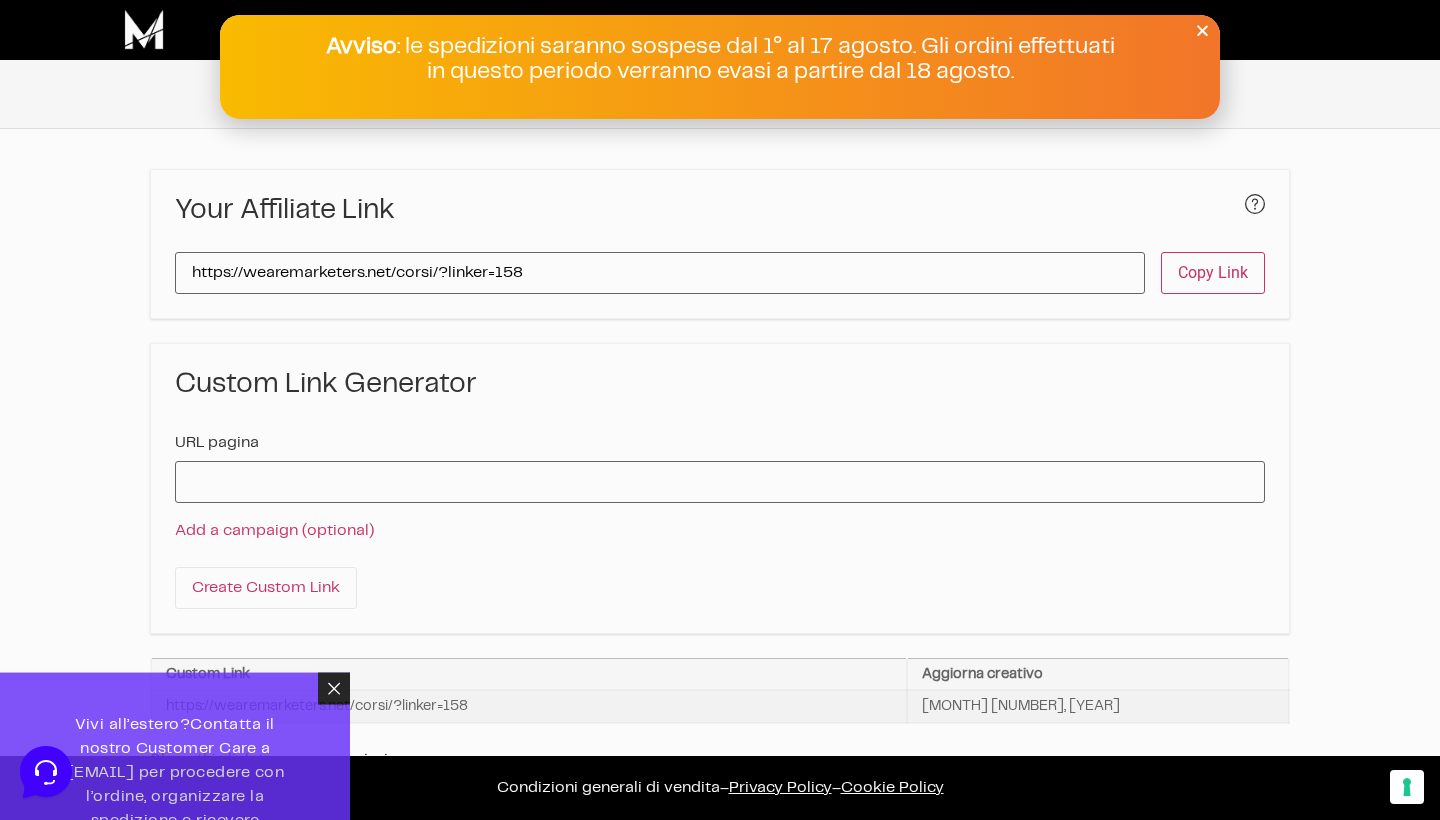 click at bounding box center [720, 410] 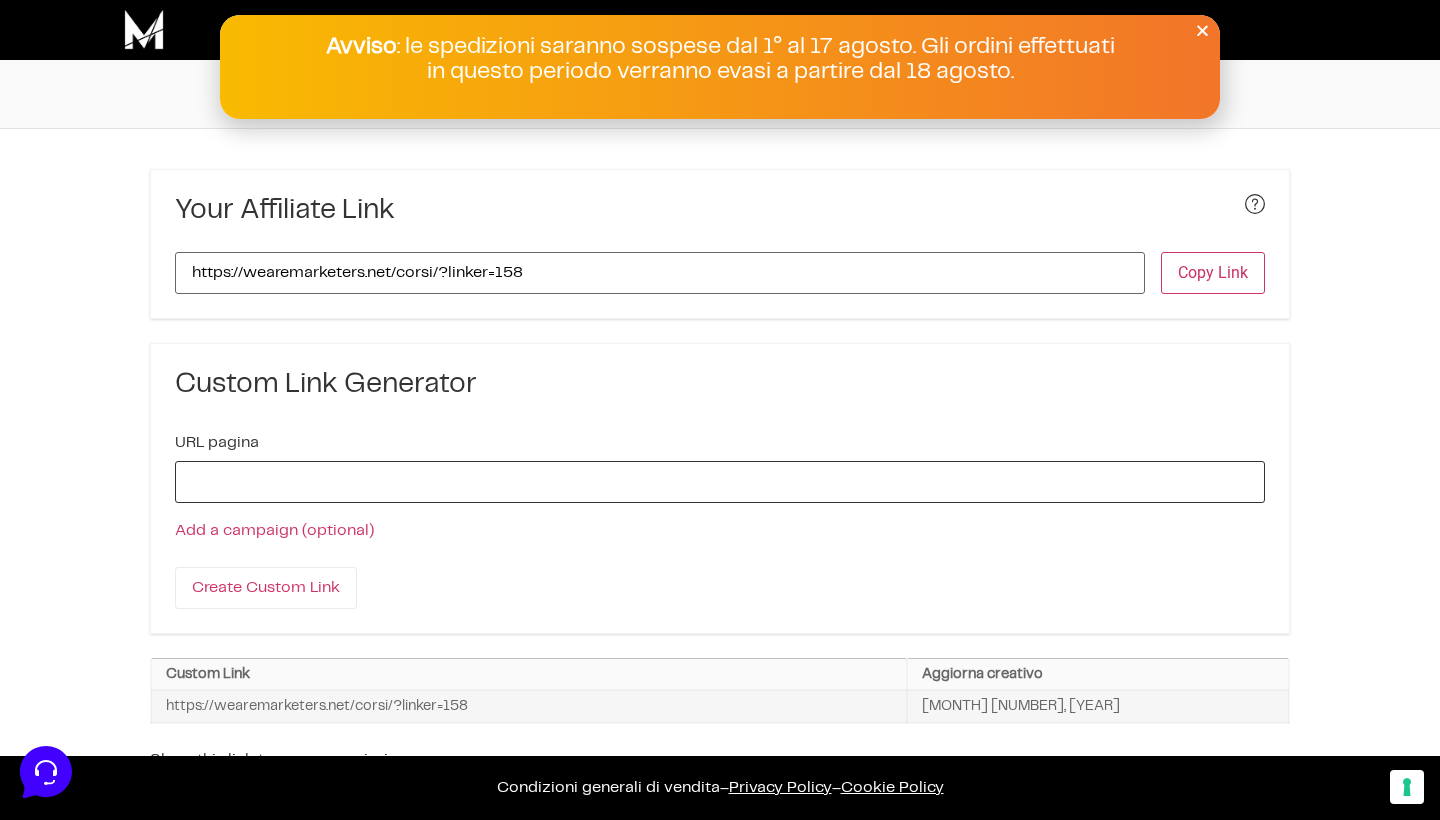click on "URL pagina" at bounding box center [720, 482] 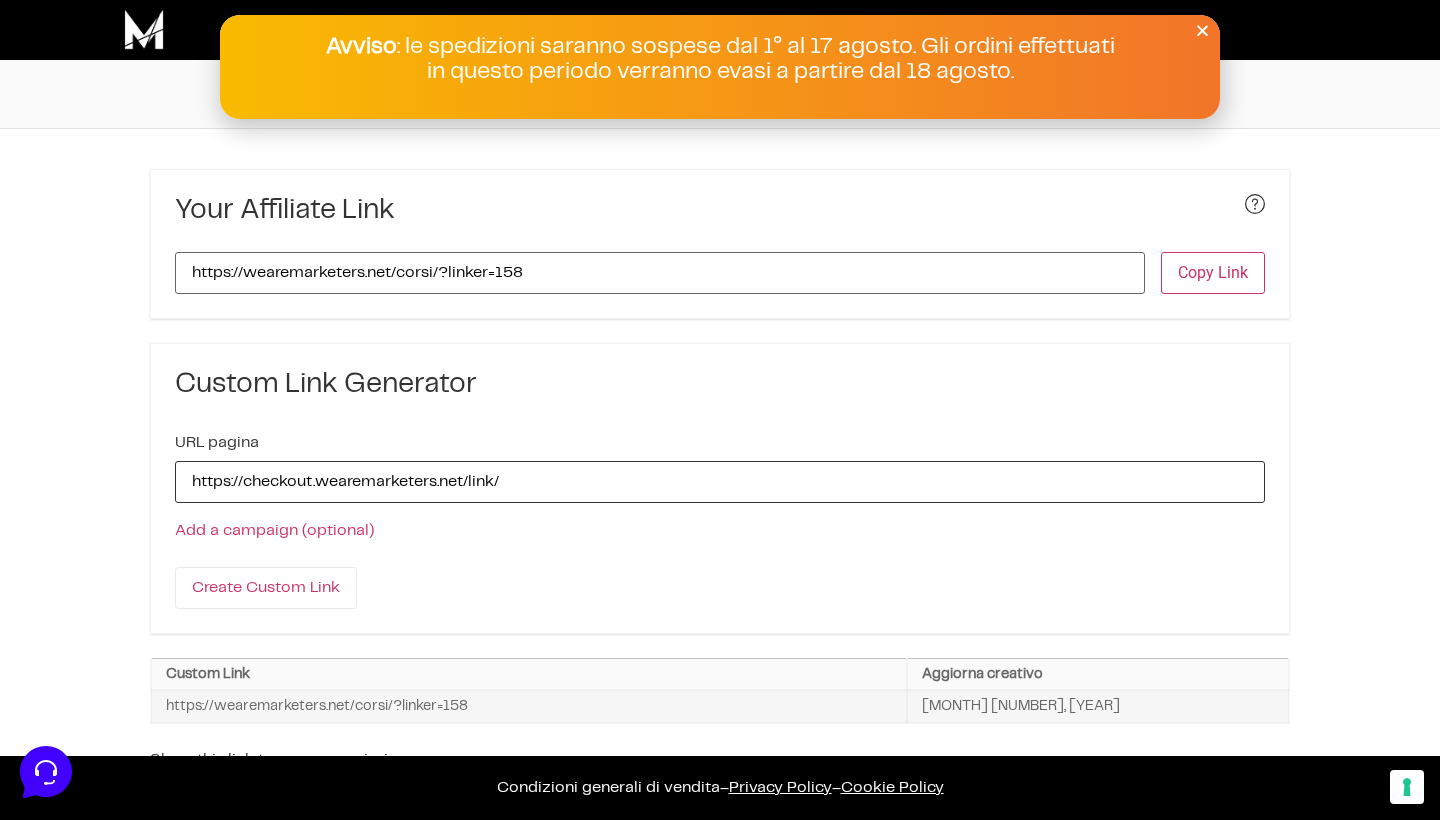 type on "https://checkout.wearemarketers.net/link/" 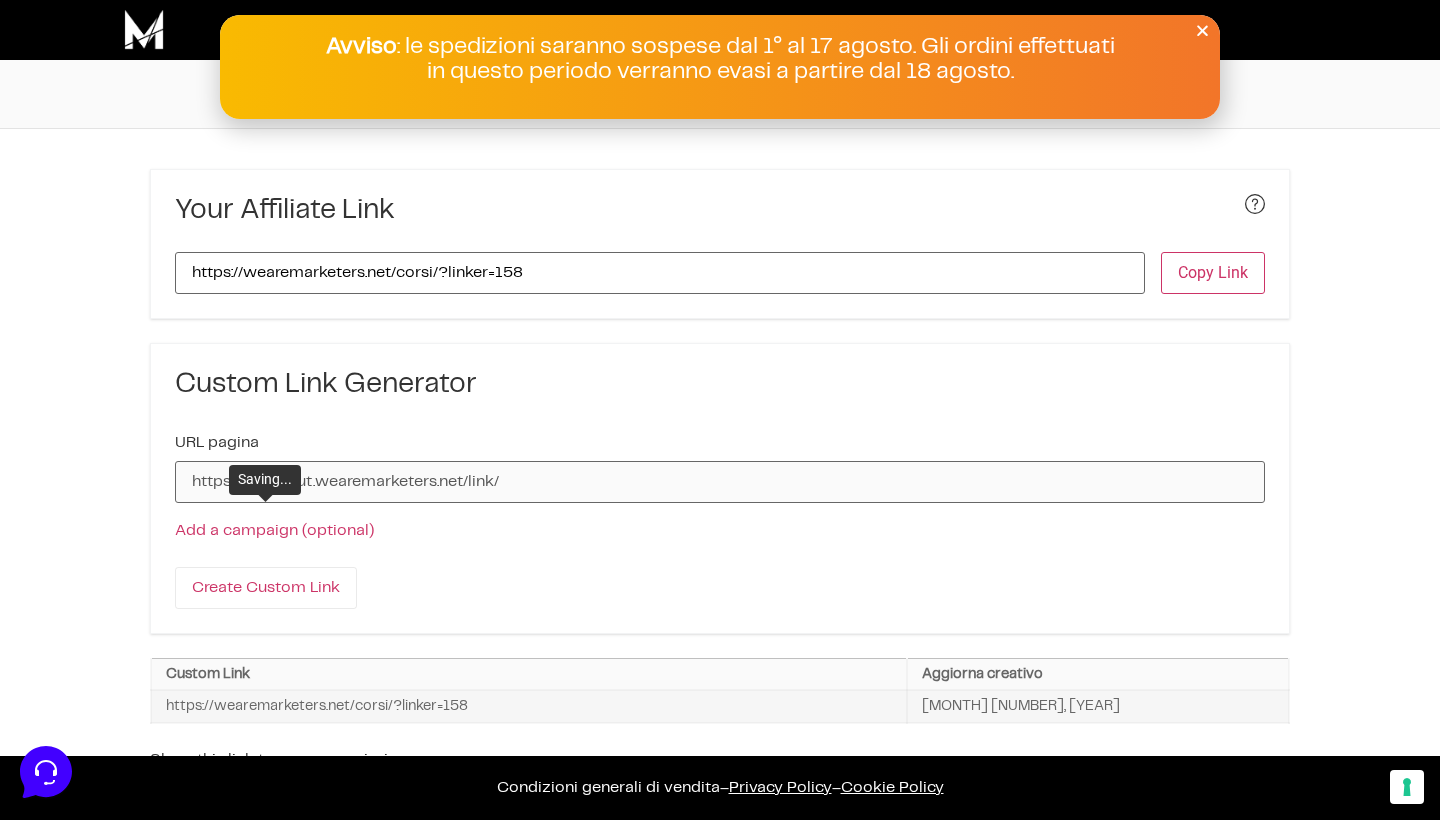 type 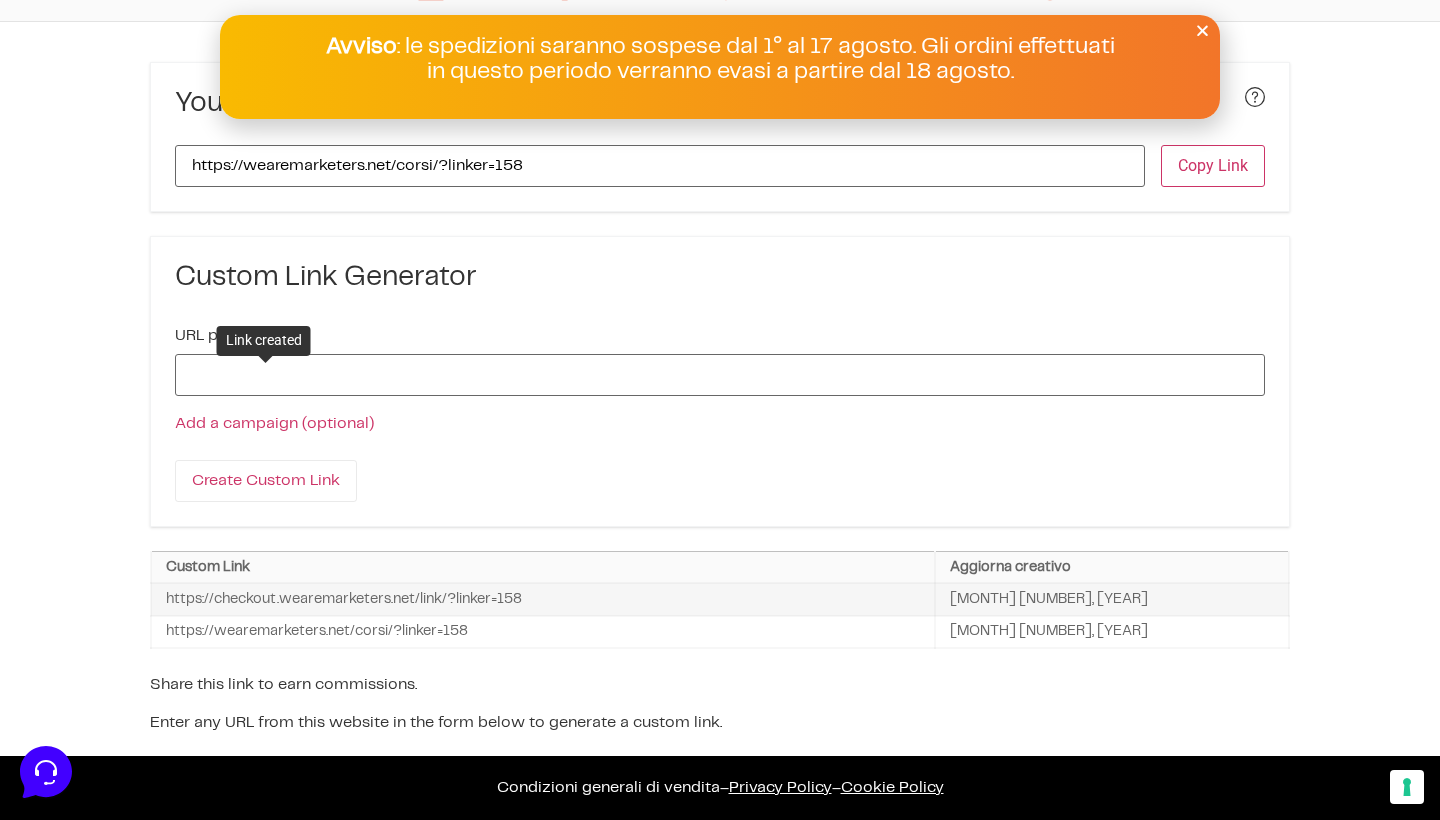 scroll, scrollTop: 106, scrollLeft: 0, axis: vertical 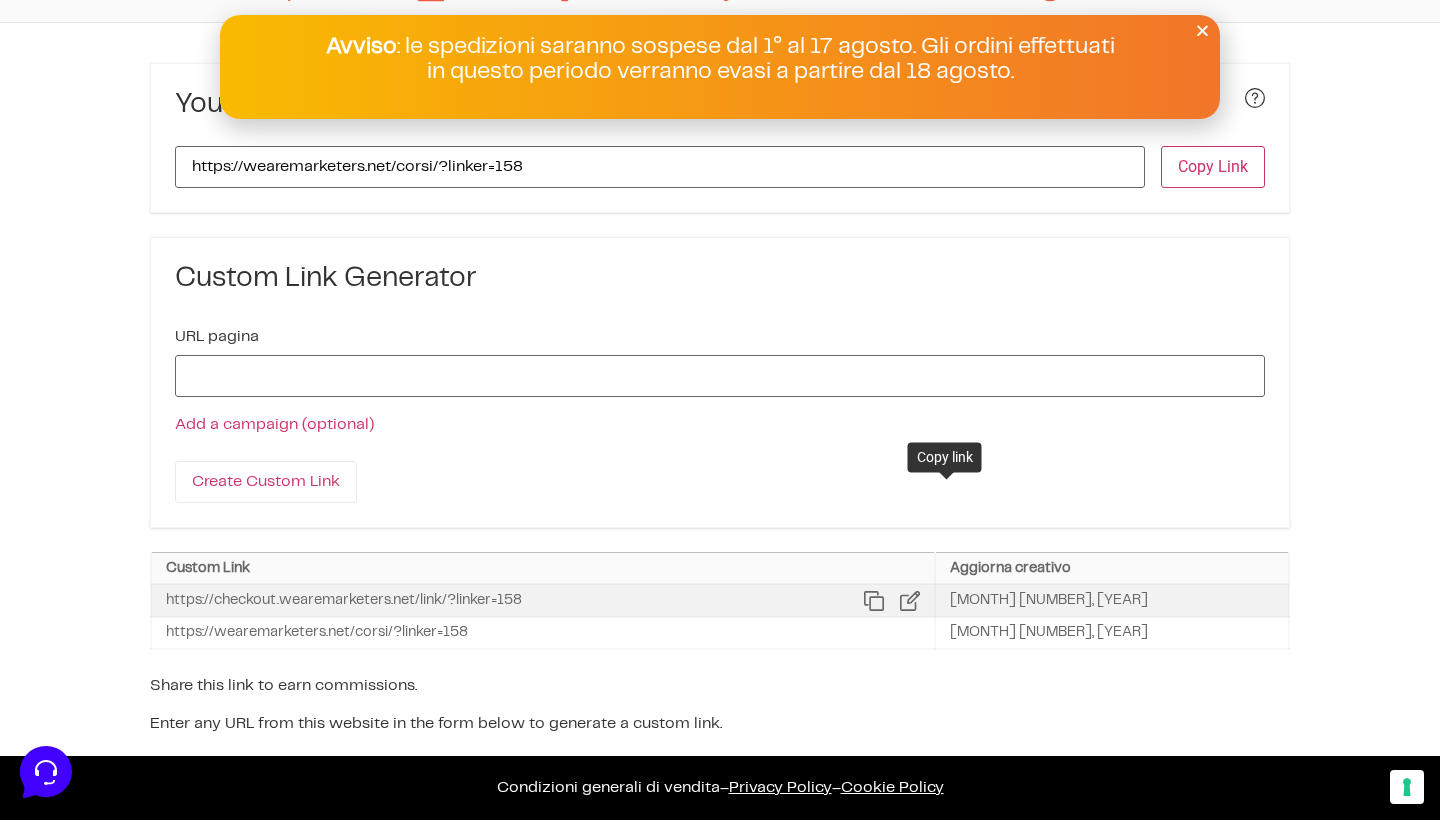 click 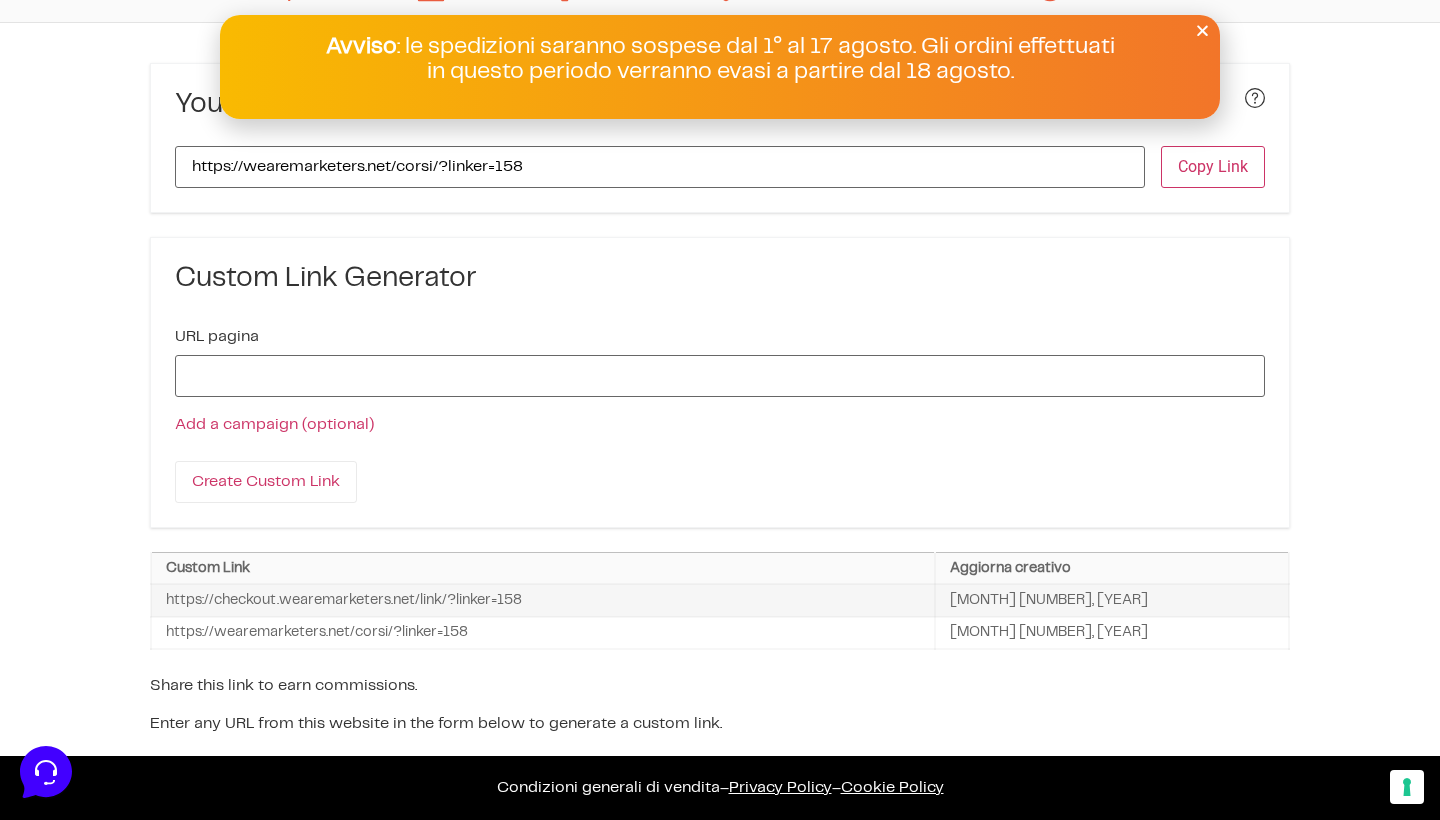 scroll, scrollTop: 0, scrollLeft: 0, axis: both 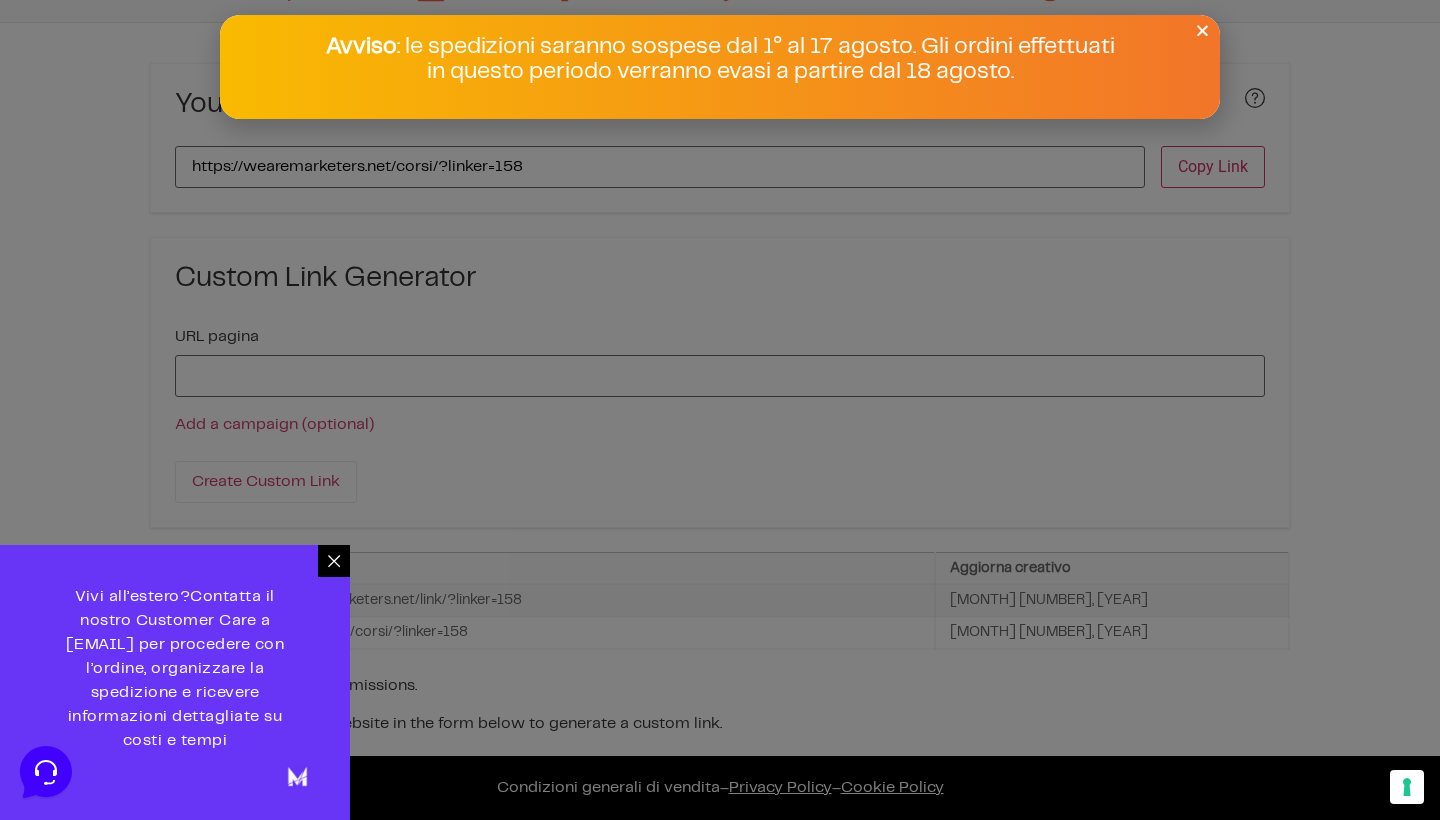 click 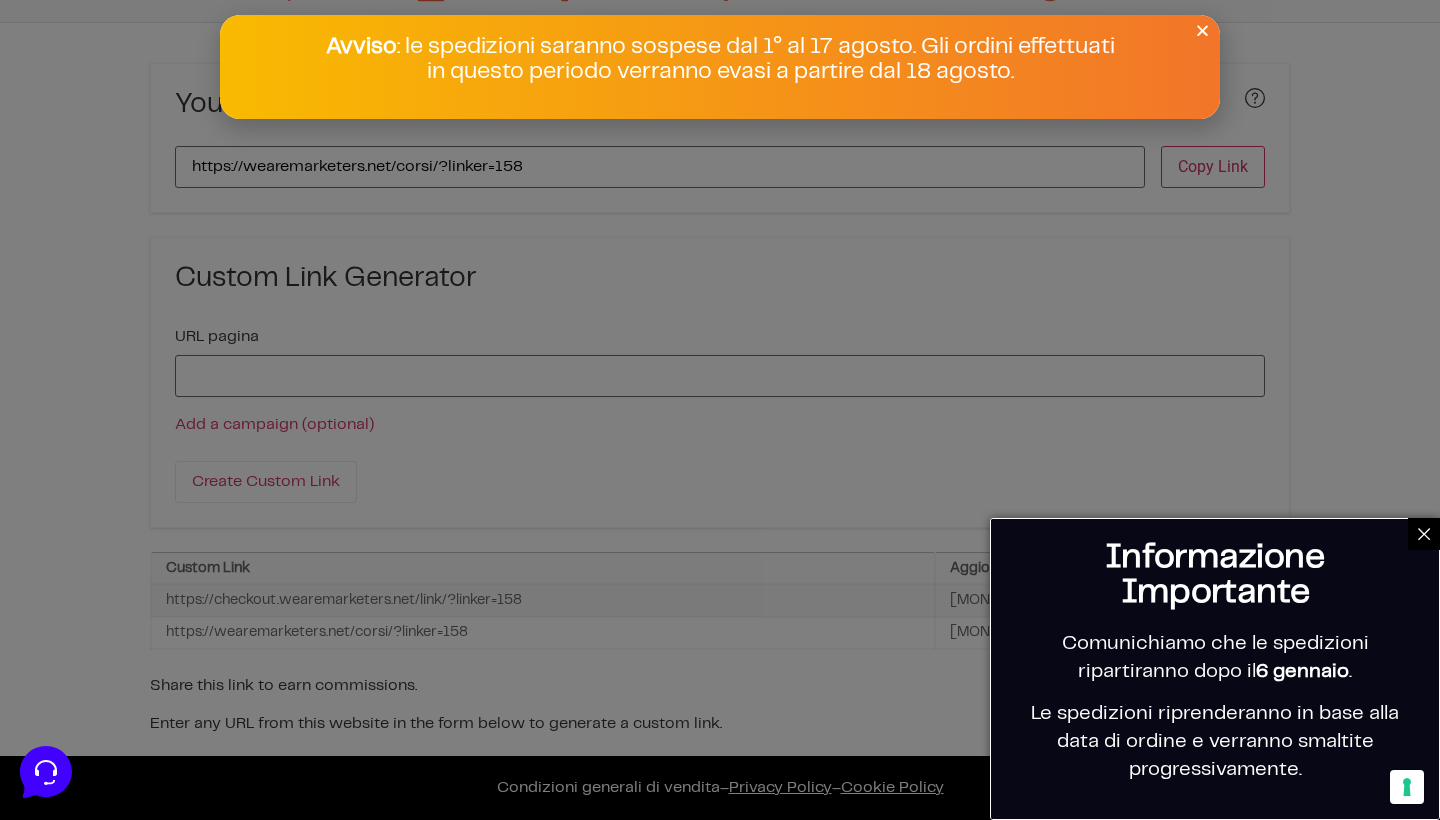 click 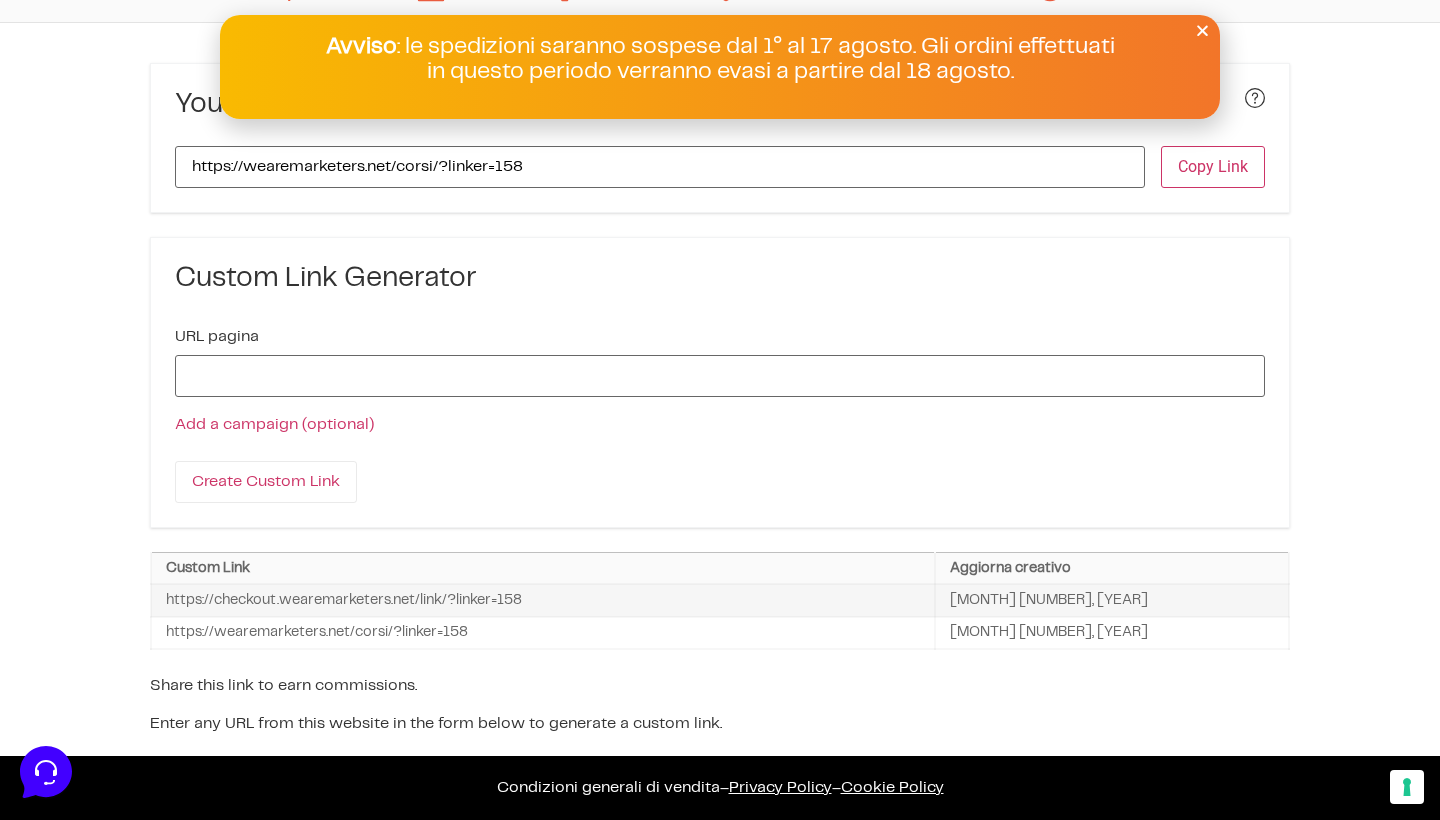 scroll, scrollTop: 0, scrollLeft: 0, axis: both 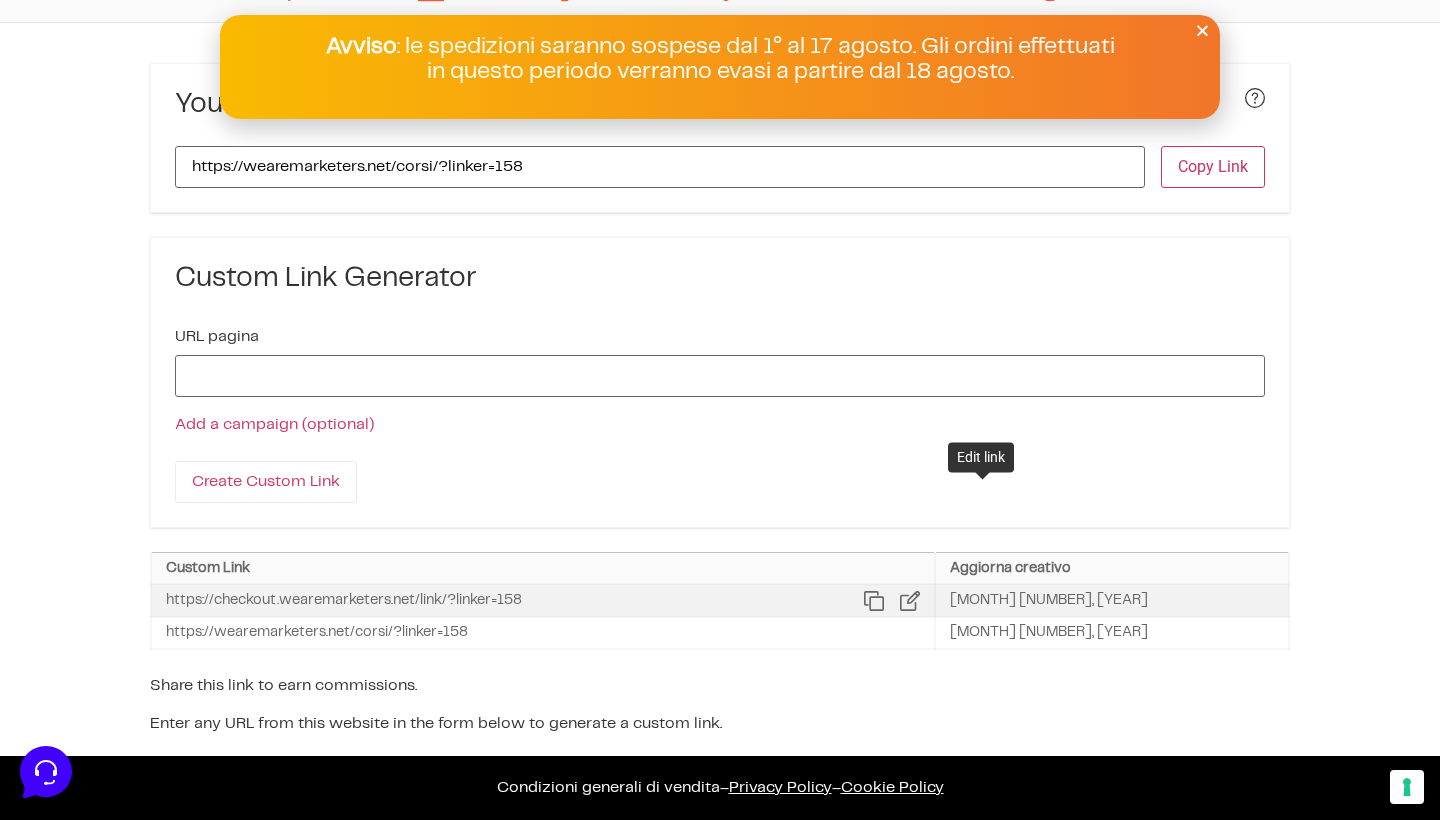 click 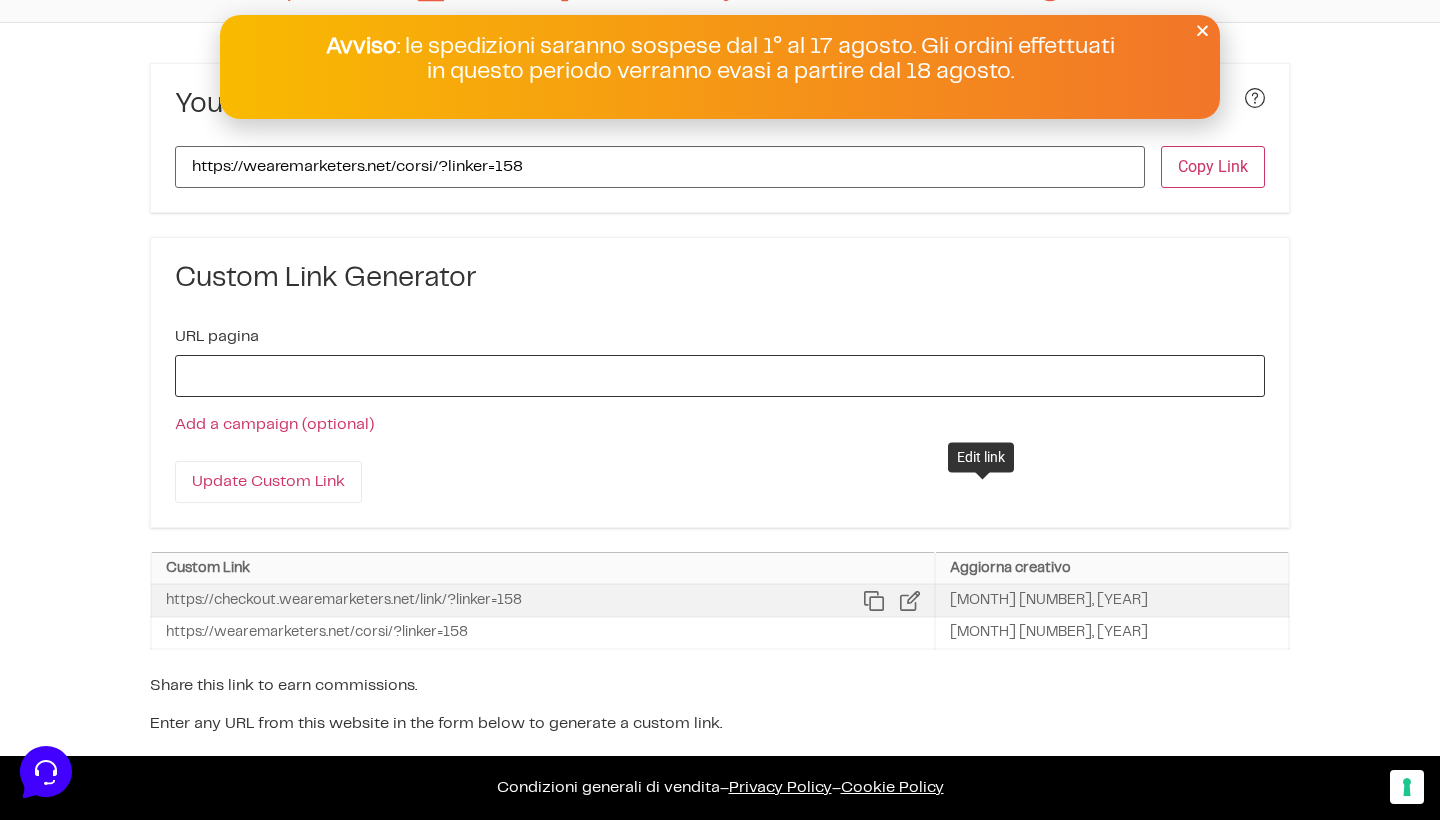 type on "https://checkout.wearemarketers.net/link/" 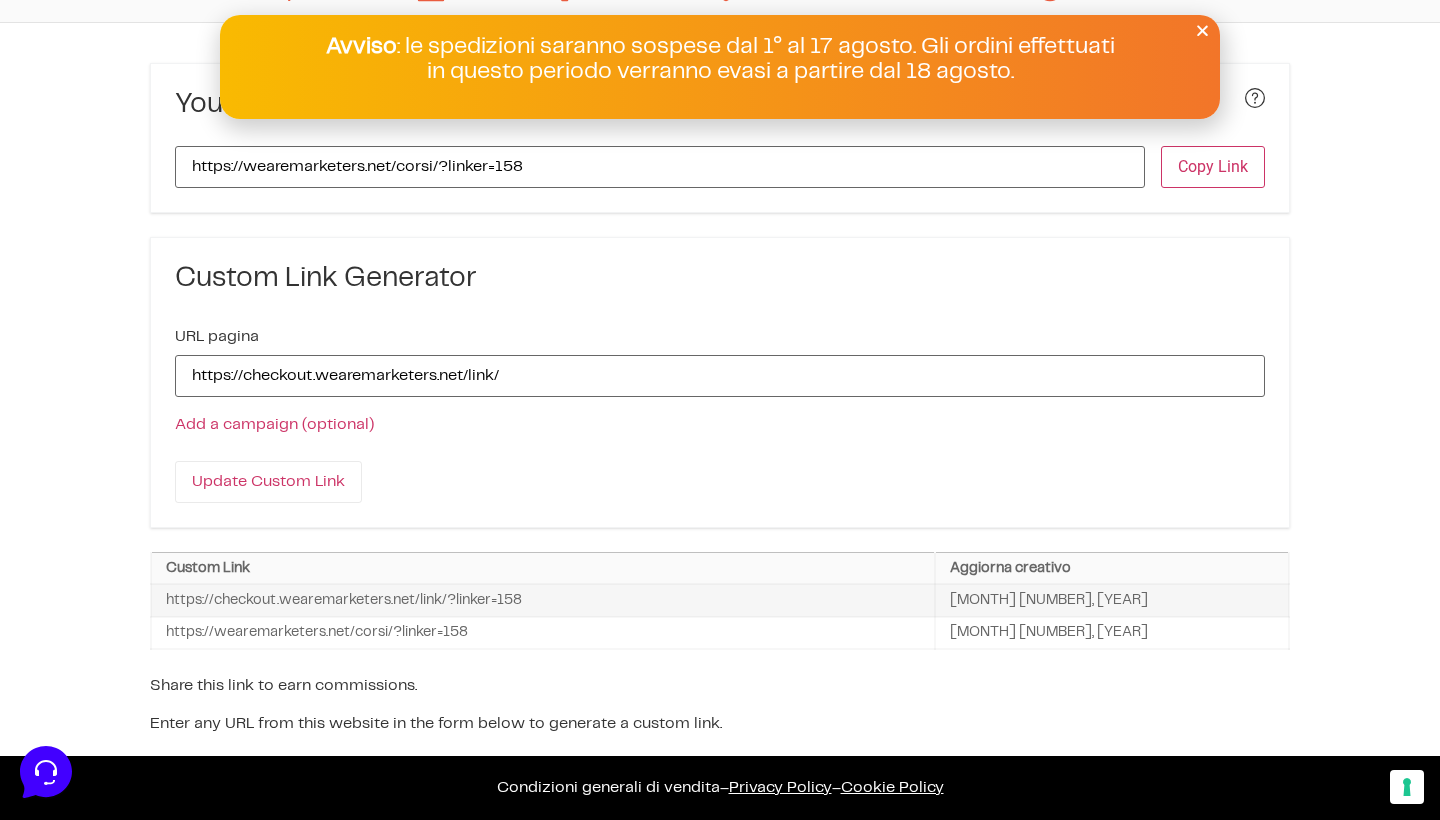 drag, startPoint x: 339, startPoint y: 347, endPoint x: 131, endPoint y: 345, distance: 208.00961 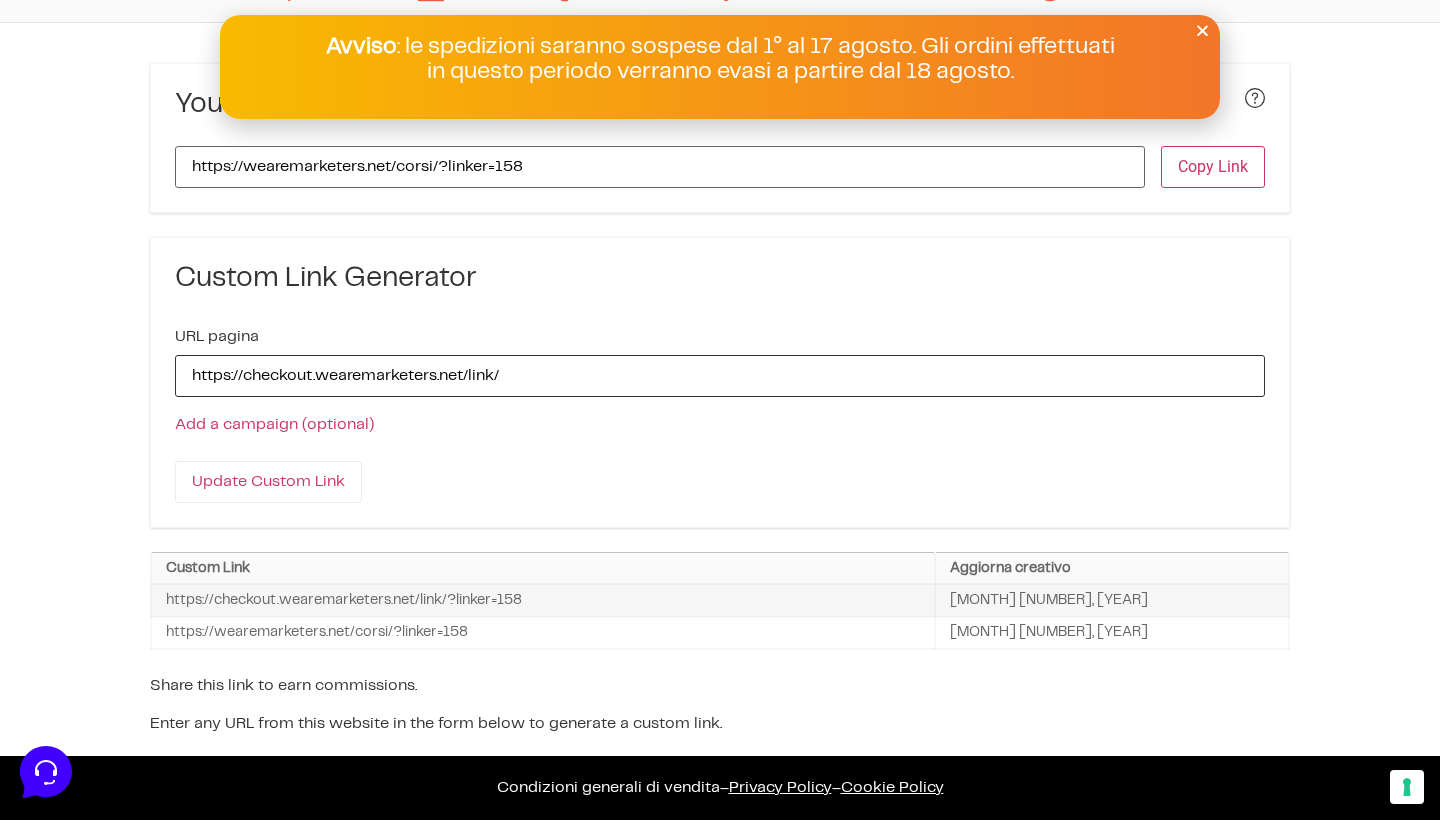 drag, startPoint x: 541, startPoint y: 378, endPoint x: 155, endPoint y: 369, distance: 386.10492 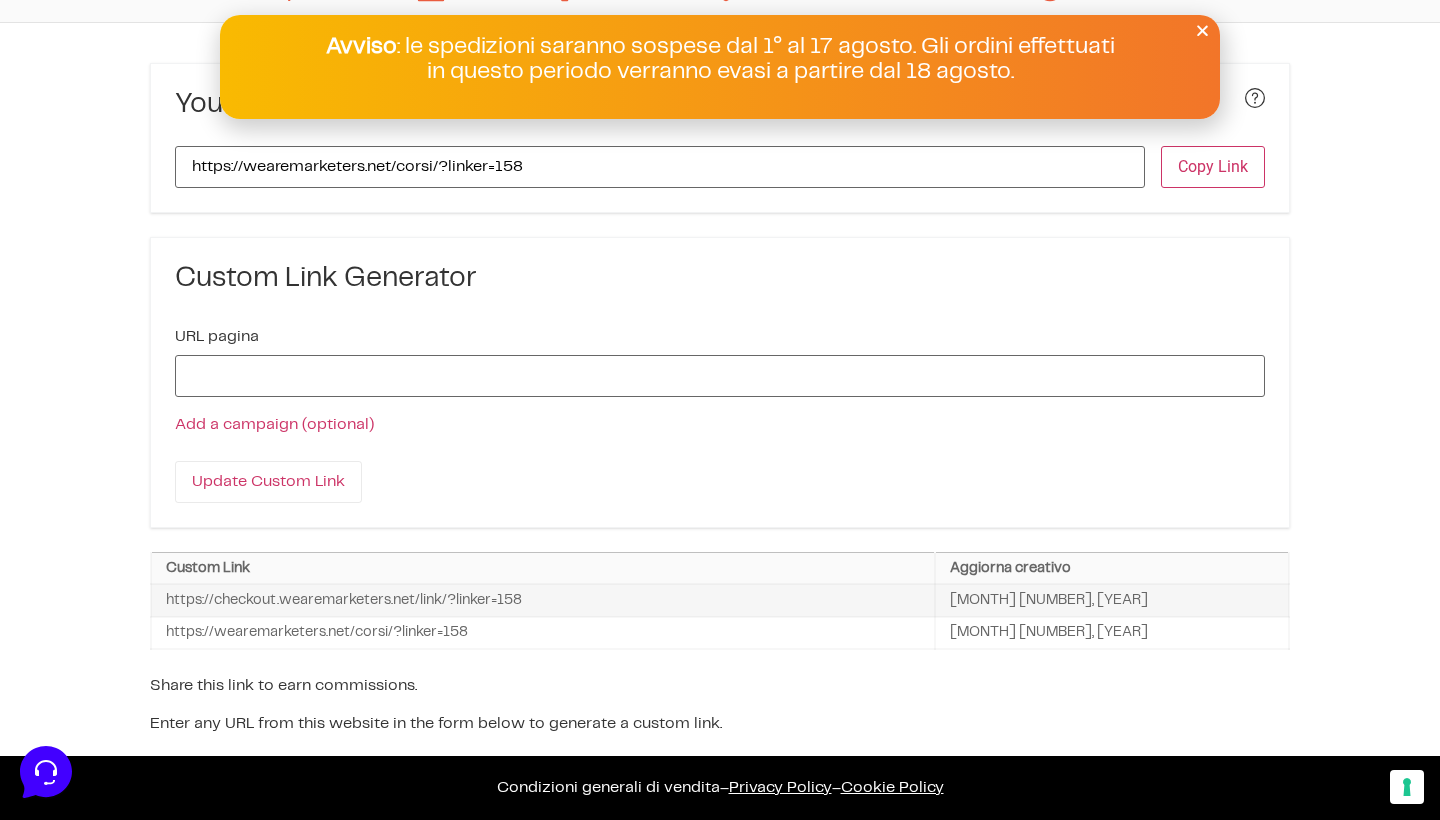 click on "Update Custom Link" at bounding box center (720, 494) 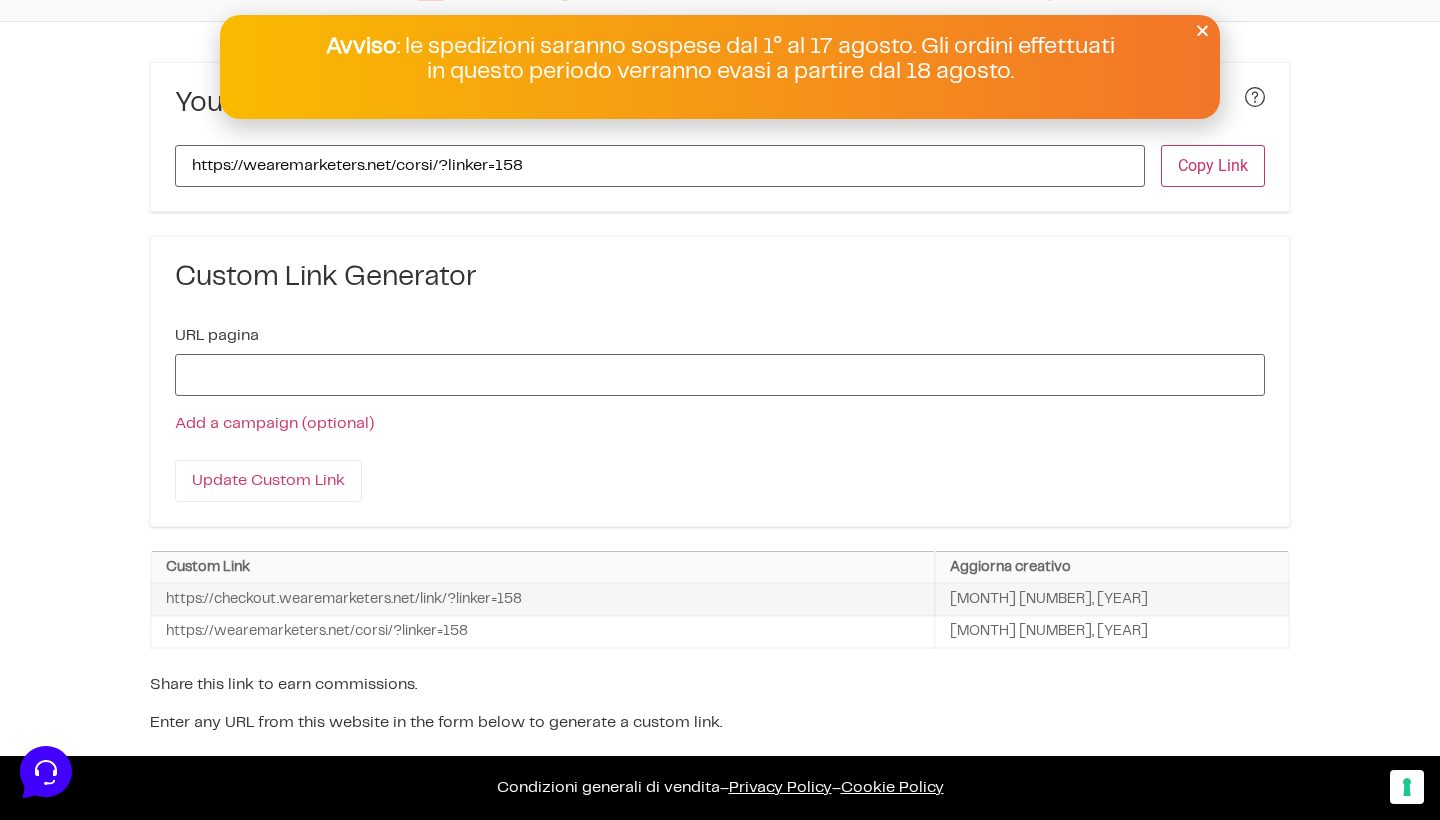 scroll, scrollTop: 106, scrollLeft: 0, axis: vertical 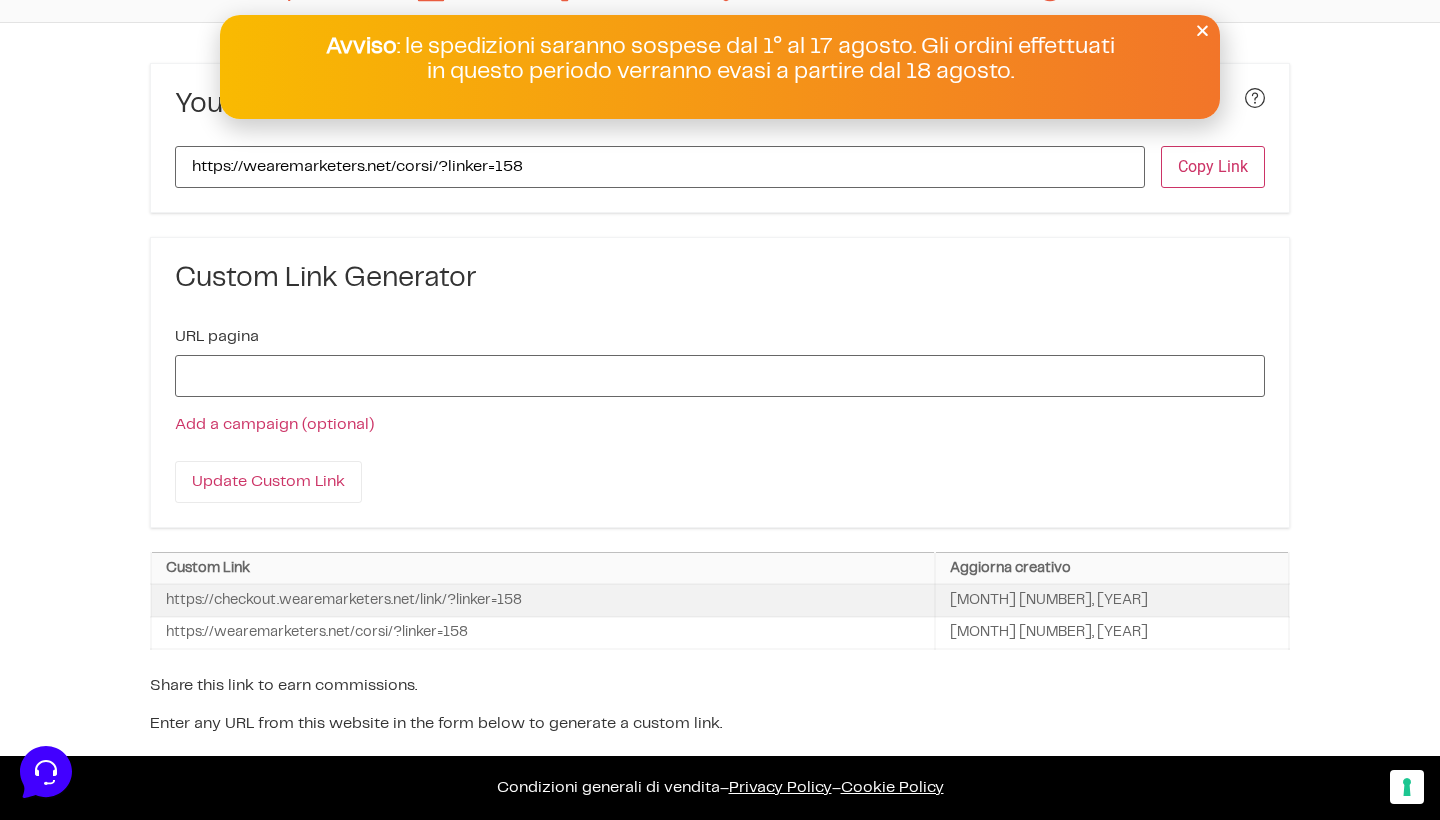 click on "Agosto 4, 2025" at bounding box center (1112, 600) 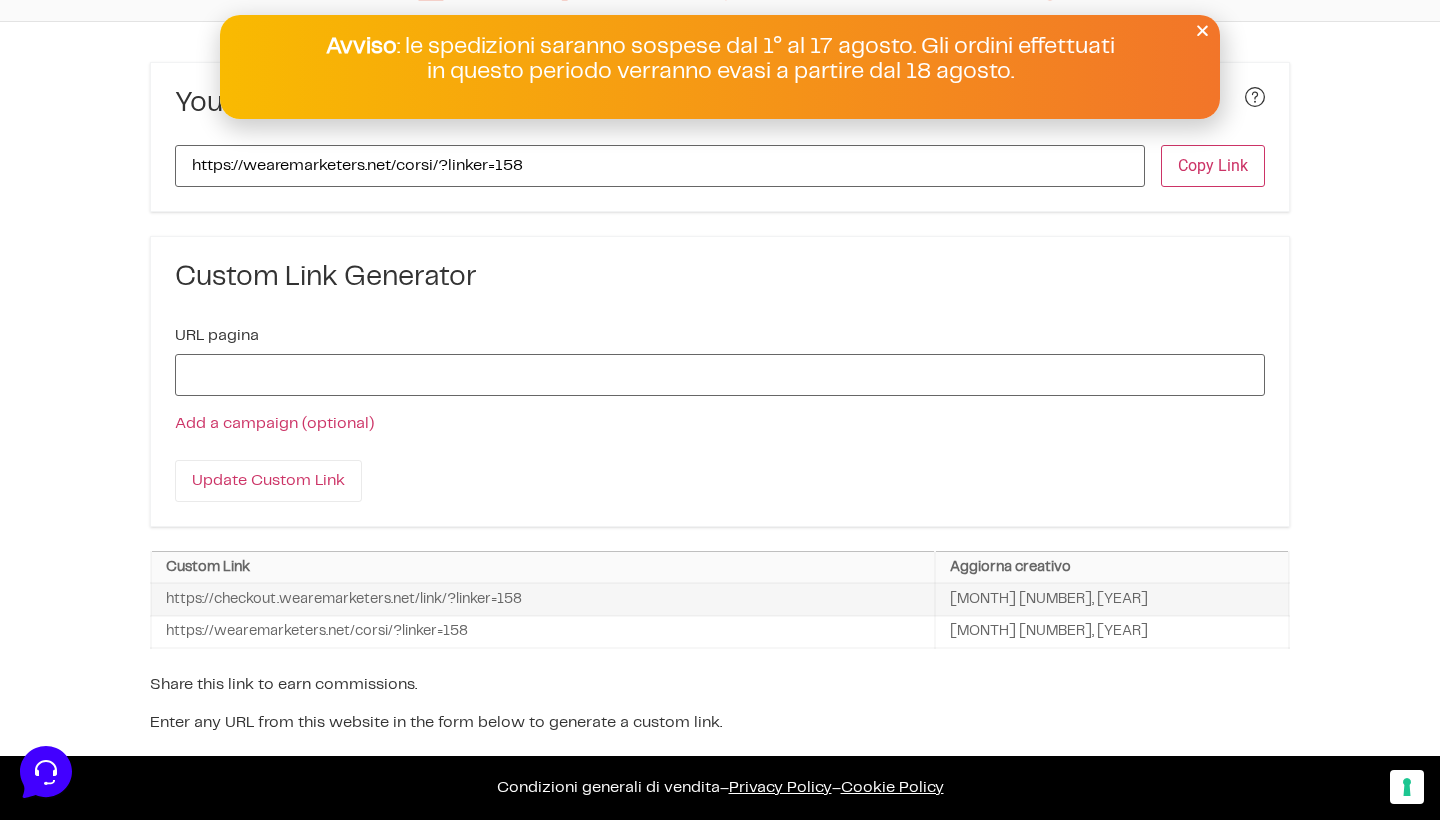 scroll, scrollTop: 106, scrollLeft: 0, axis: vertical 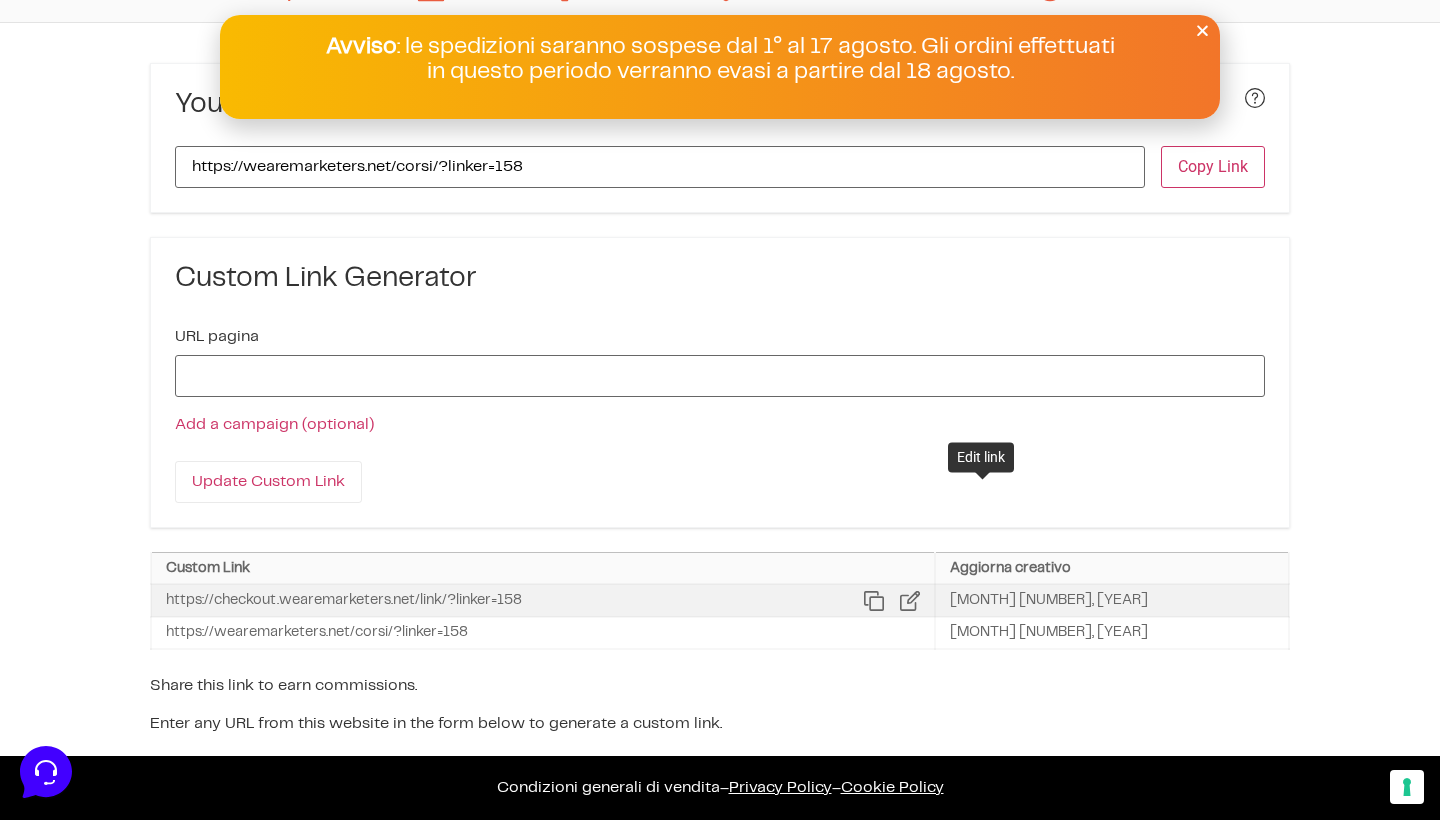 click 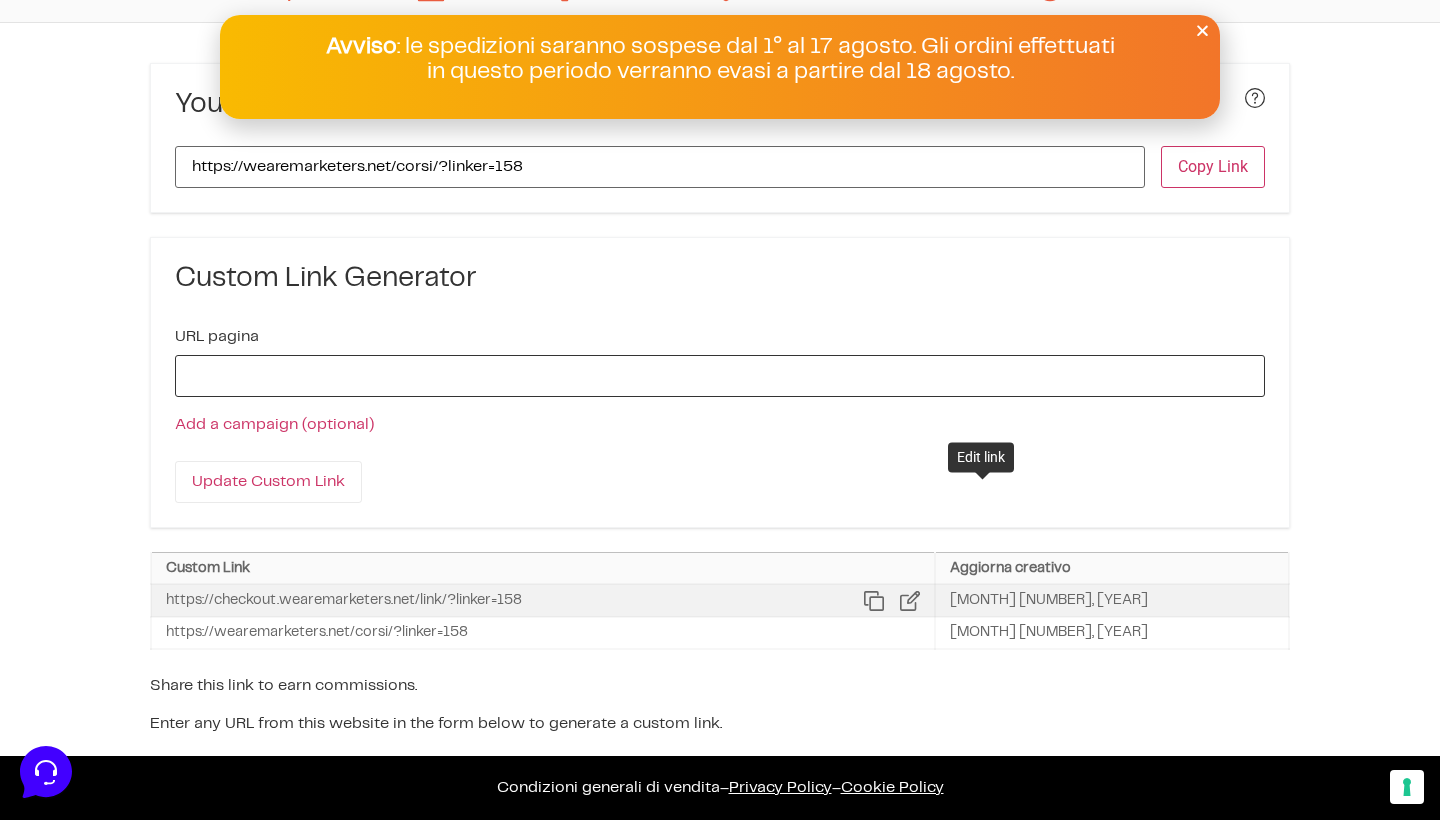 type on "https://checkout.wearemarketers.net/link/" 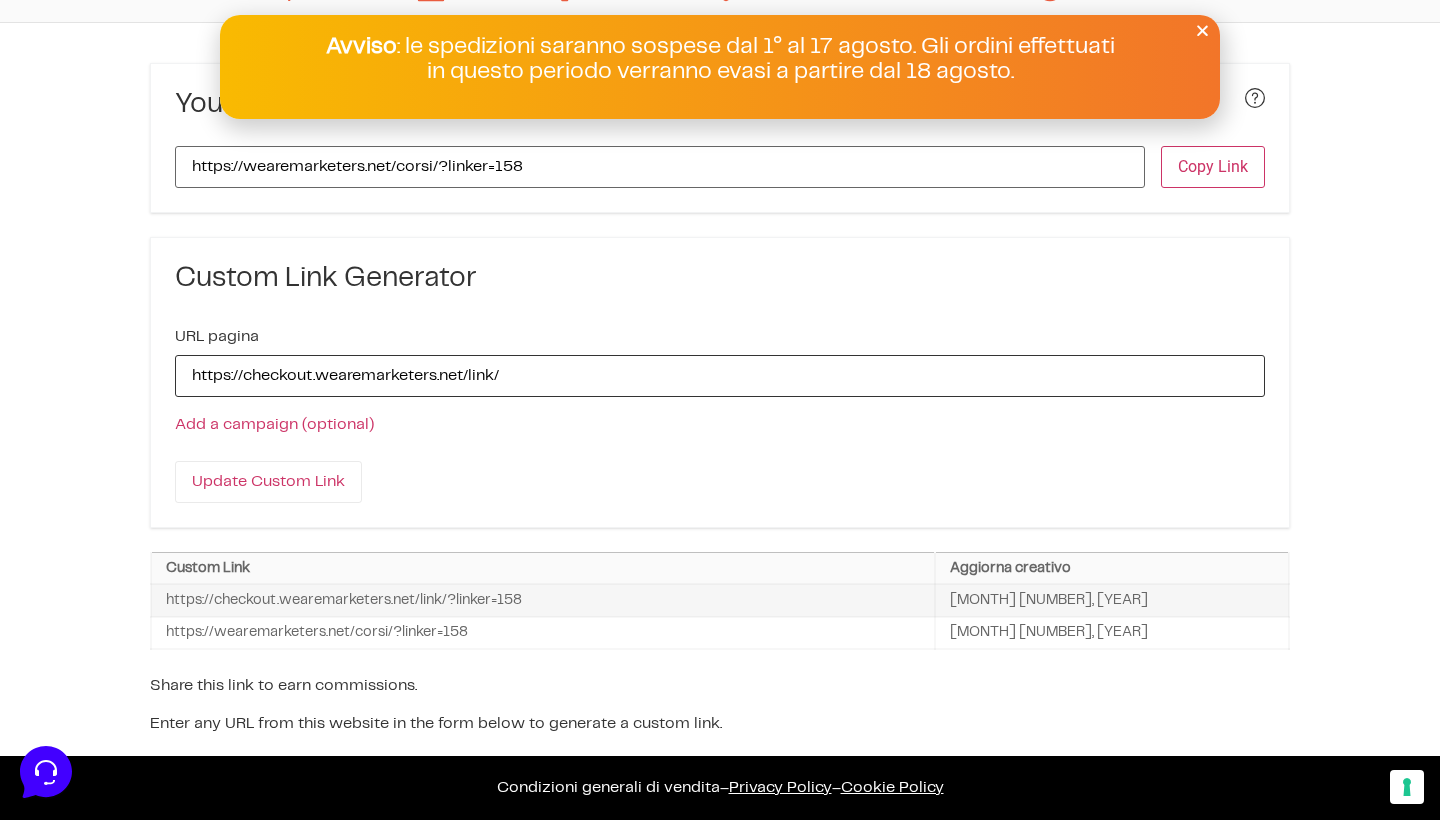 drag, startPoint x: 513, startPoint y: 369, endPoint x: 151, endPoint y: 369, distance: 362 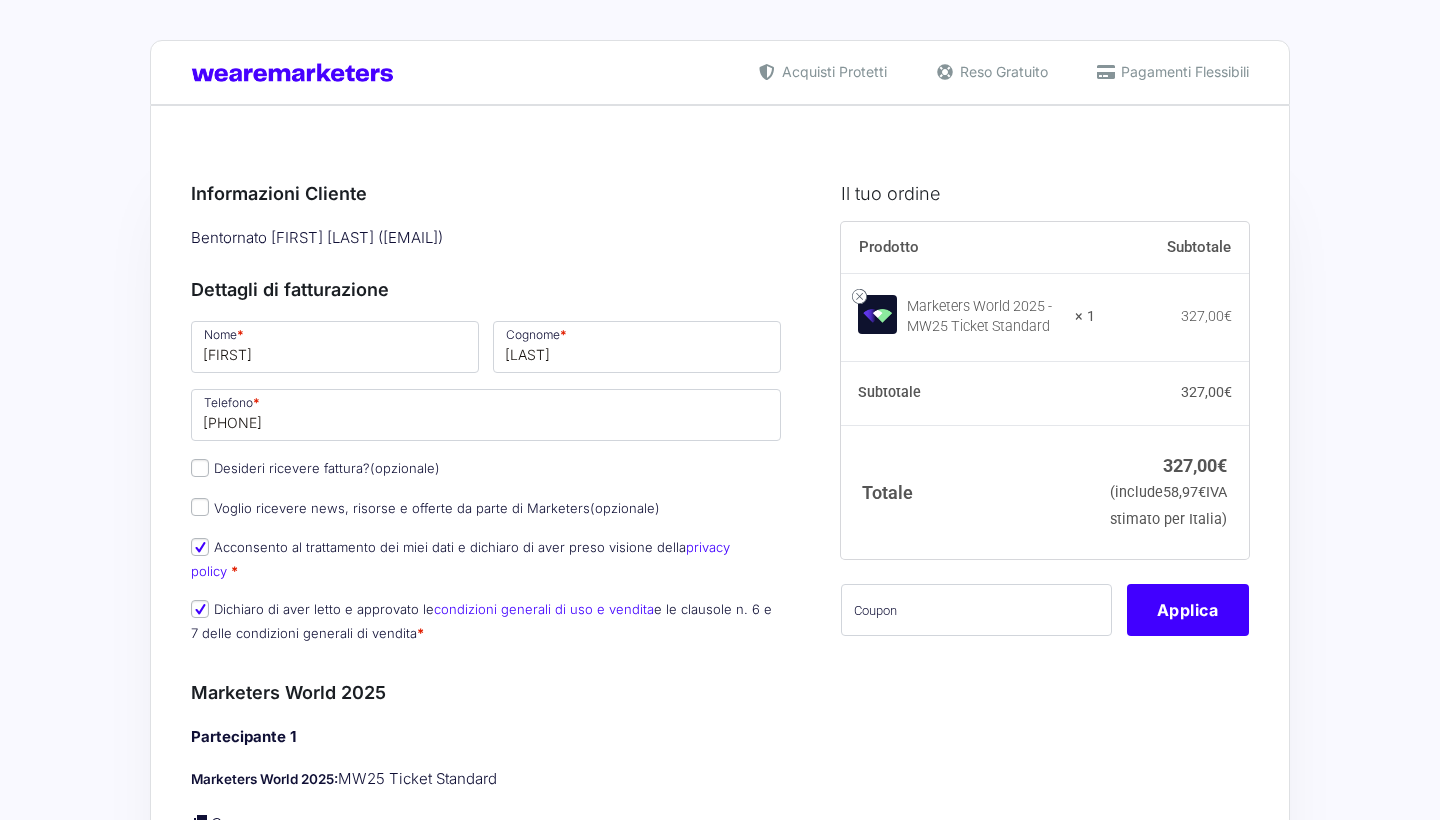 scroll, scrollTop: 0, scrollLeft: 0, axis: both 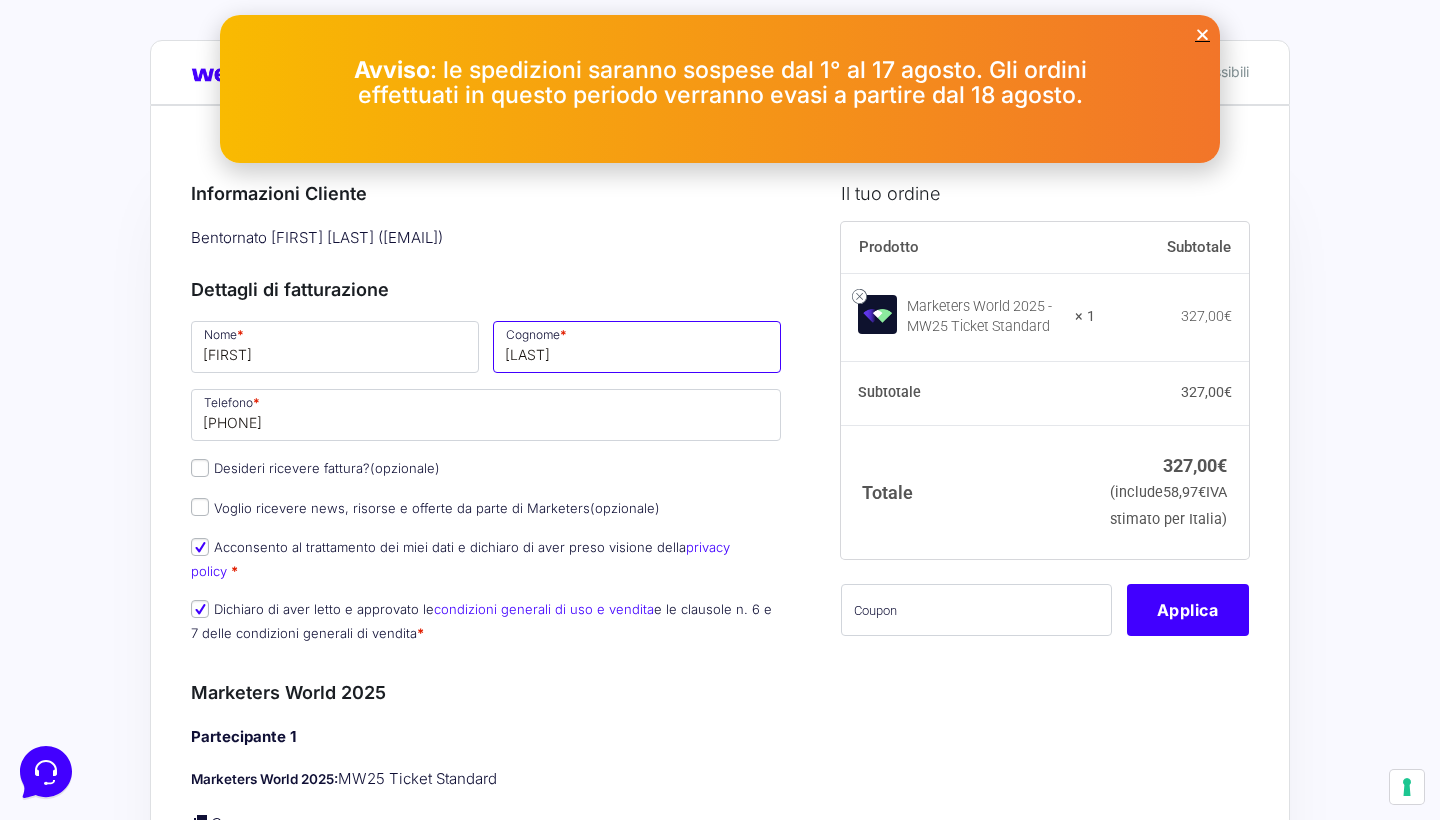 drag, startPoint x: 574, startPoint y: 358, endPoint x: 452, endPoint y: 358, distance: 122 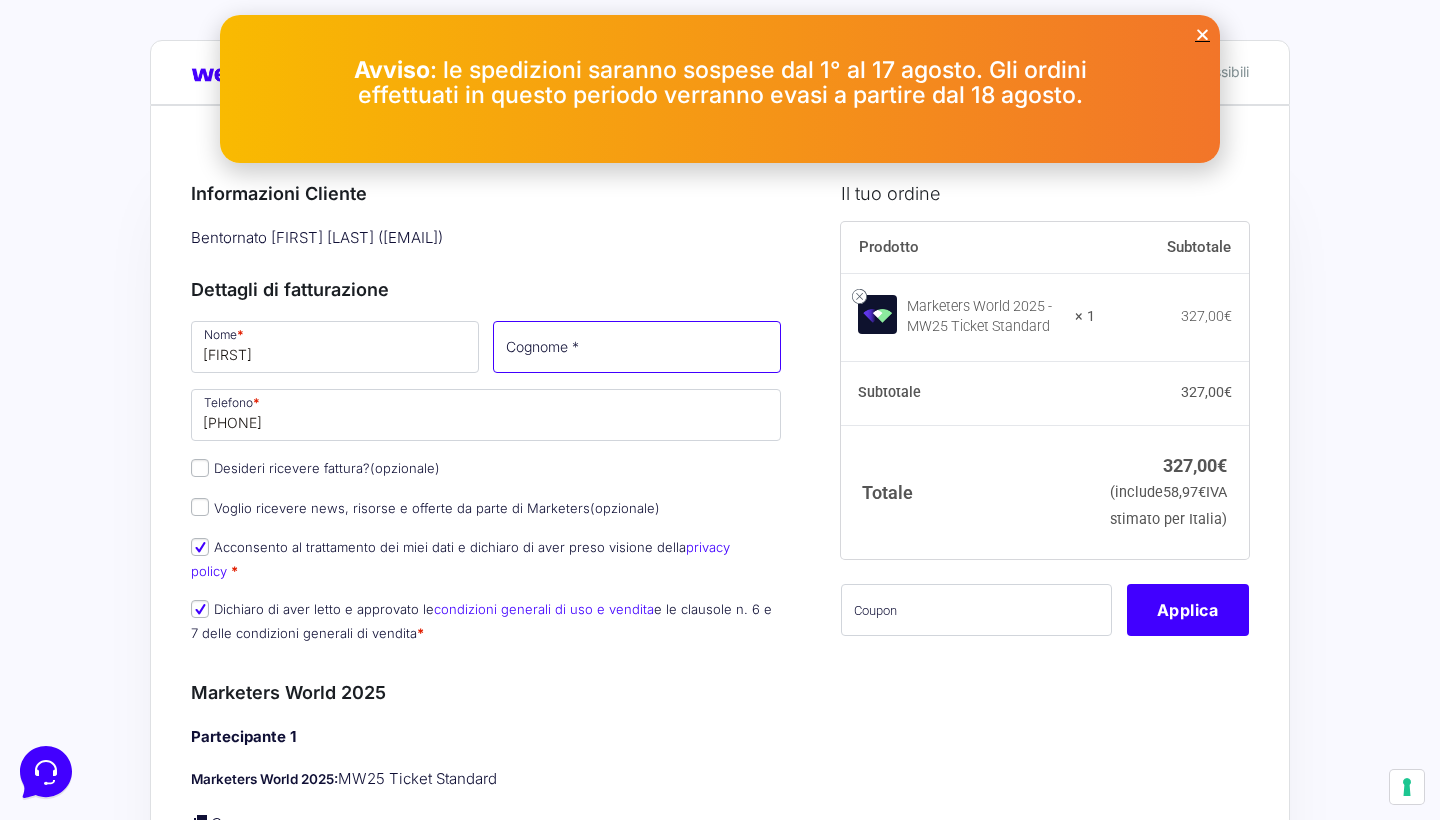 type 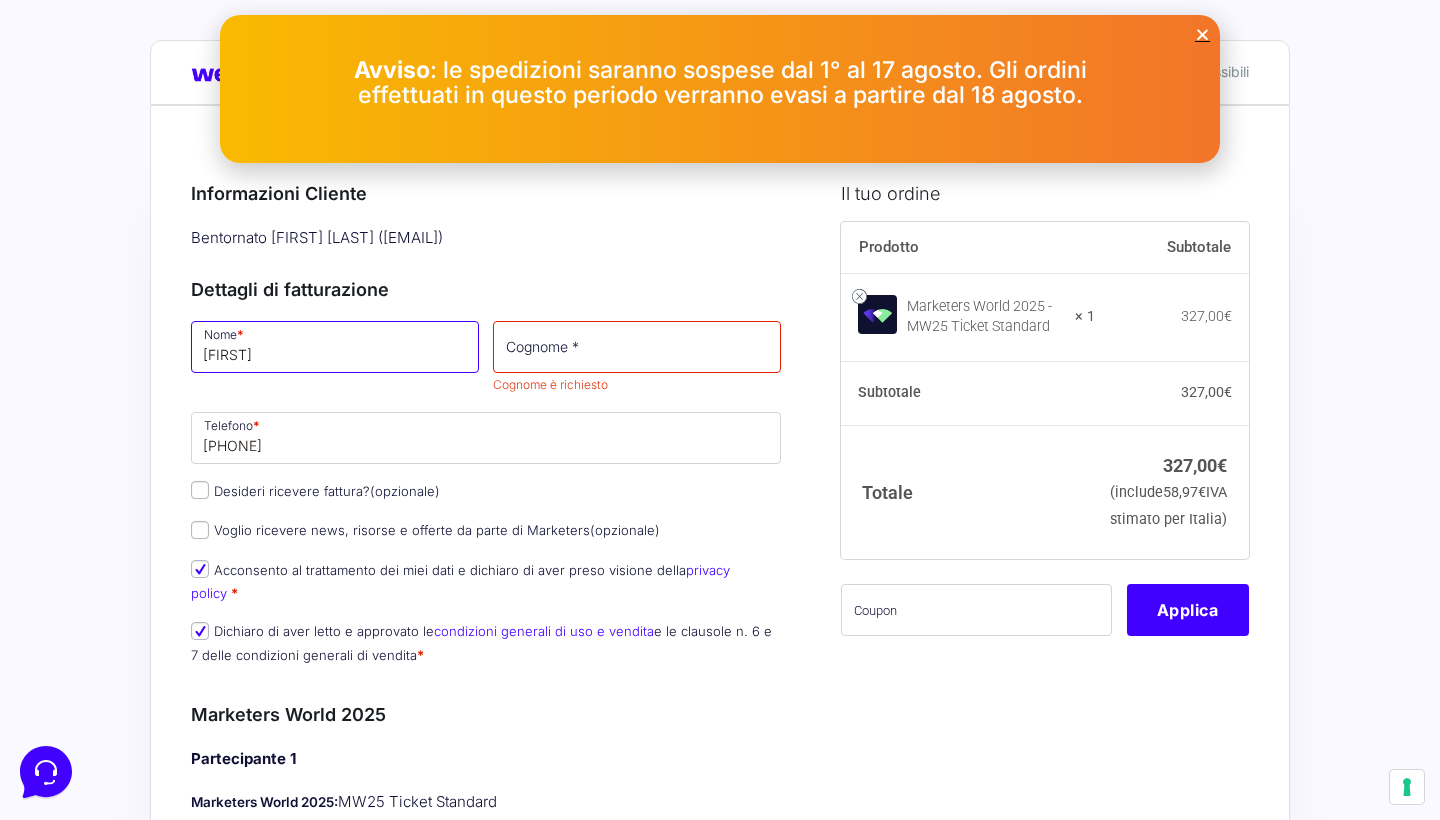 drag, startPoint x: 255, startPoint y: 353, endPoint x: 142, endPoint y: 353, distance: 113 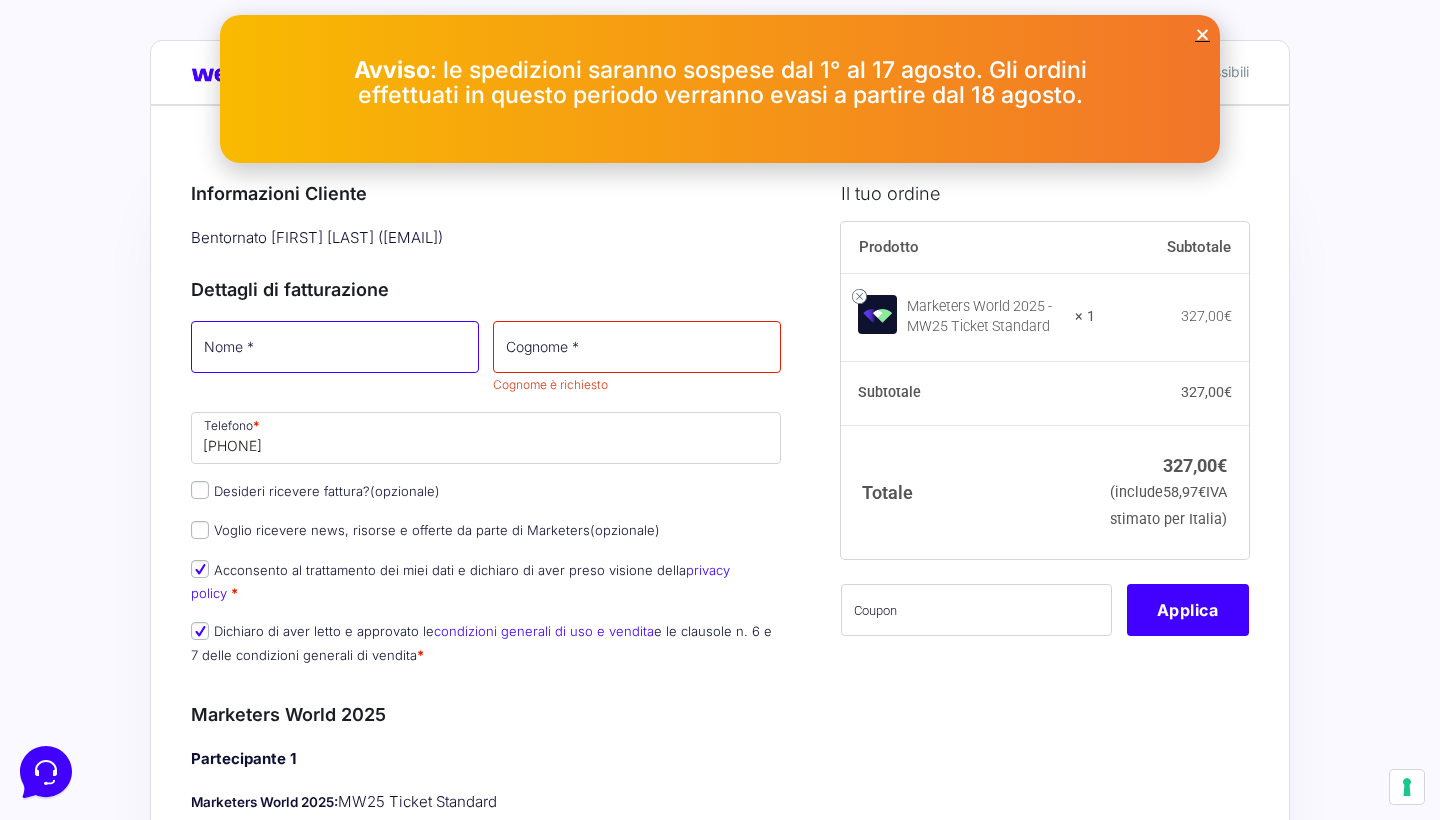 type 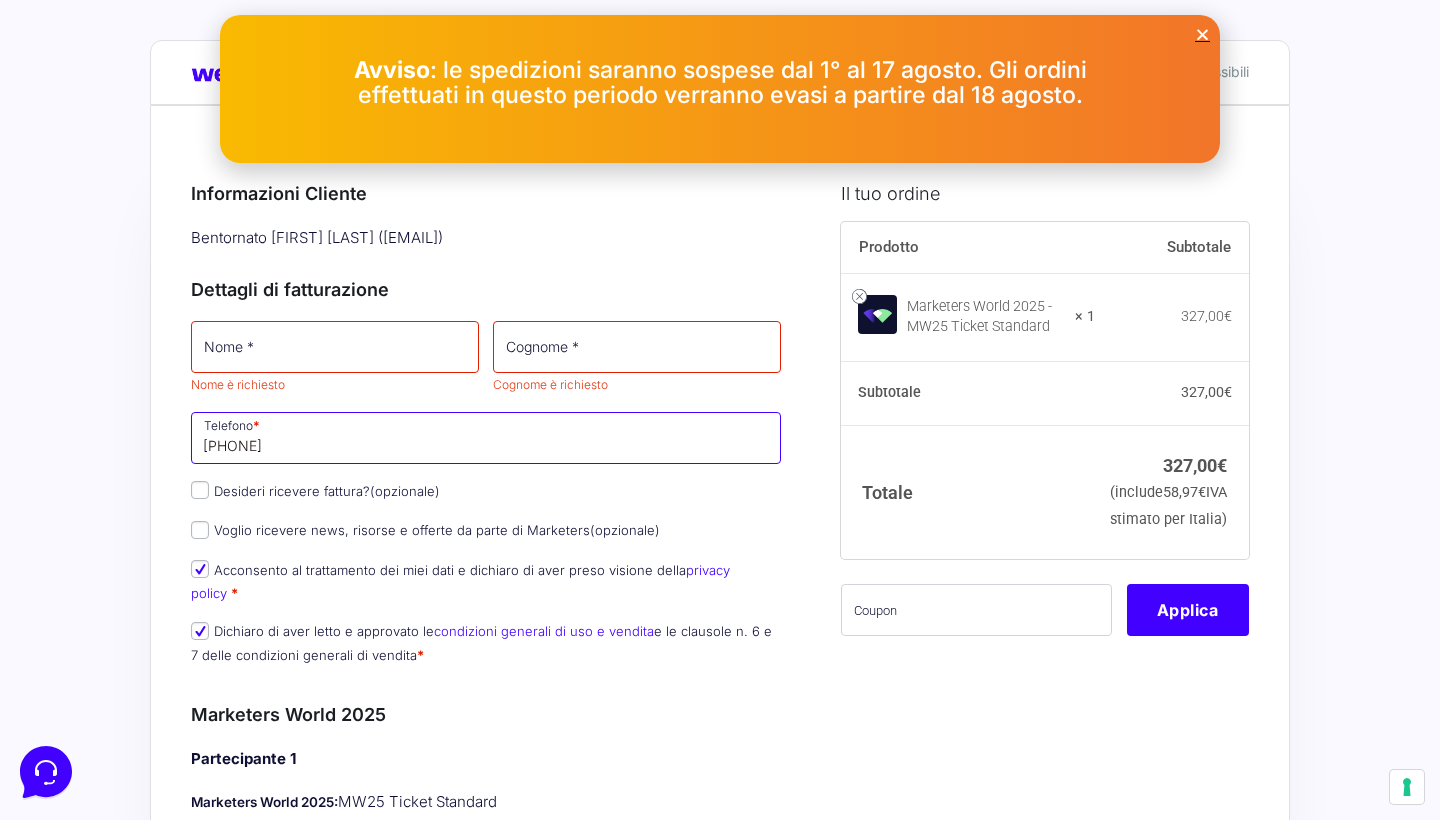 drag, startPoint x: 397, startPoint y: 440, endPoint x: 171, endPoint y: 432, distance: 226.14156 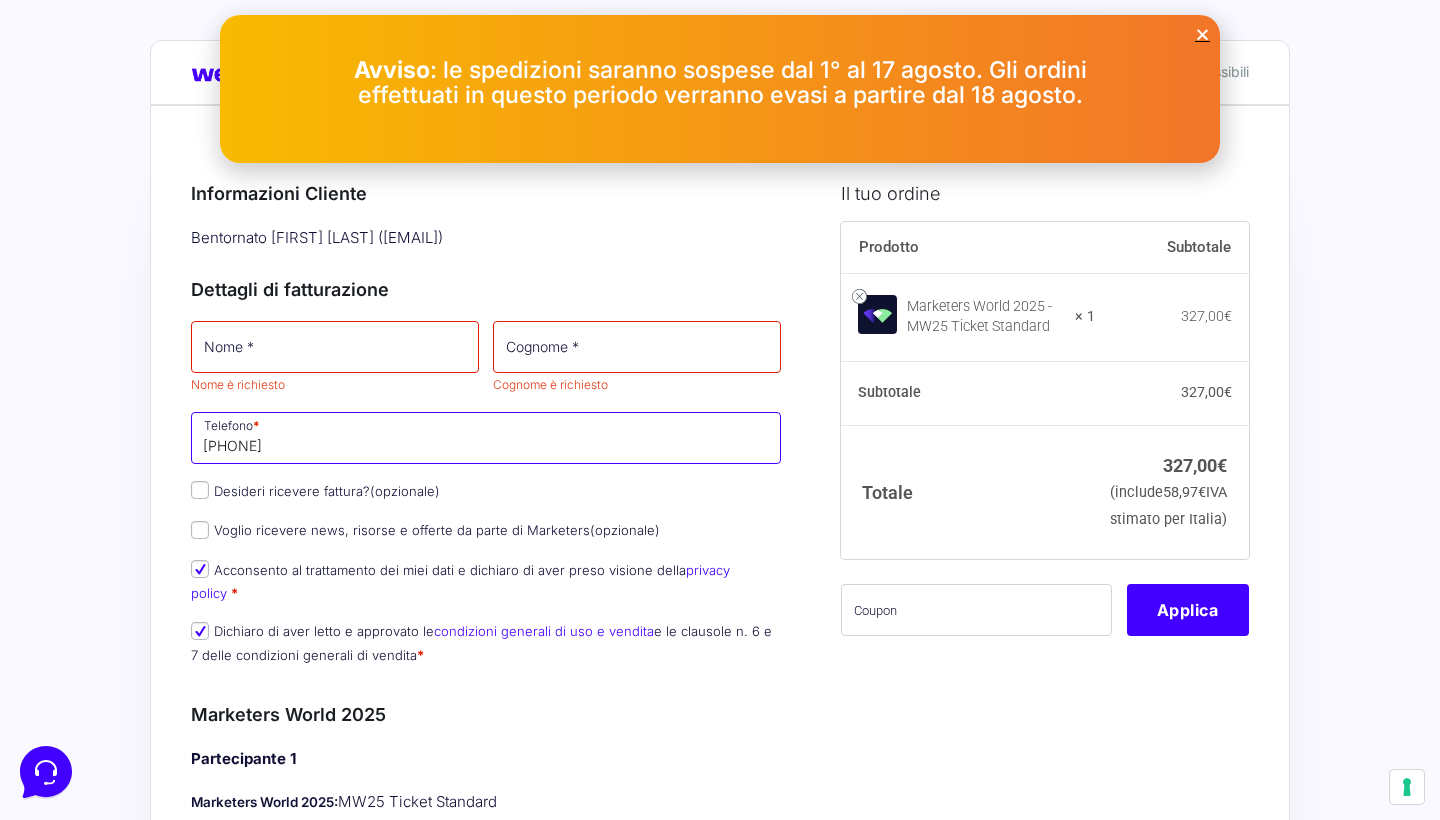 type 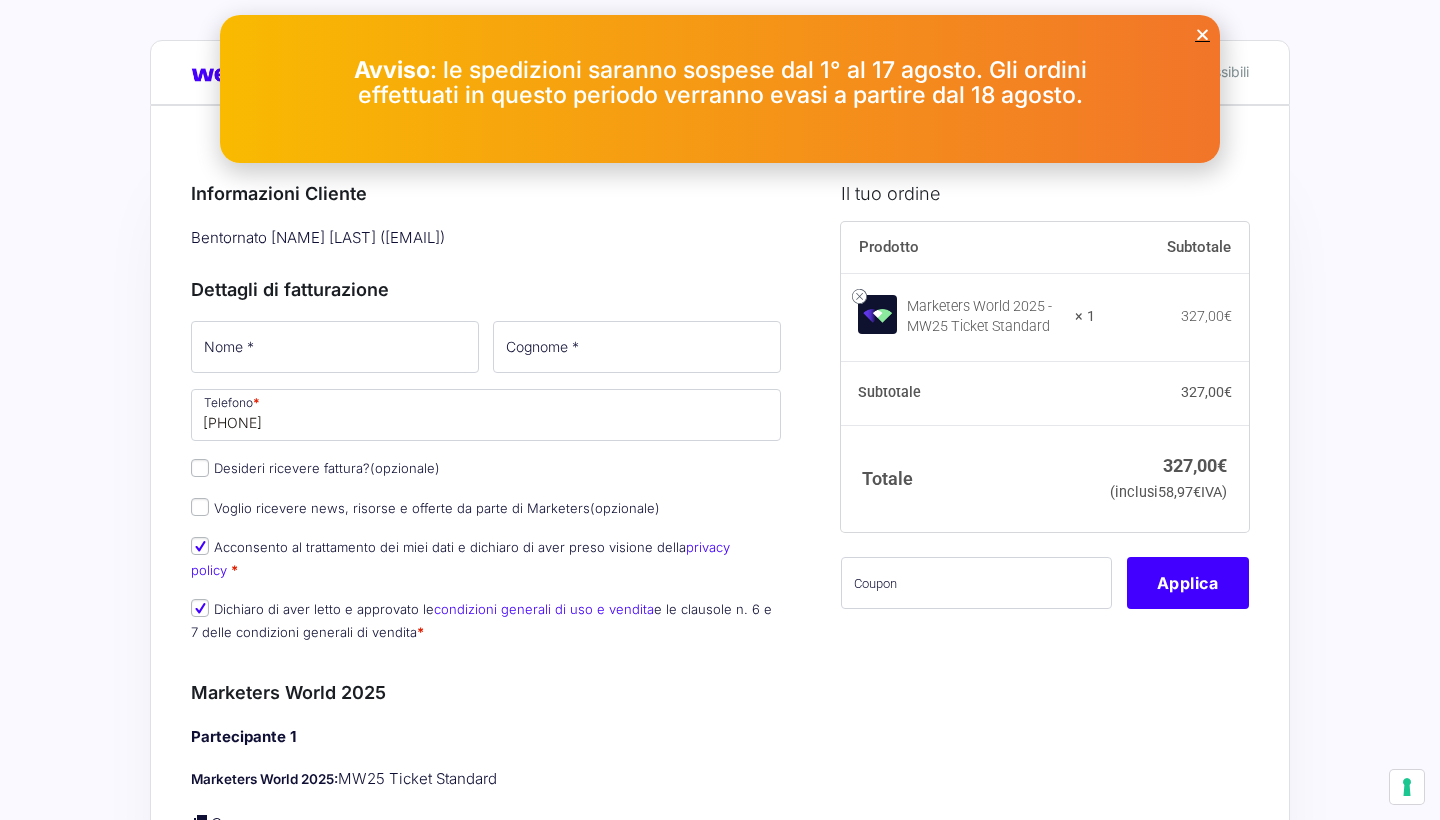 scroll, scrollTop: 0, scrollLeft: 0, axis: both 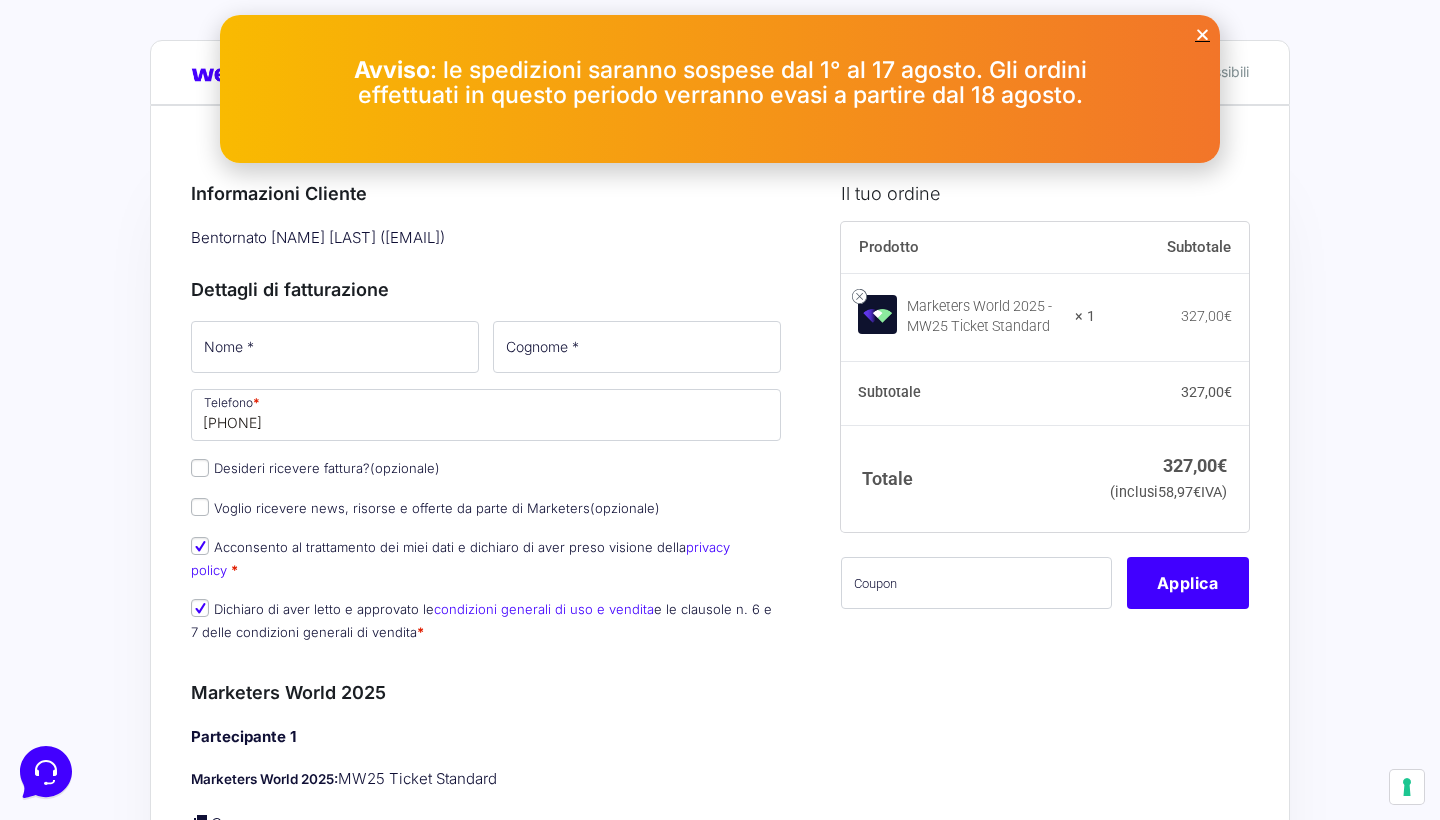 click at bounding box center [1202, 34] 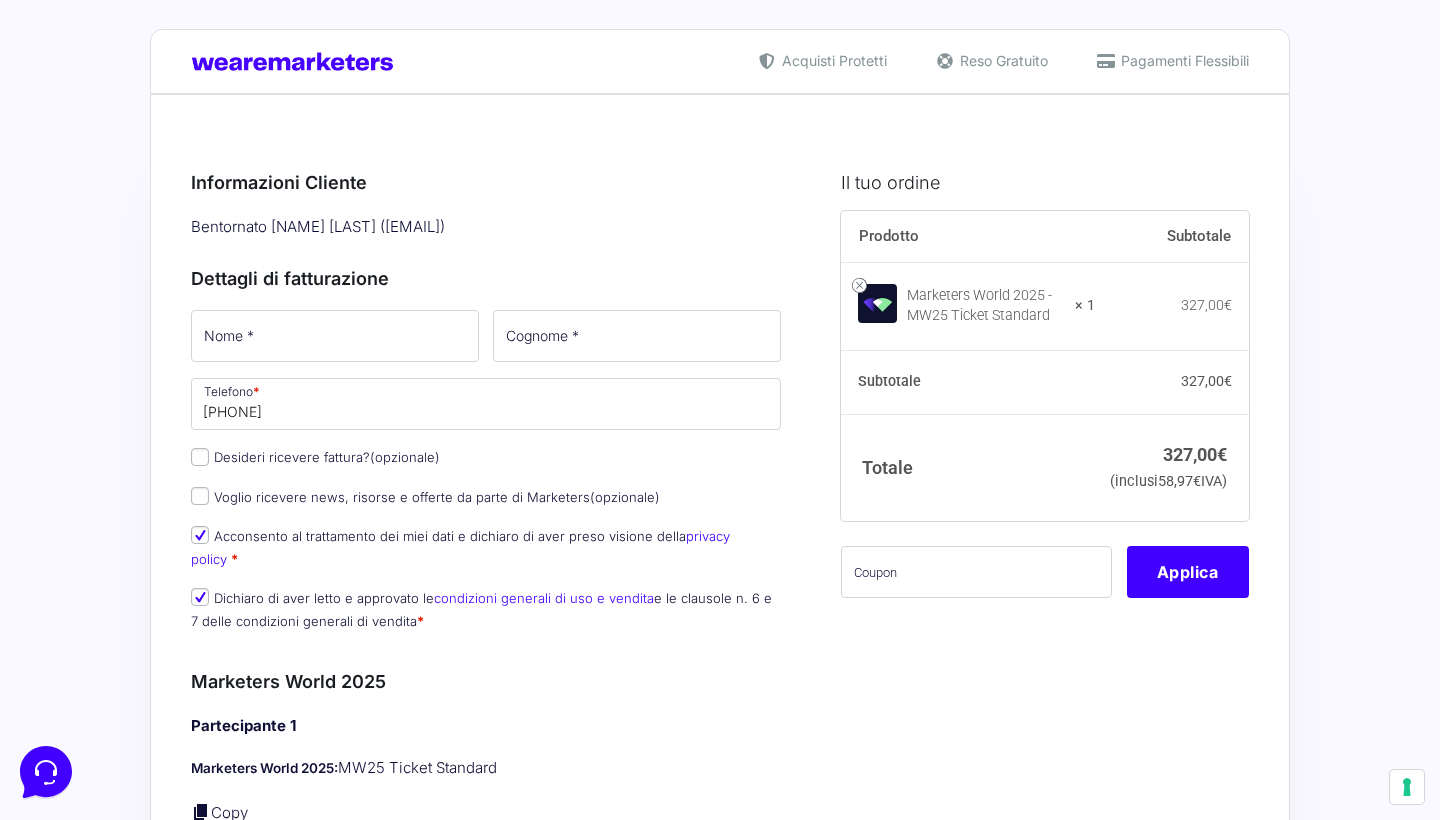 scroll, scrollTop: 13, scrollLeft: 0, axis: vertical 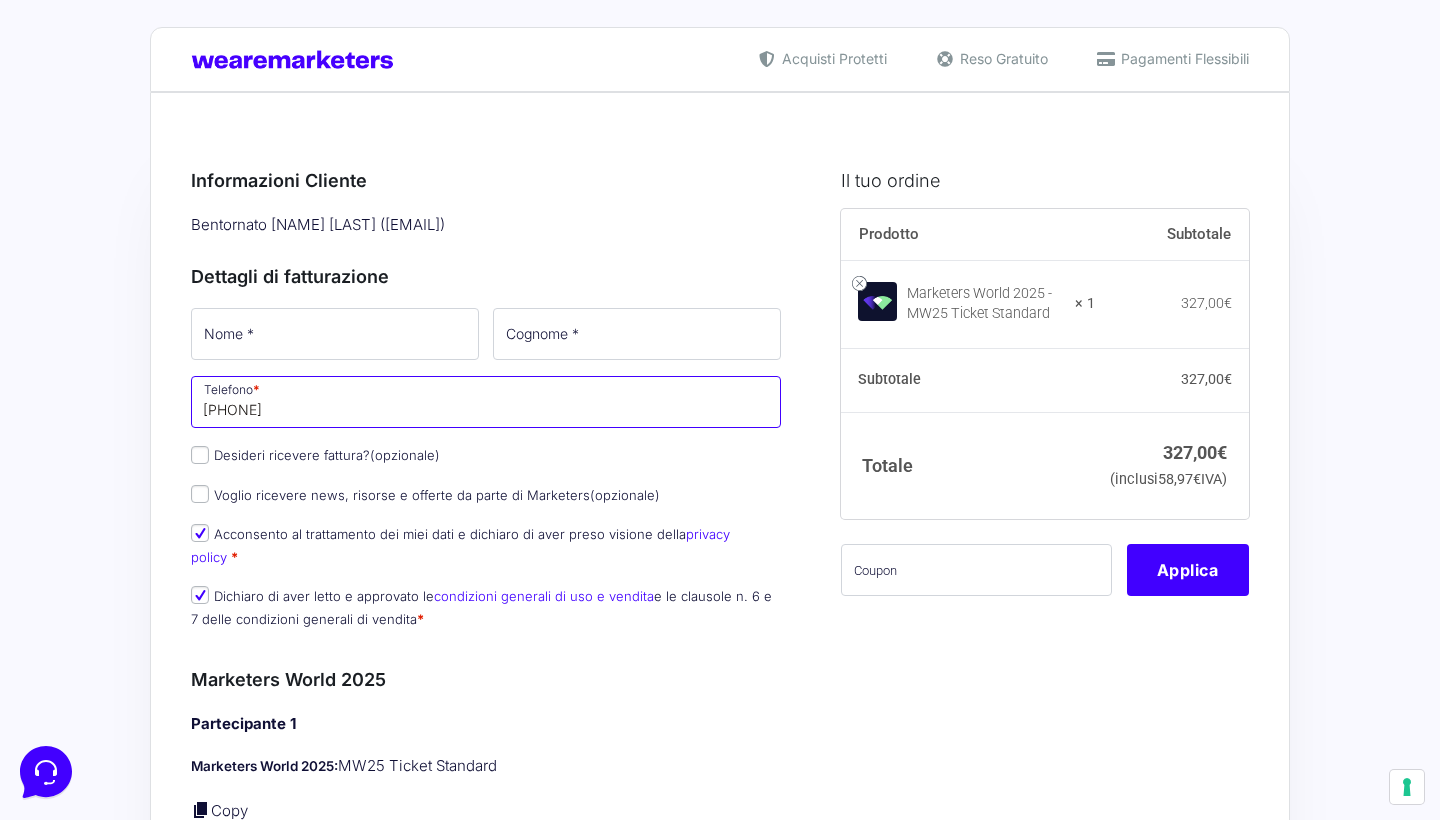 drag, startPoint x: 338, startPoint y: 407, endPoint x: 115, endPoint y: 407, distance: 223 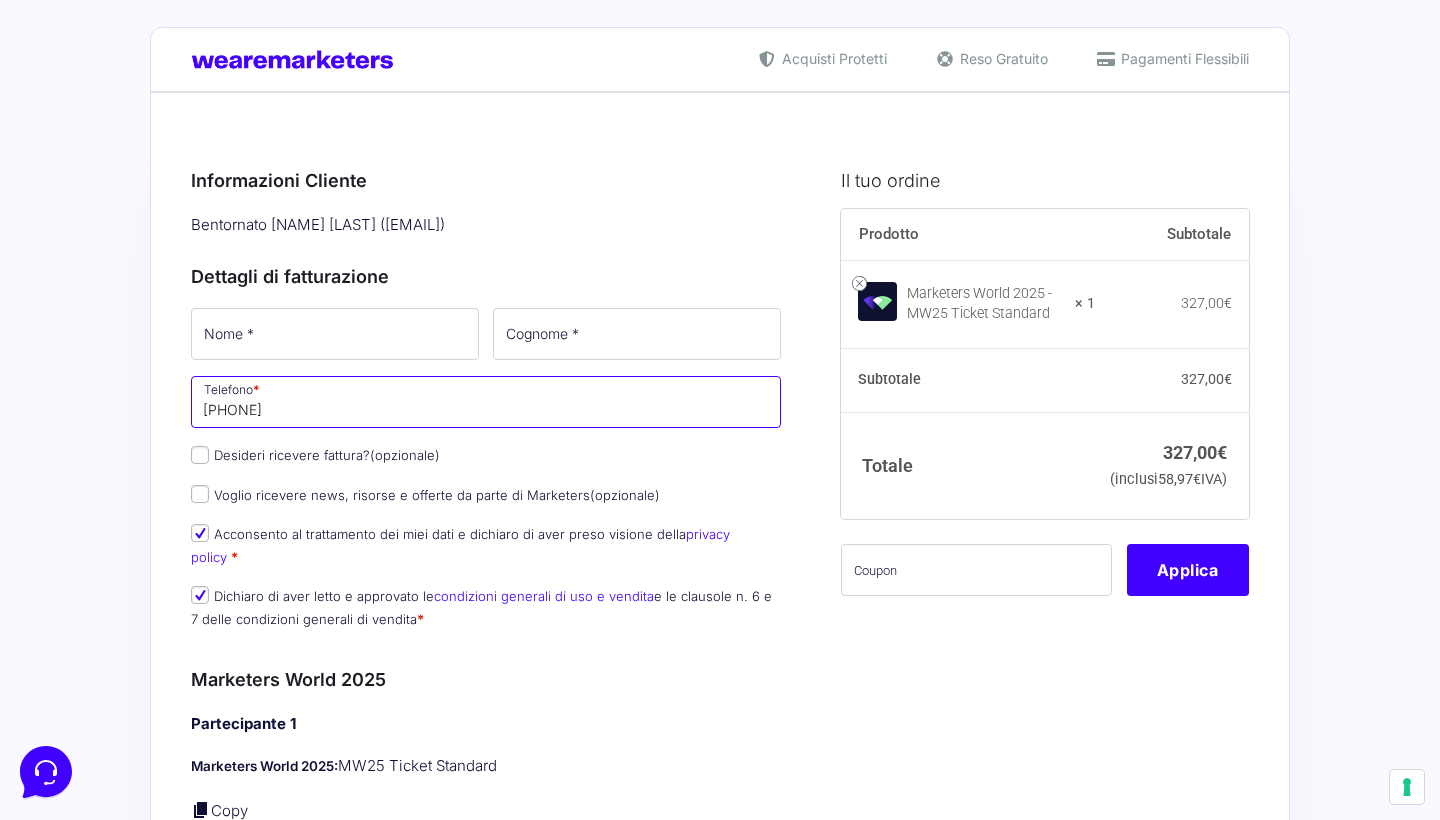 type 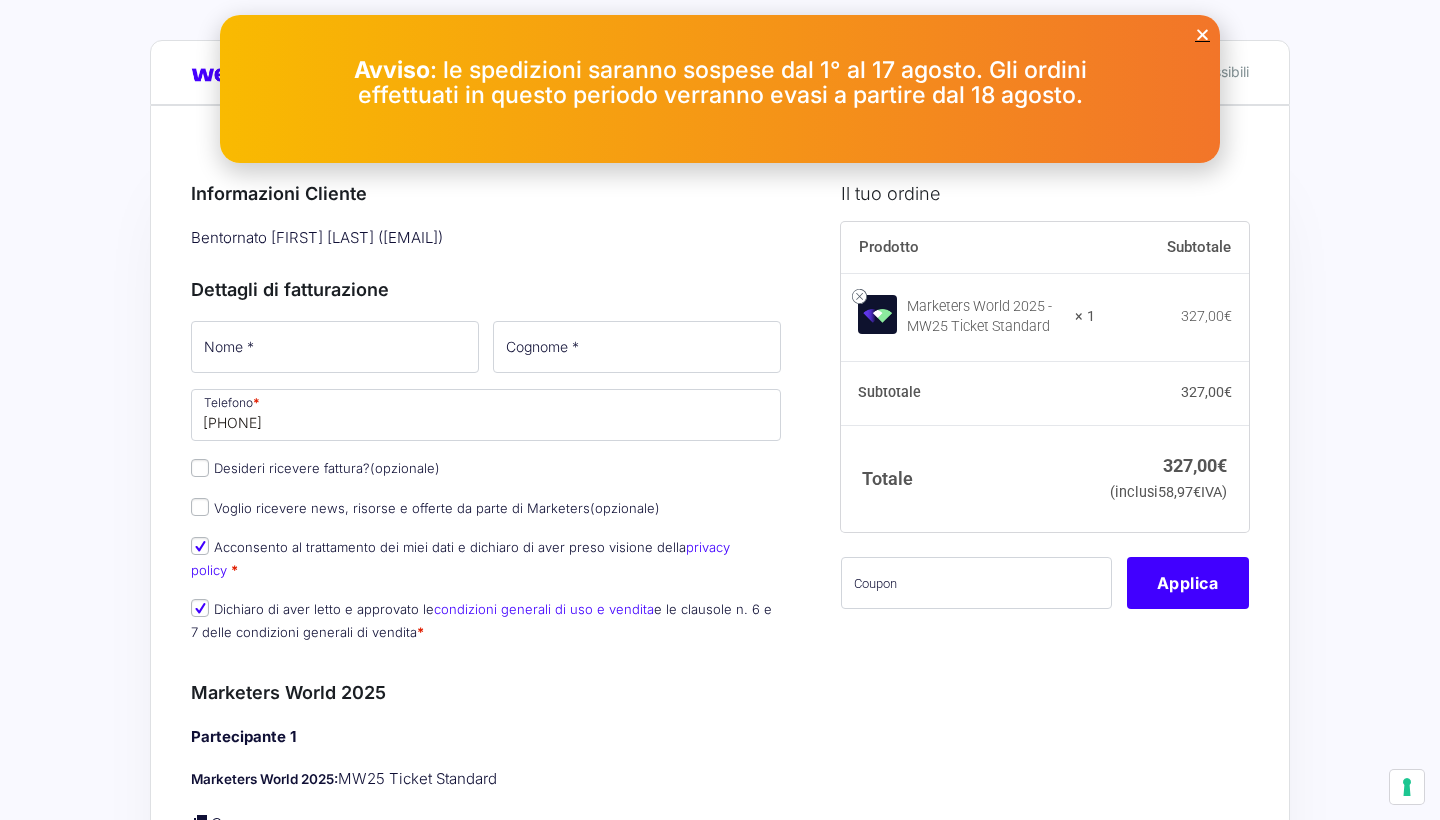 scroll, scrollTop: 0, scrollLeft: 0, axis: both 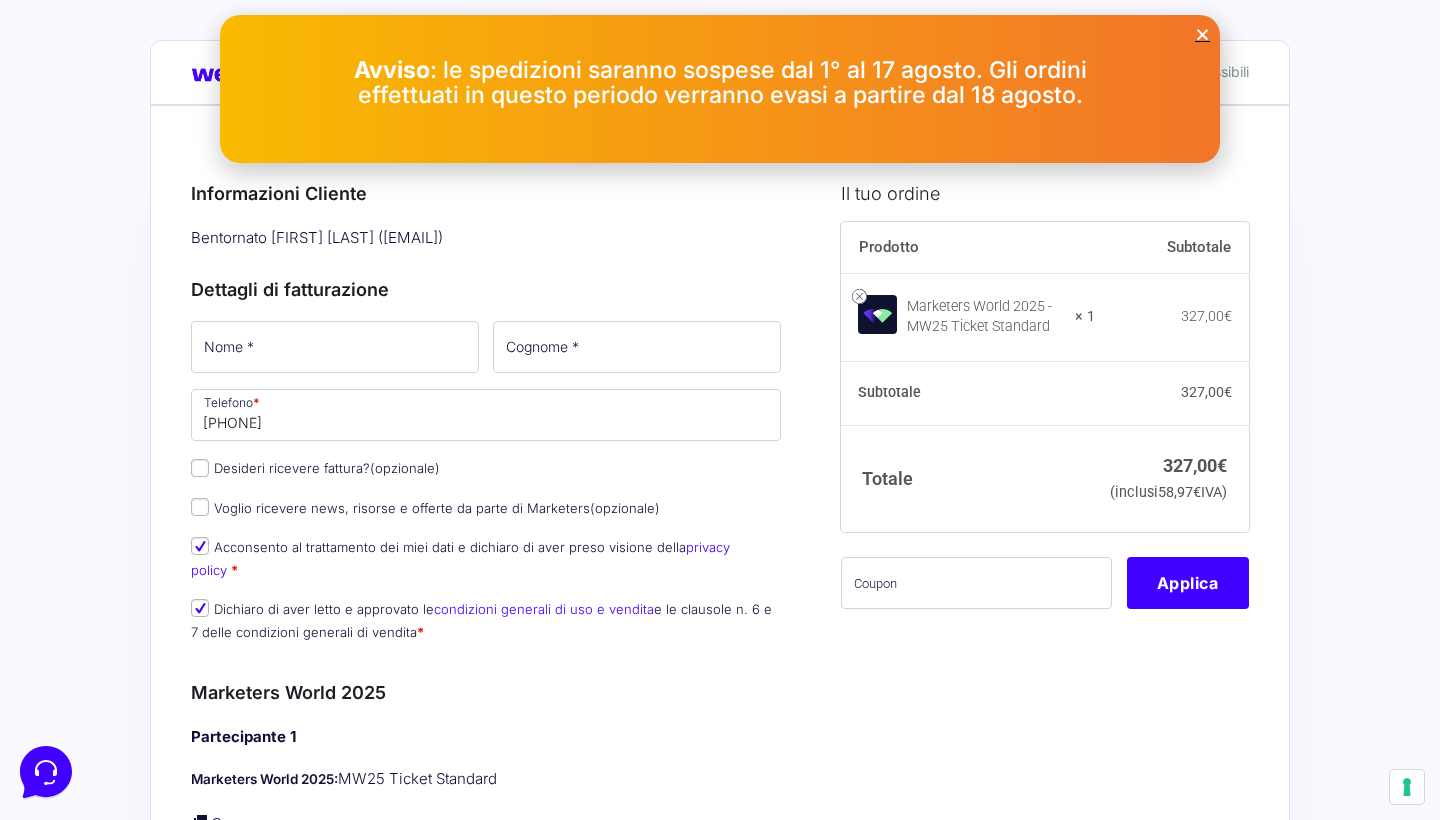 click at bounding box center (1202, 34) 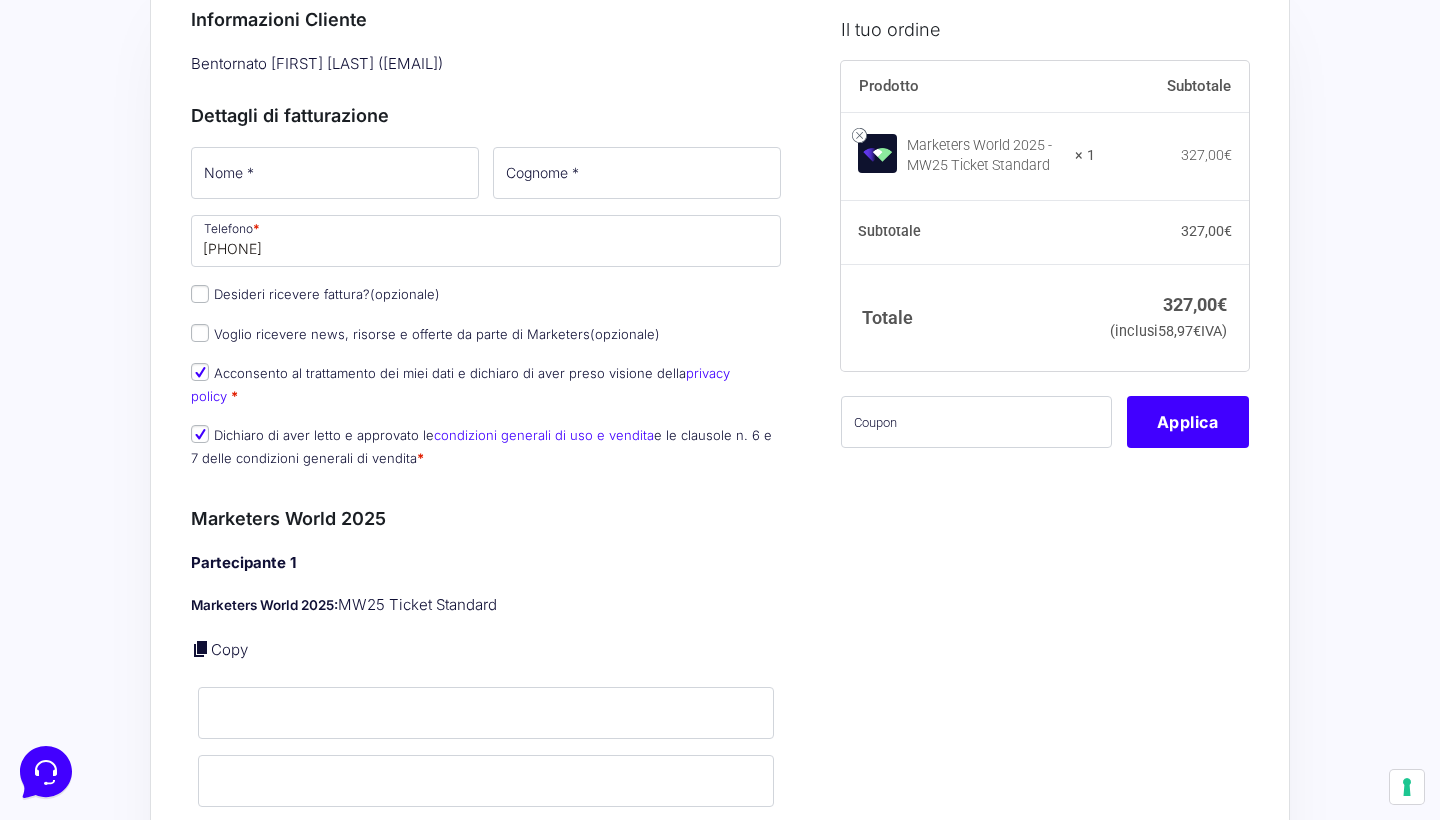 scroll, scrollTop: 169, scrollLeft: 0, axis: vertical 